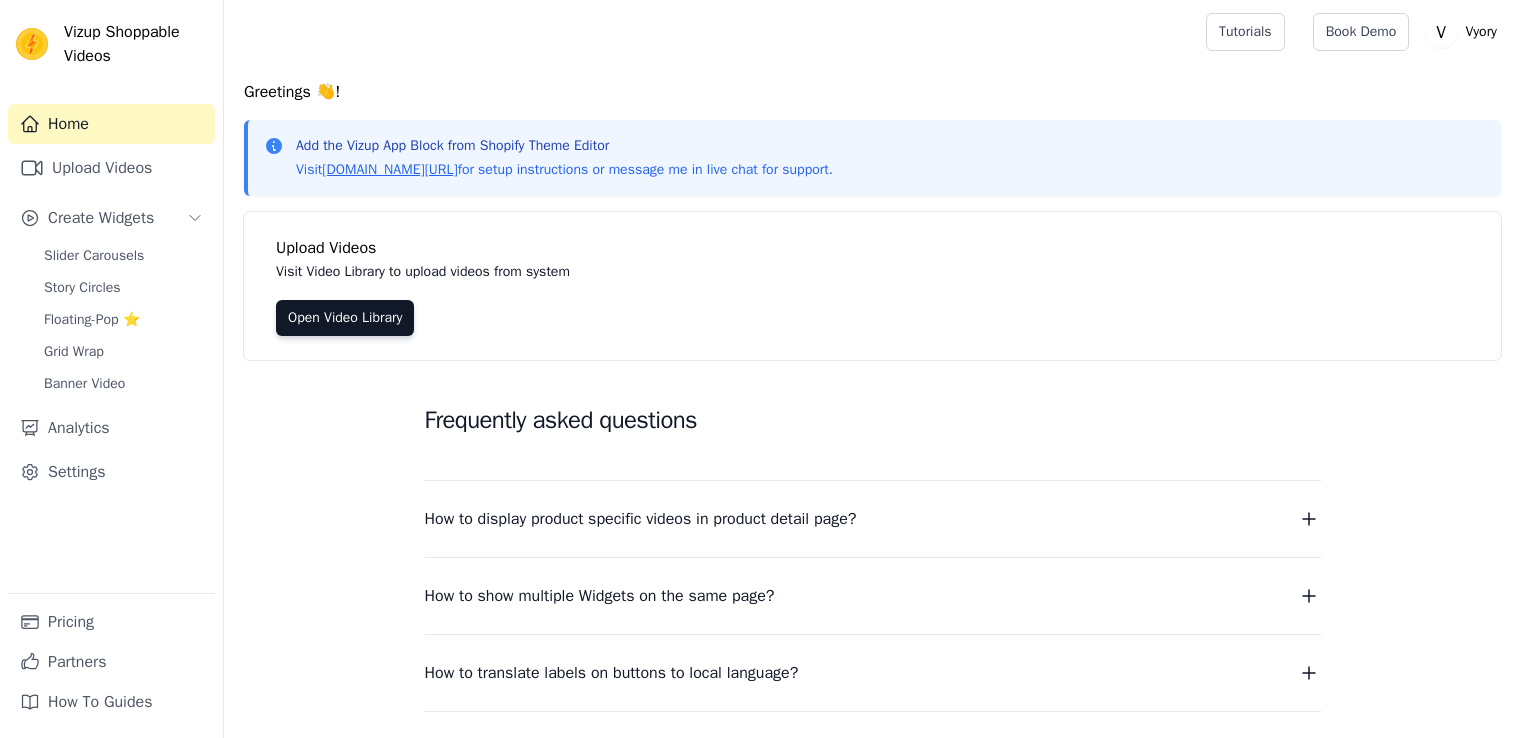 scroll, scrollTop: 0, scrollLeft: 0, axis: both 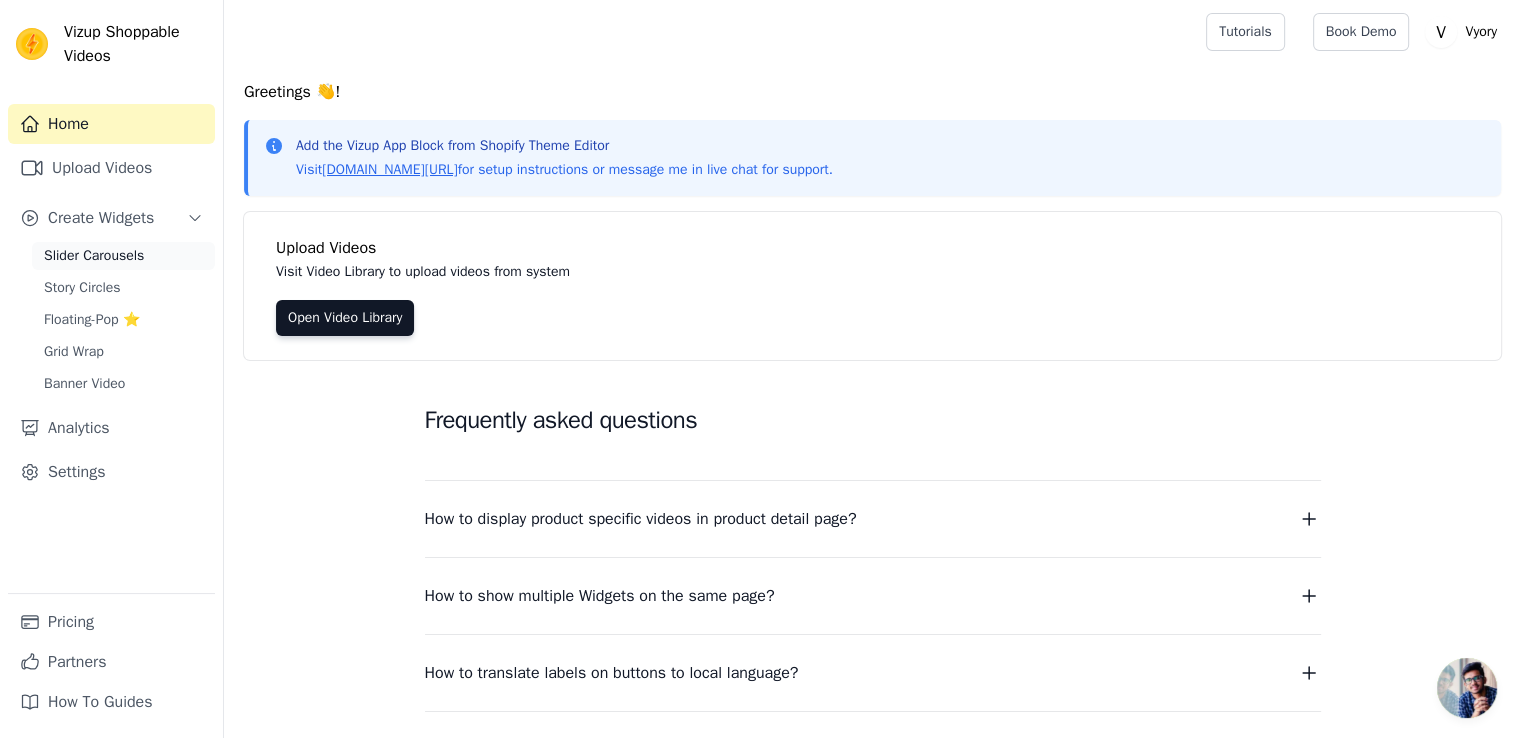 click on "Slider Carousels" at bounding box center [94, 256] 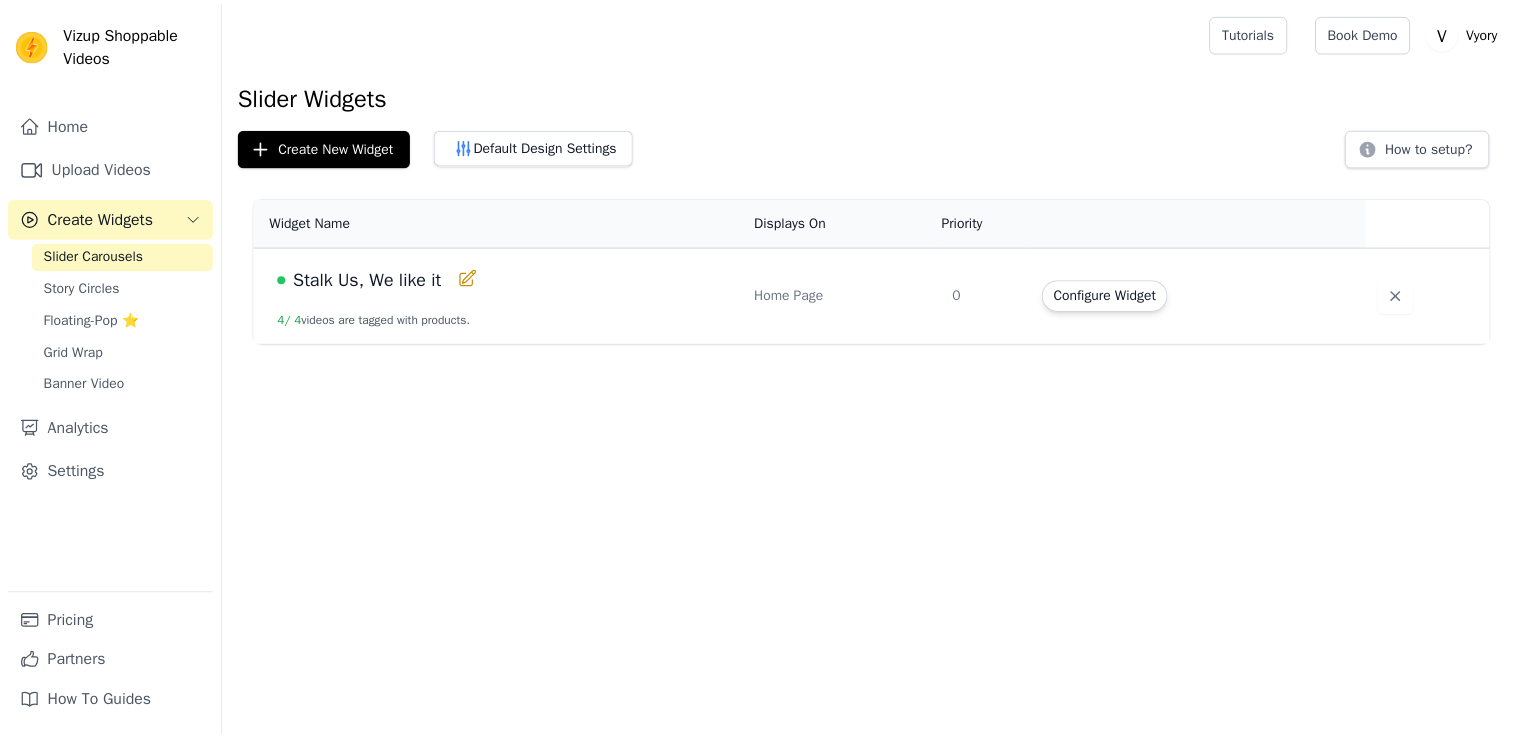 scroll, scrollTop: 0, scrollLeft: 0, axis: both 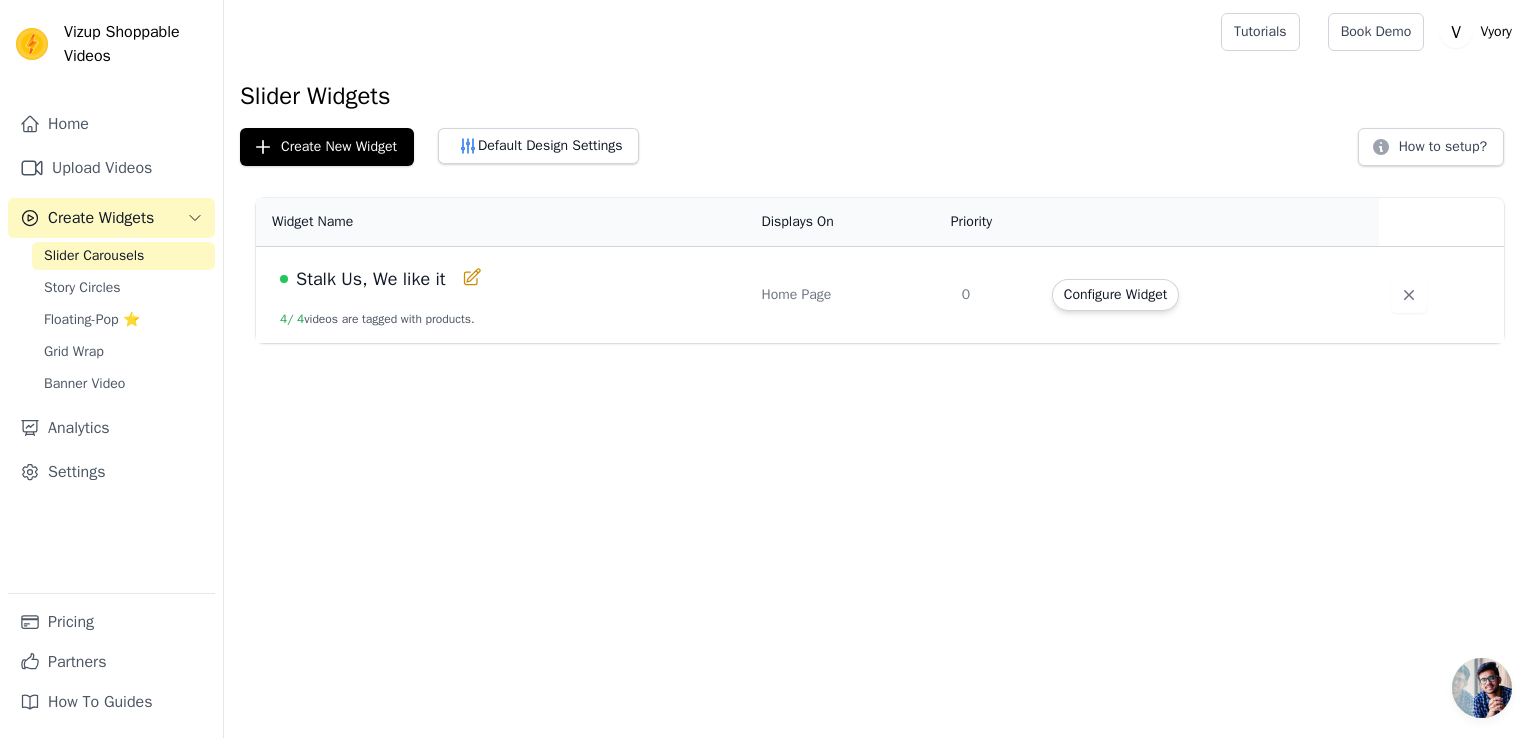 click on "Stalk Us, We like it     4  /   4  videos are tagged with products." at bounding box center (502, 295) 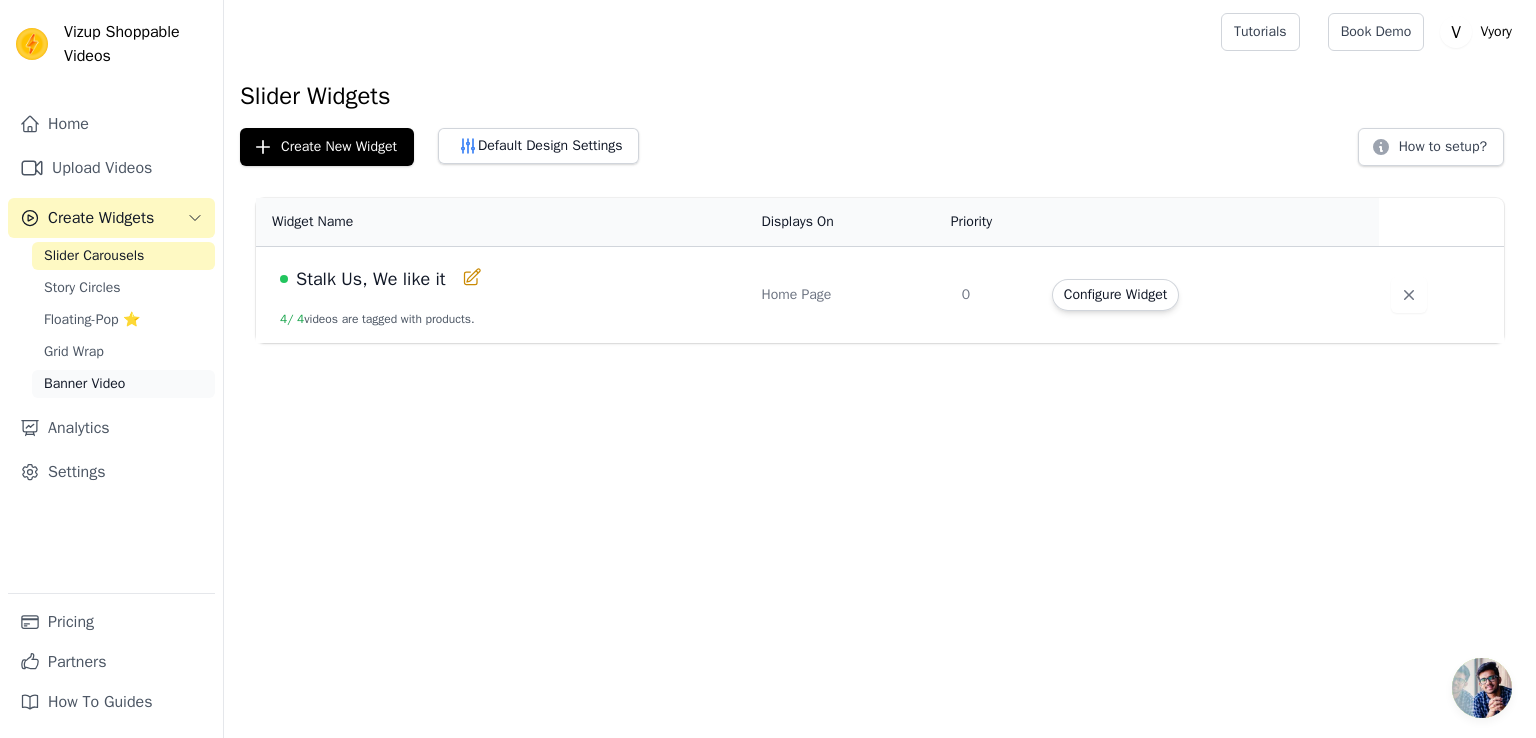 click on "Banner Video" at bounding box center (84, 384) 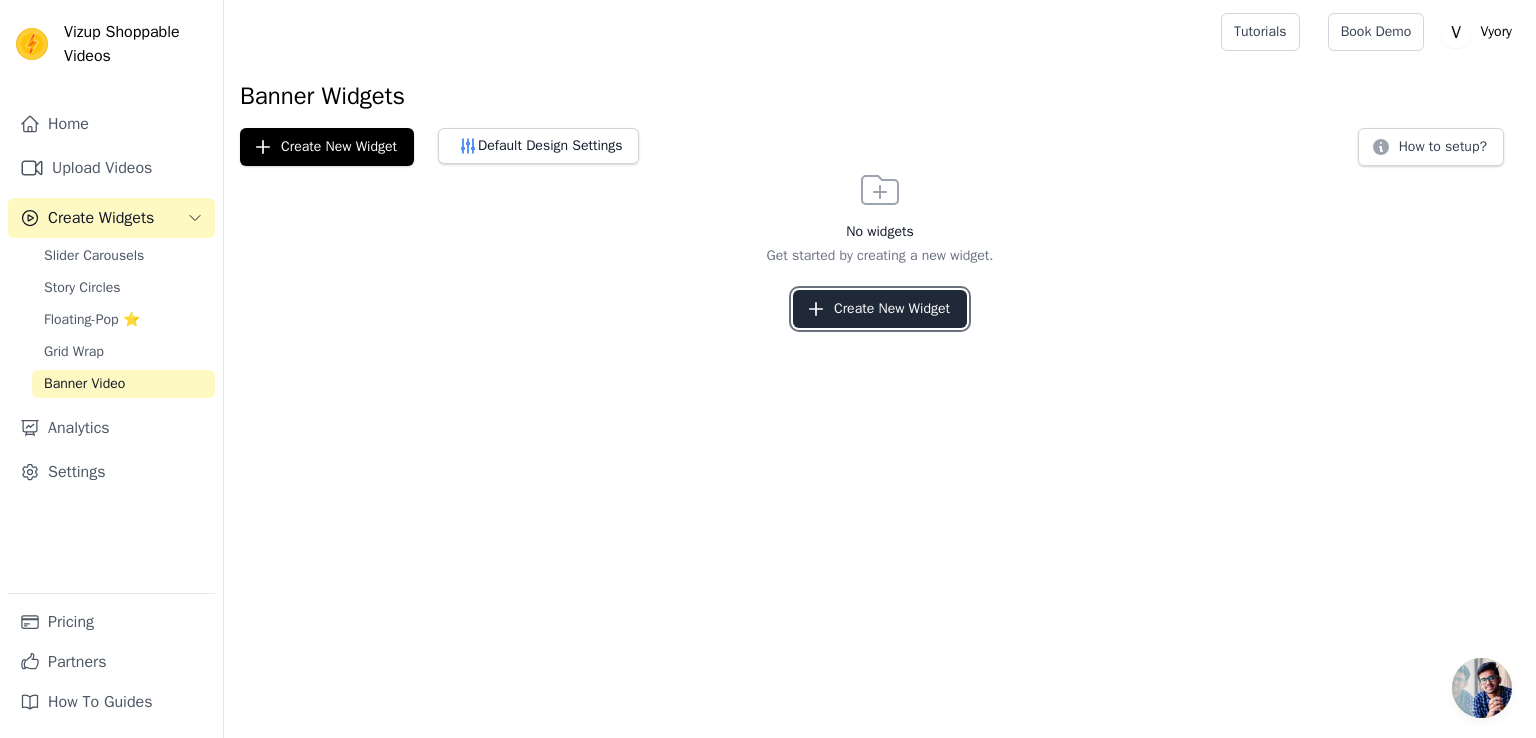 click on "Create New Widget" at bounding box center [880, 309] 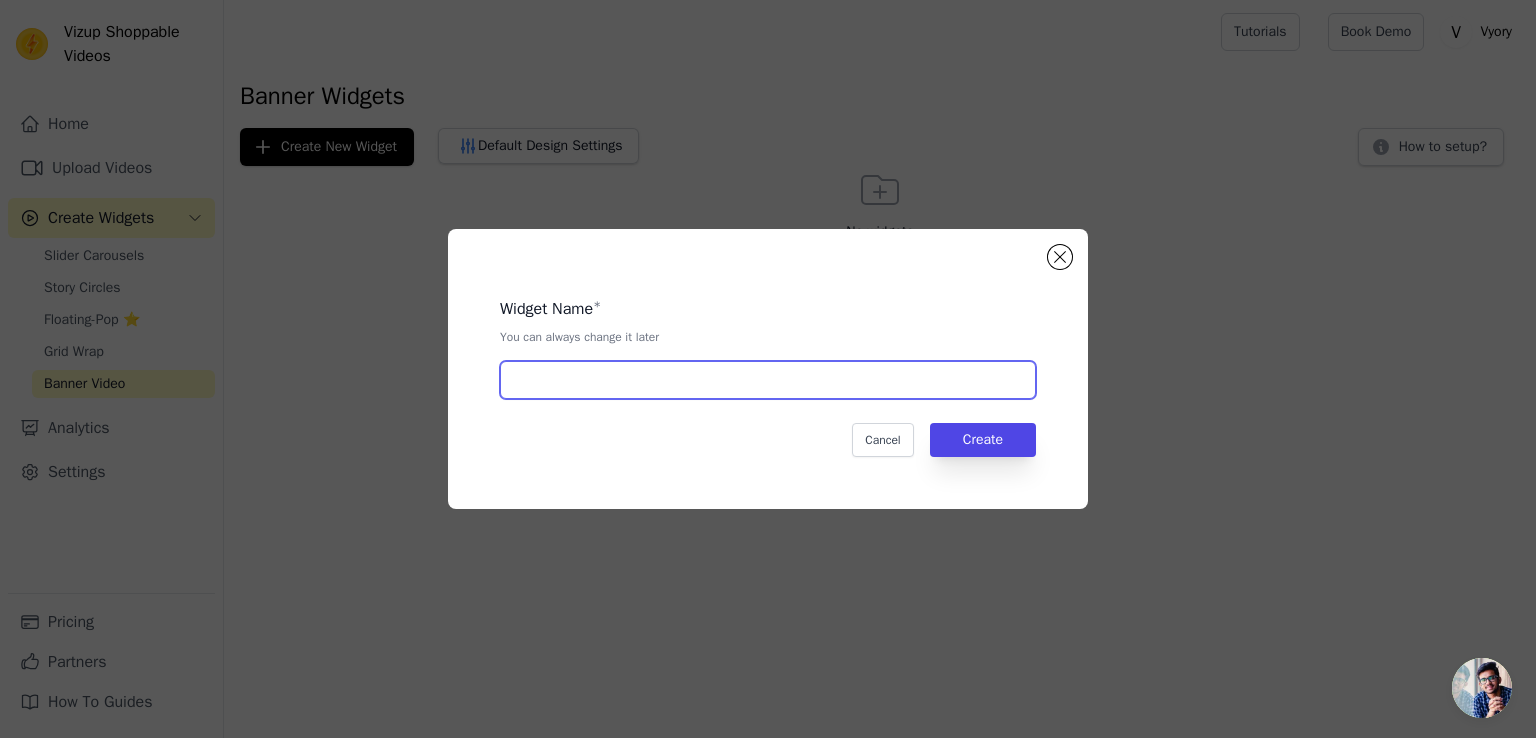 click at bounding box center [768, 380] 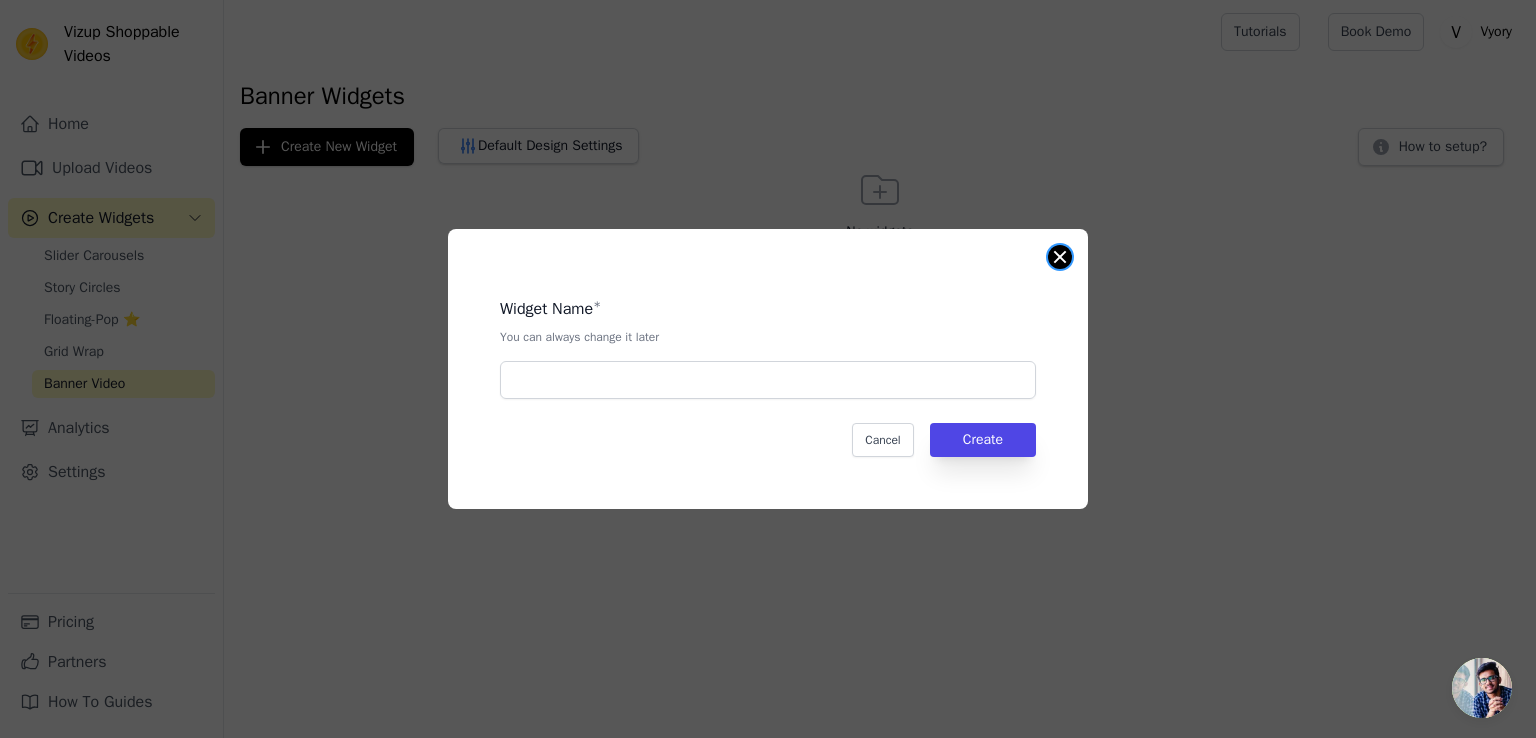 click at bounding box center (1060, 257) 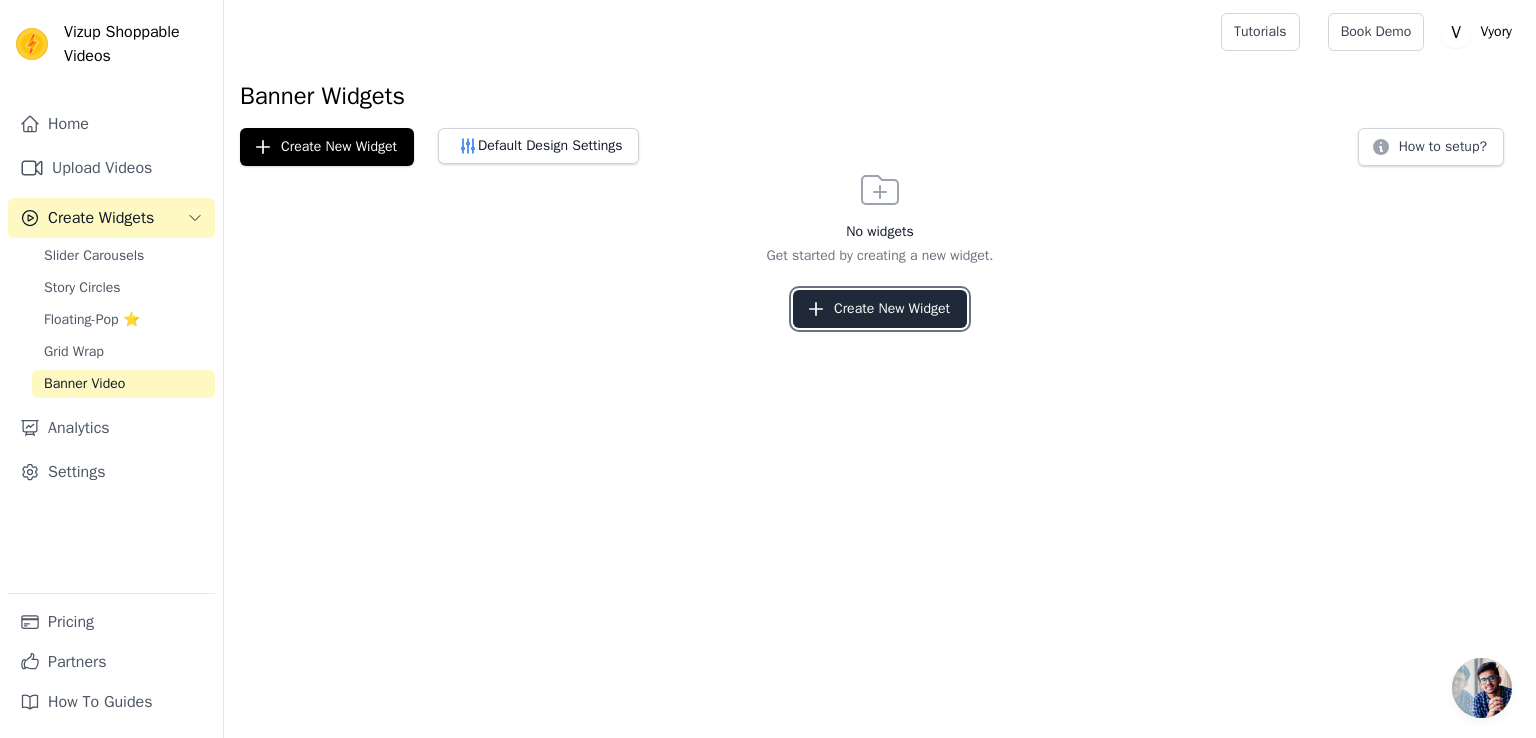 click 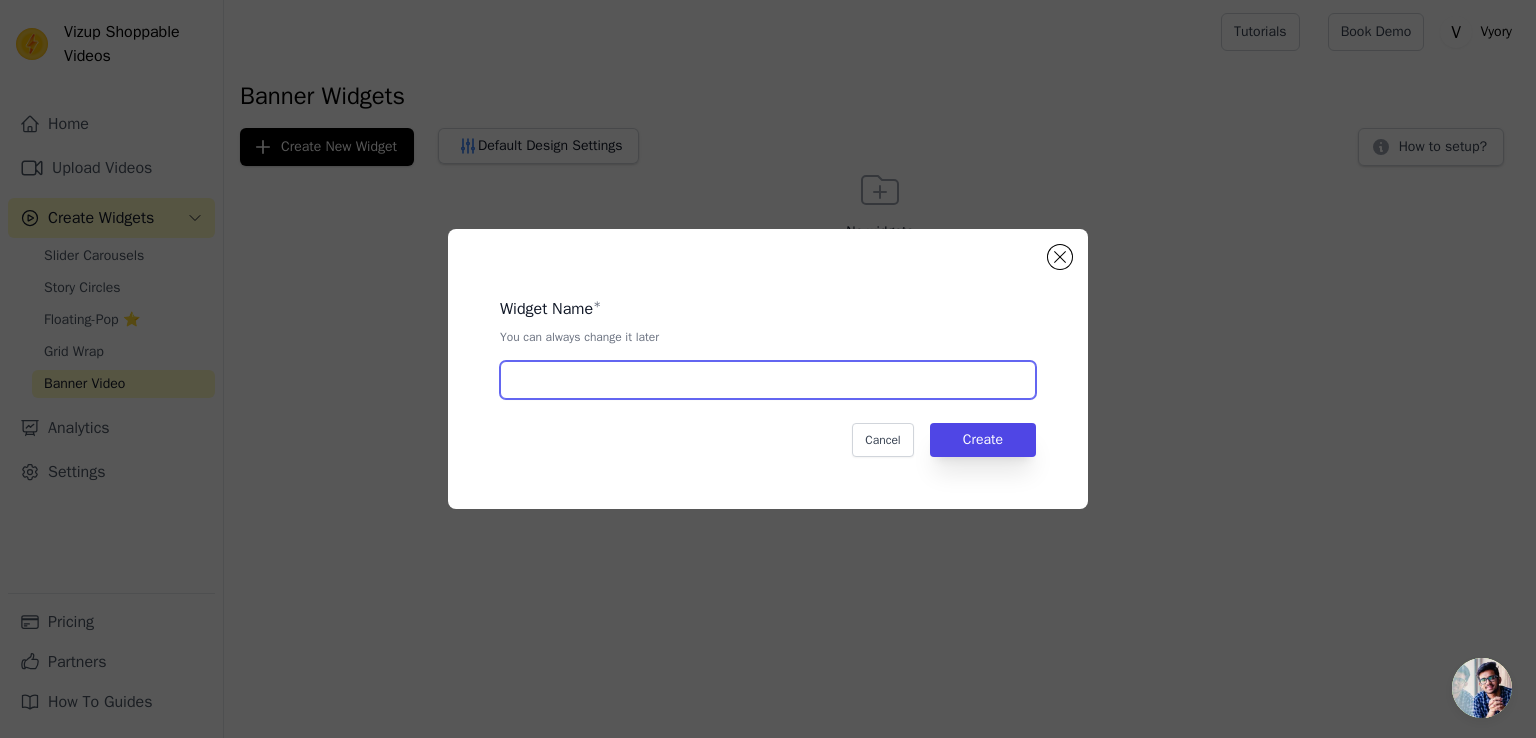click at bounding box center (768, 380) 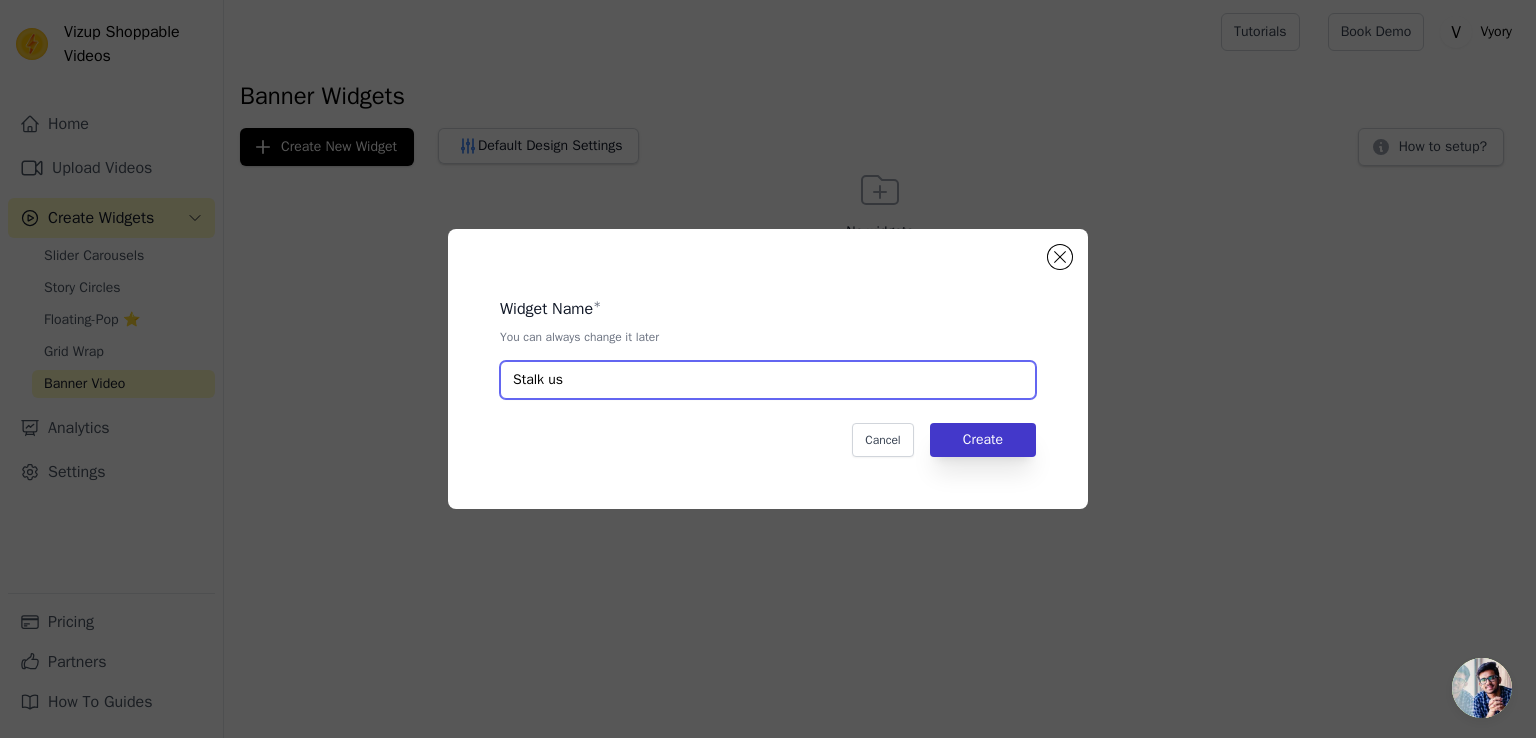 type on "Stalk us" 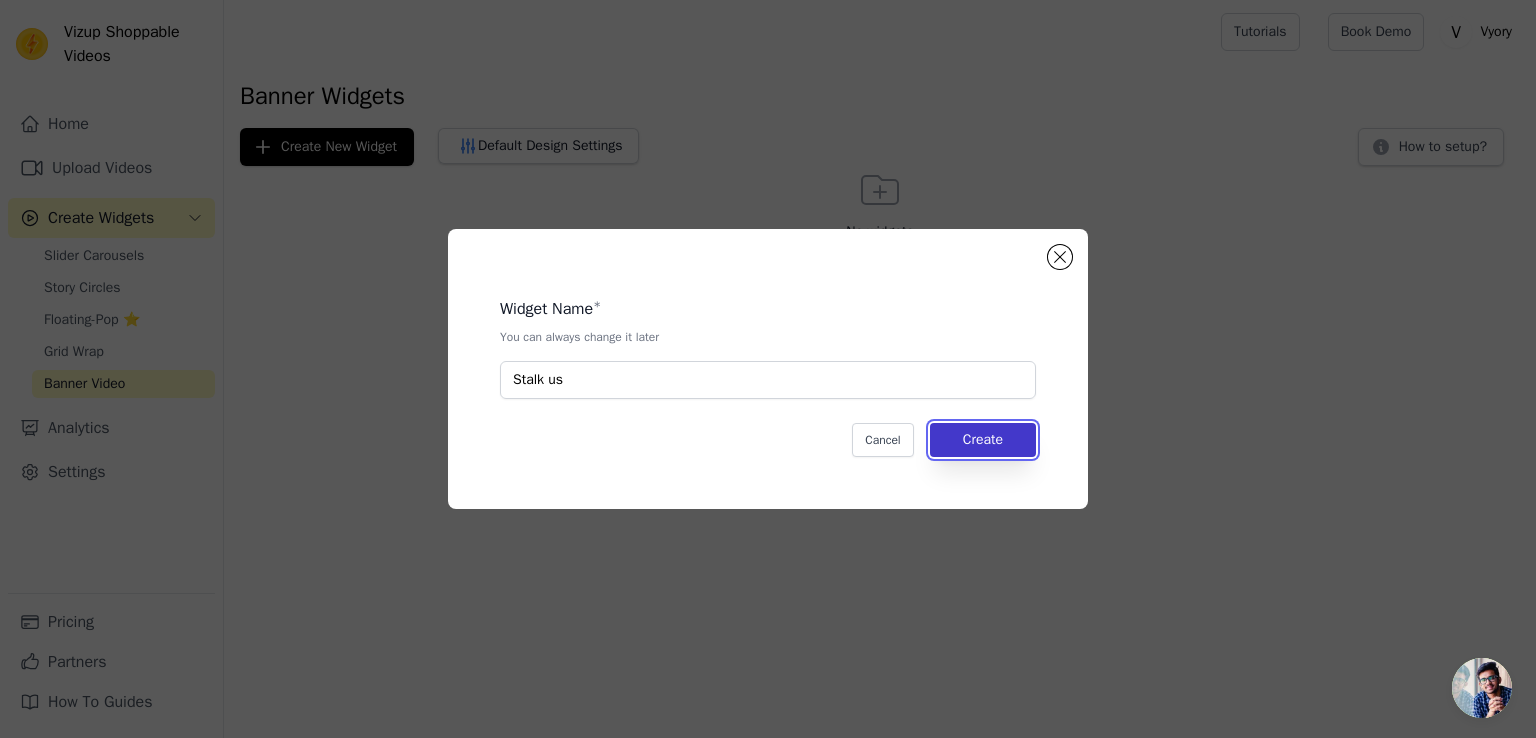 click on "Create" at bounding box center [983, 440] 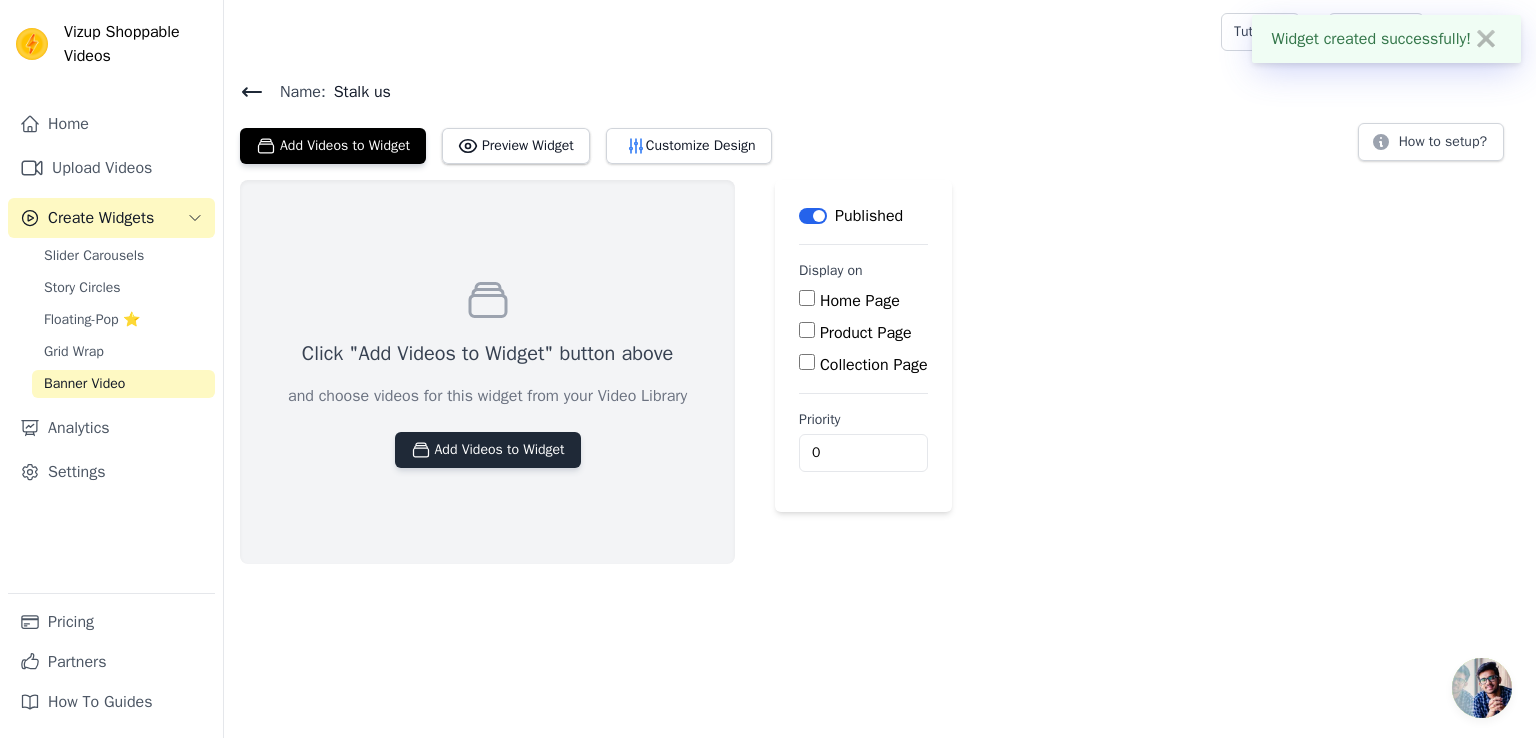 click on "Add Videos to Widget" at bounding box center [488, 450] 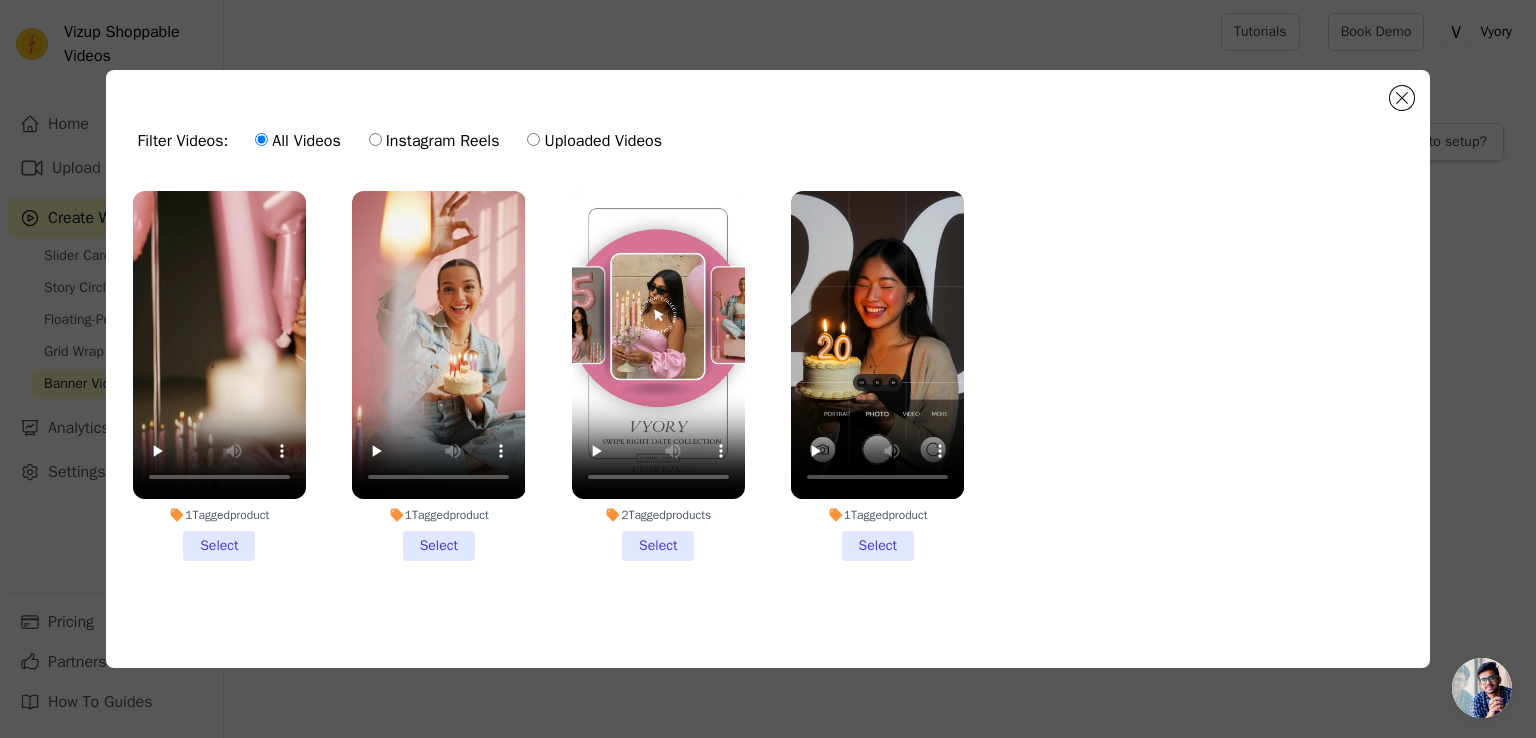 click on "Instagram Reels" at bounding box center [434, 141] 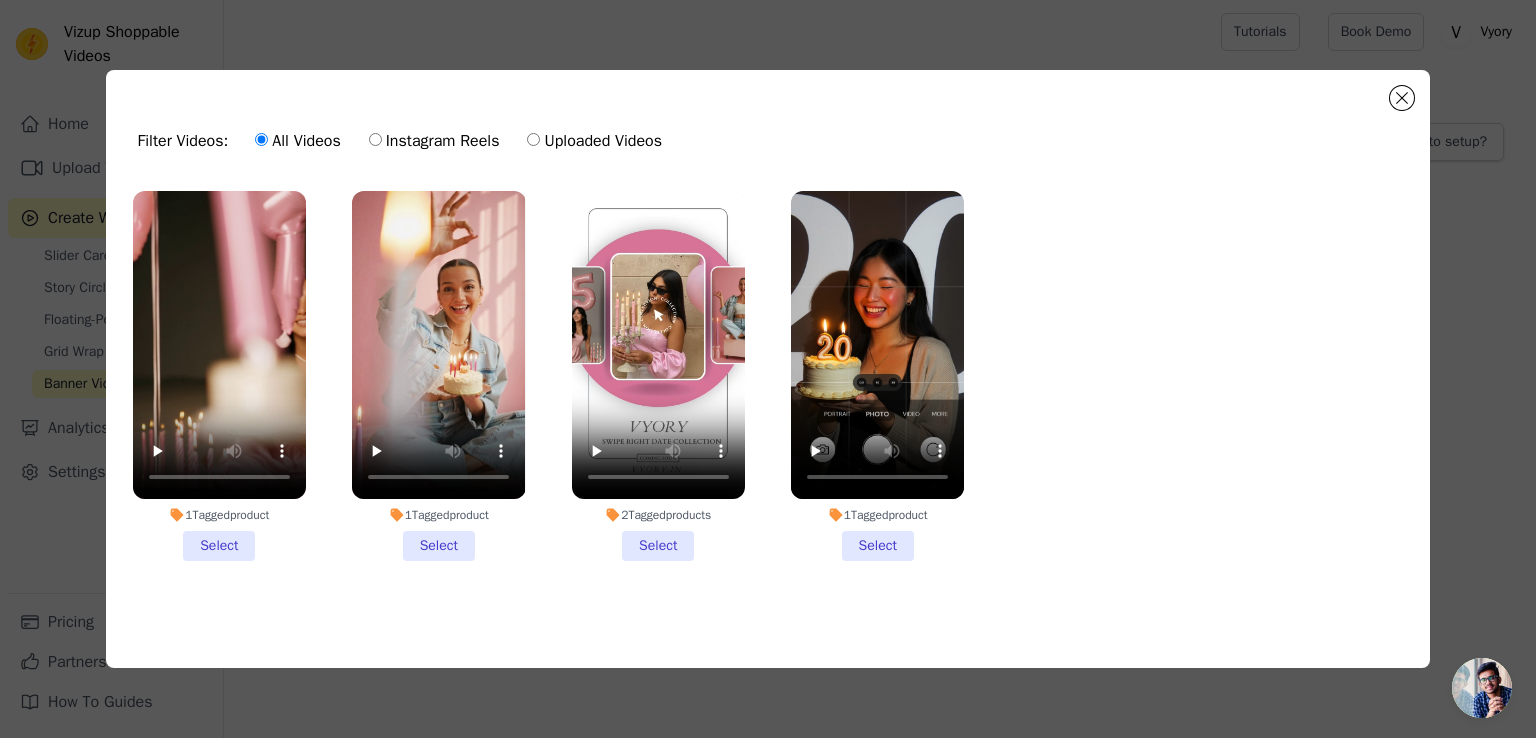 click on "Instagram Reels" at bounding box center [375, 139] 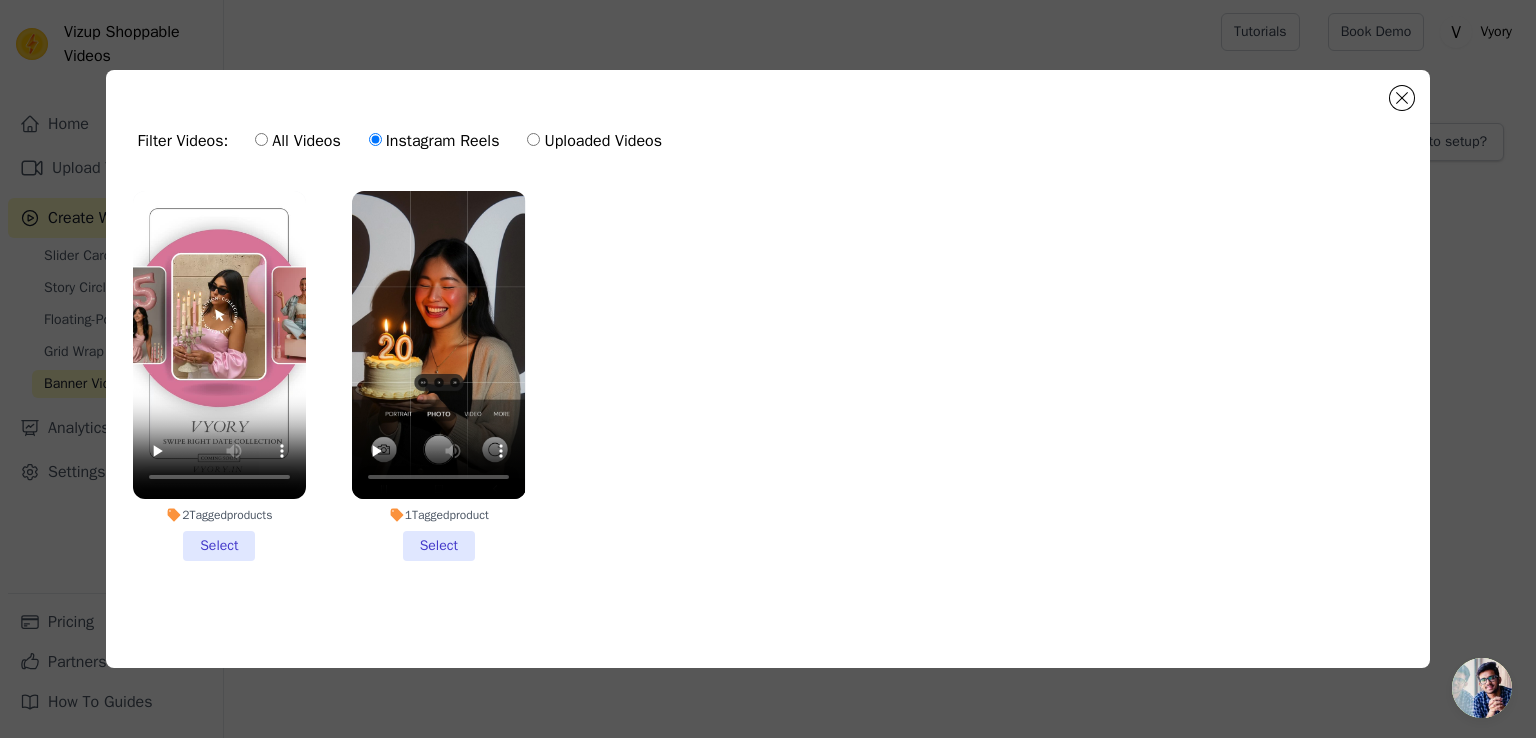 click on "Uploaded Videos" at bounding box center (533, 139) 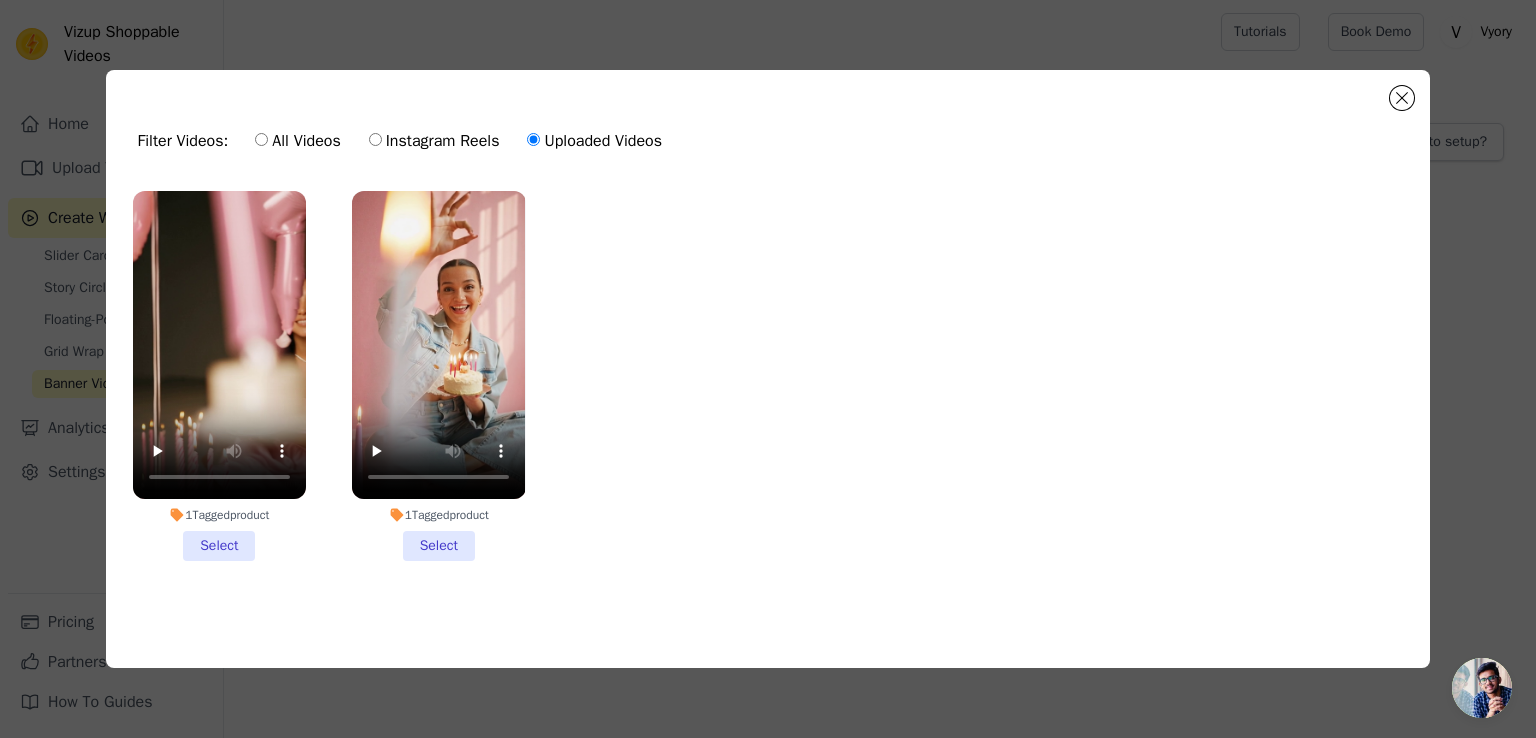 click on "Instagram Reels" at bounding box center [375, 139] 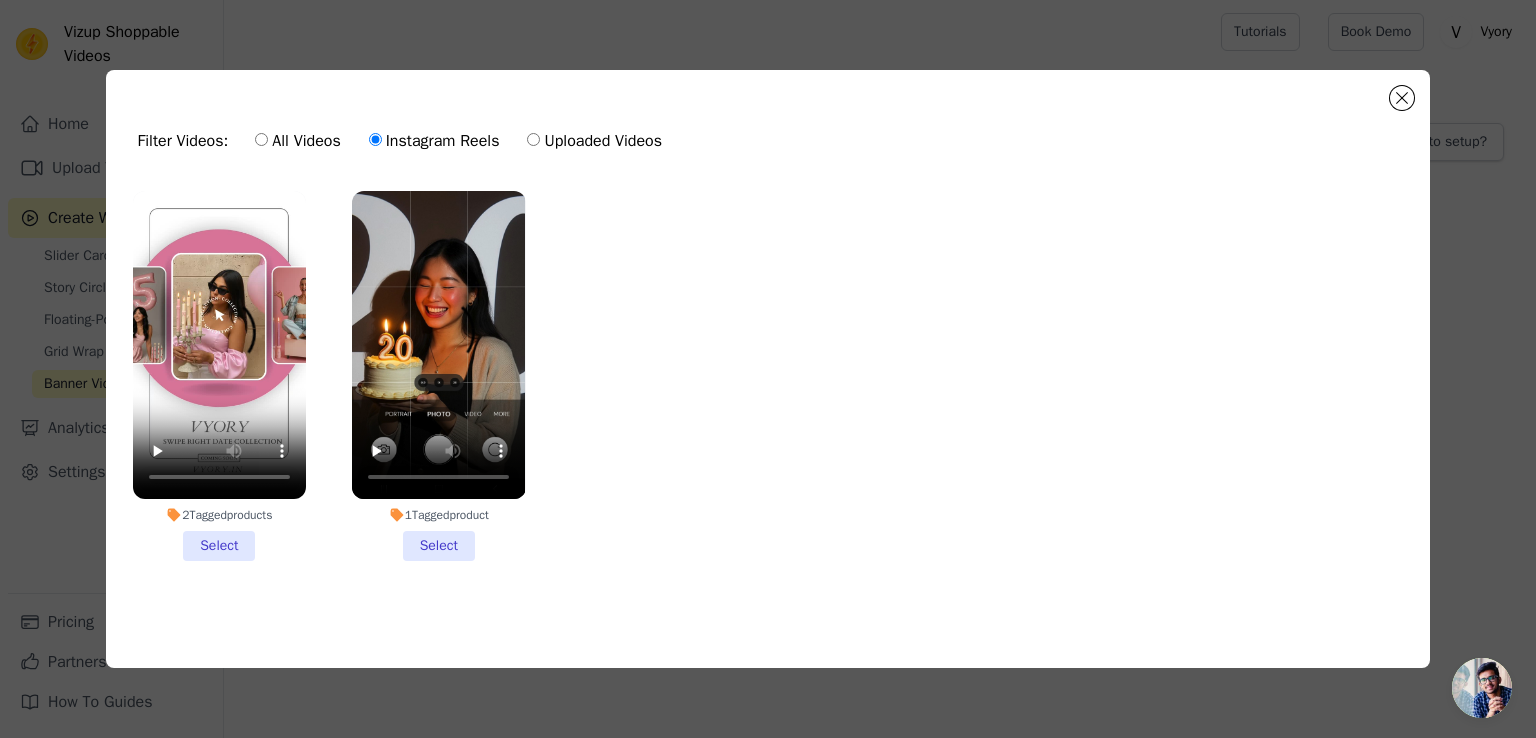 click on "Filter Videos:
All Videos
Instagram Reels
Uploaded Videos               2  Tagged  products     Select         1  Tagged  product     Select       0  videos selected     Add To Widget   Dismiss" 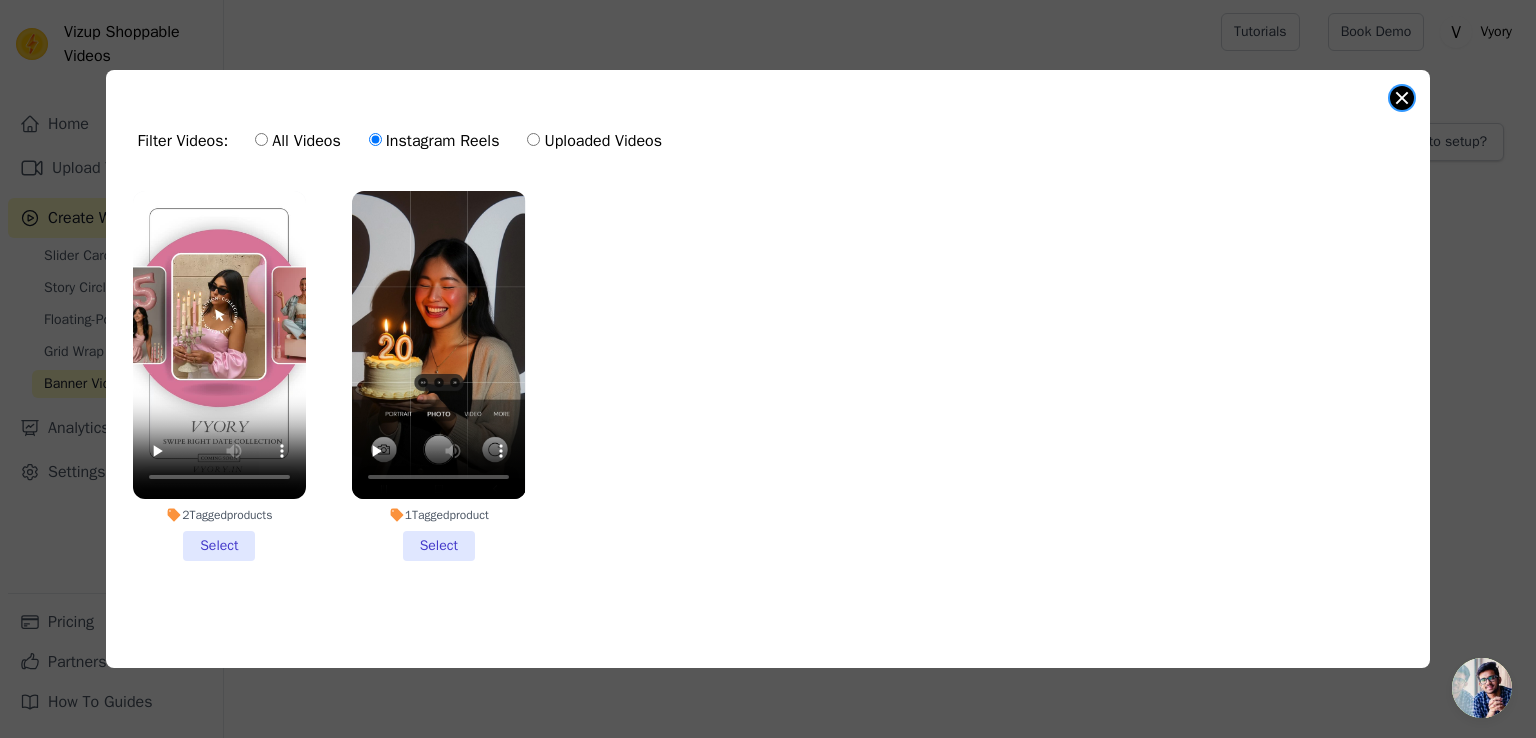 click at bounding box center [1402, 98] 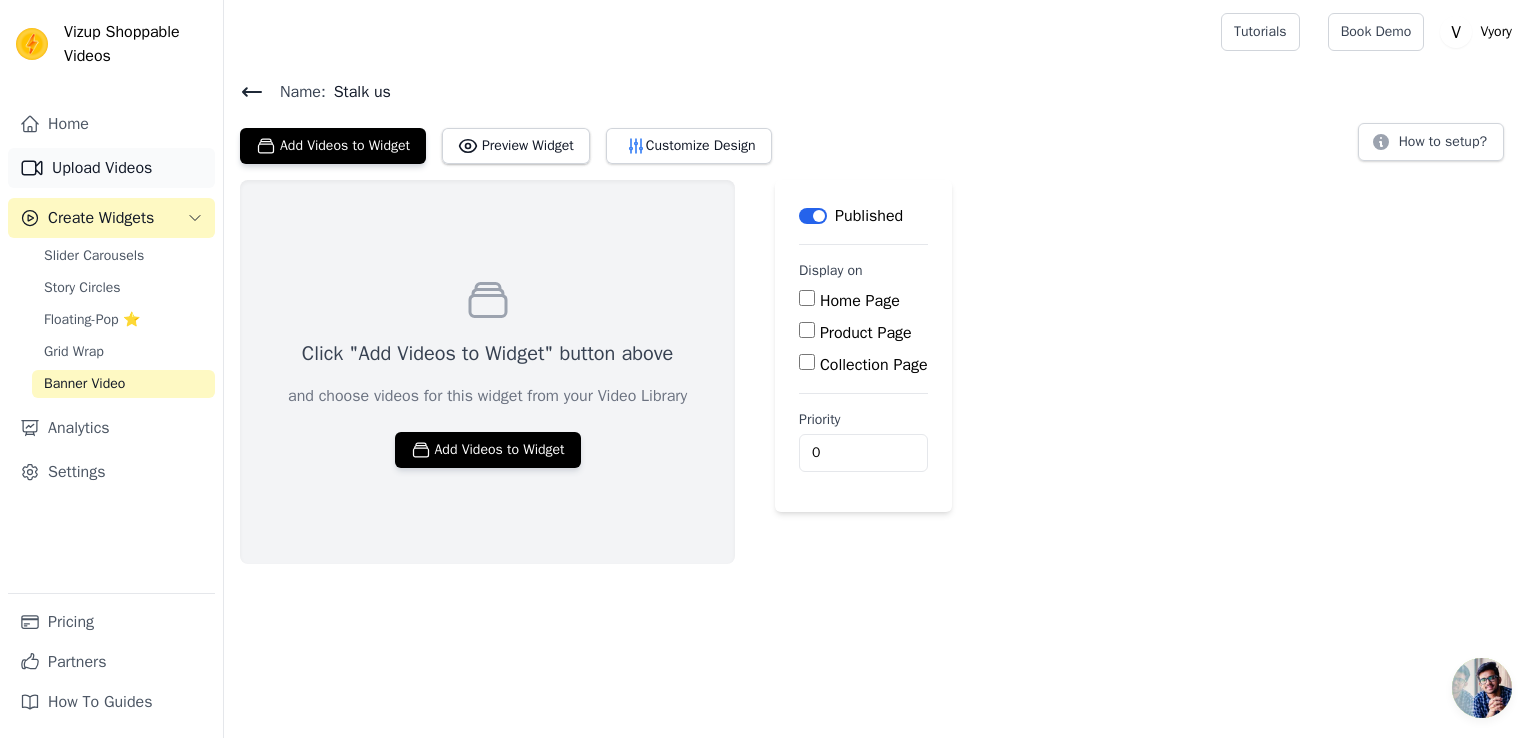 click on "Upload Videos" at bounding box center [111, 168] 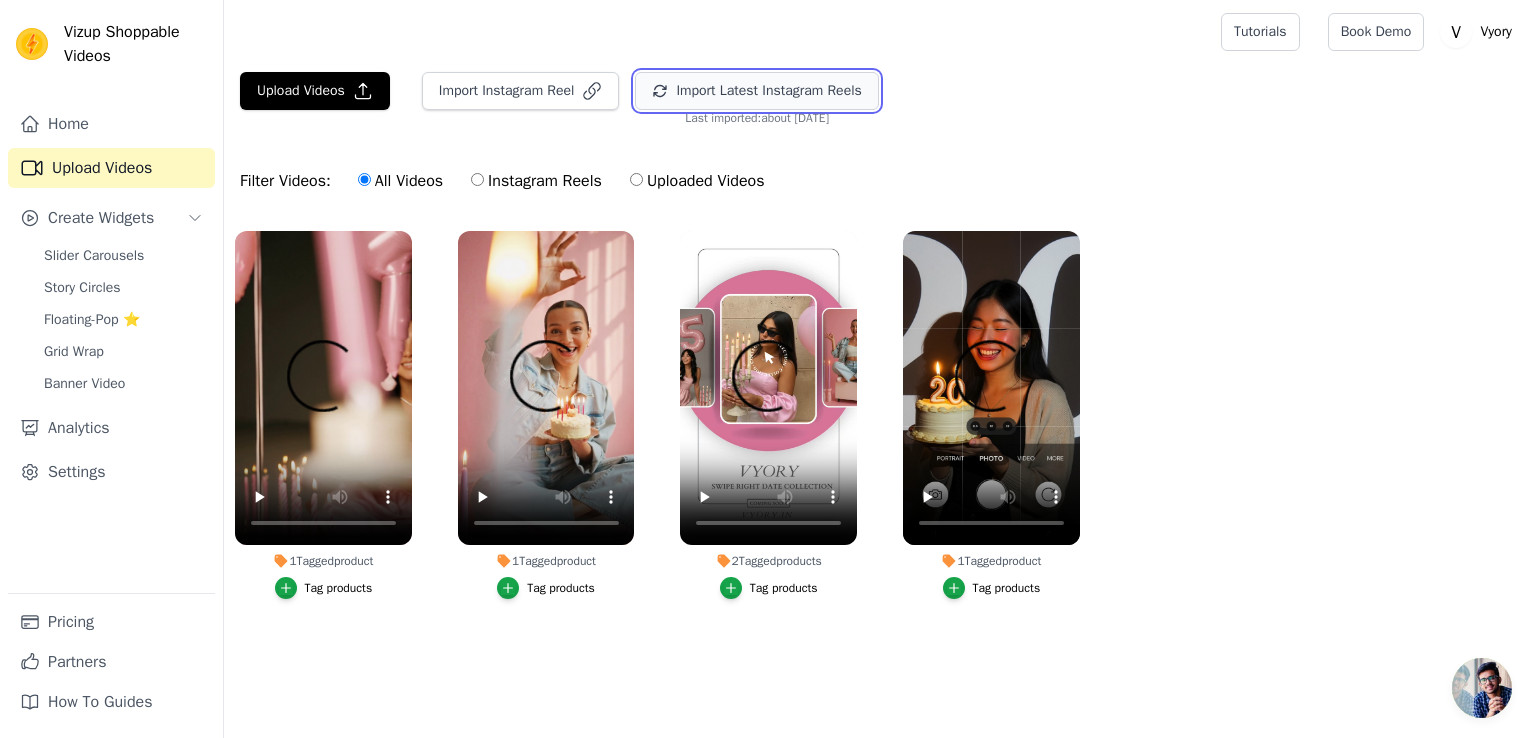click on "Import Latest Instagram Reels" at bounding box center [756, 91] 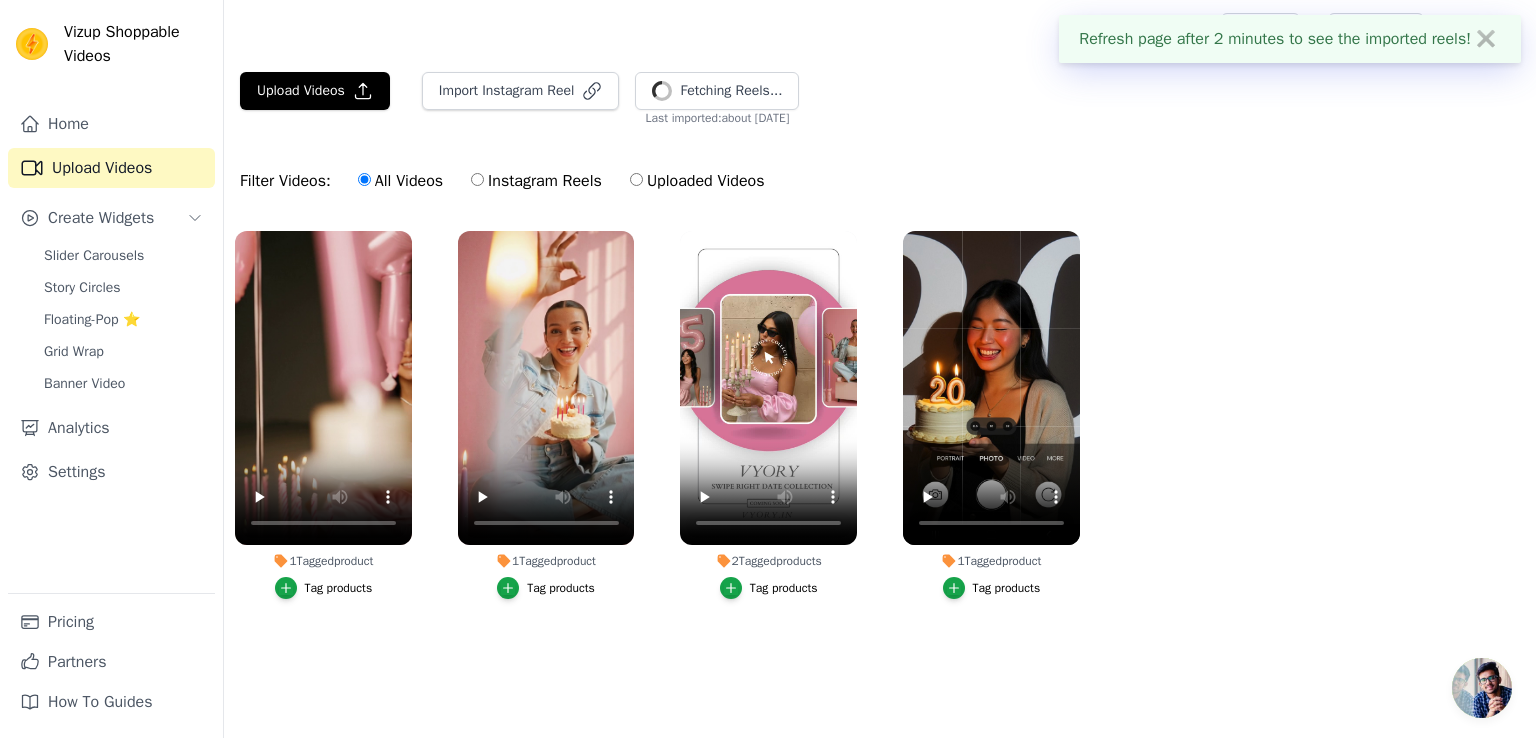 click on "Instagram Reels" at bounding box center (477, 179) 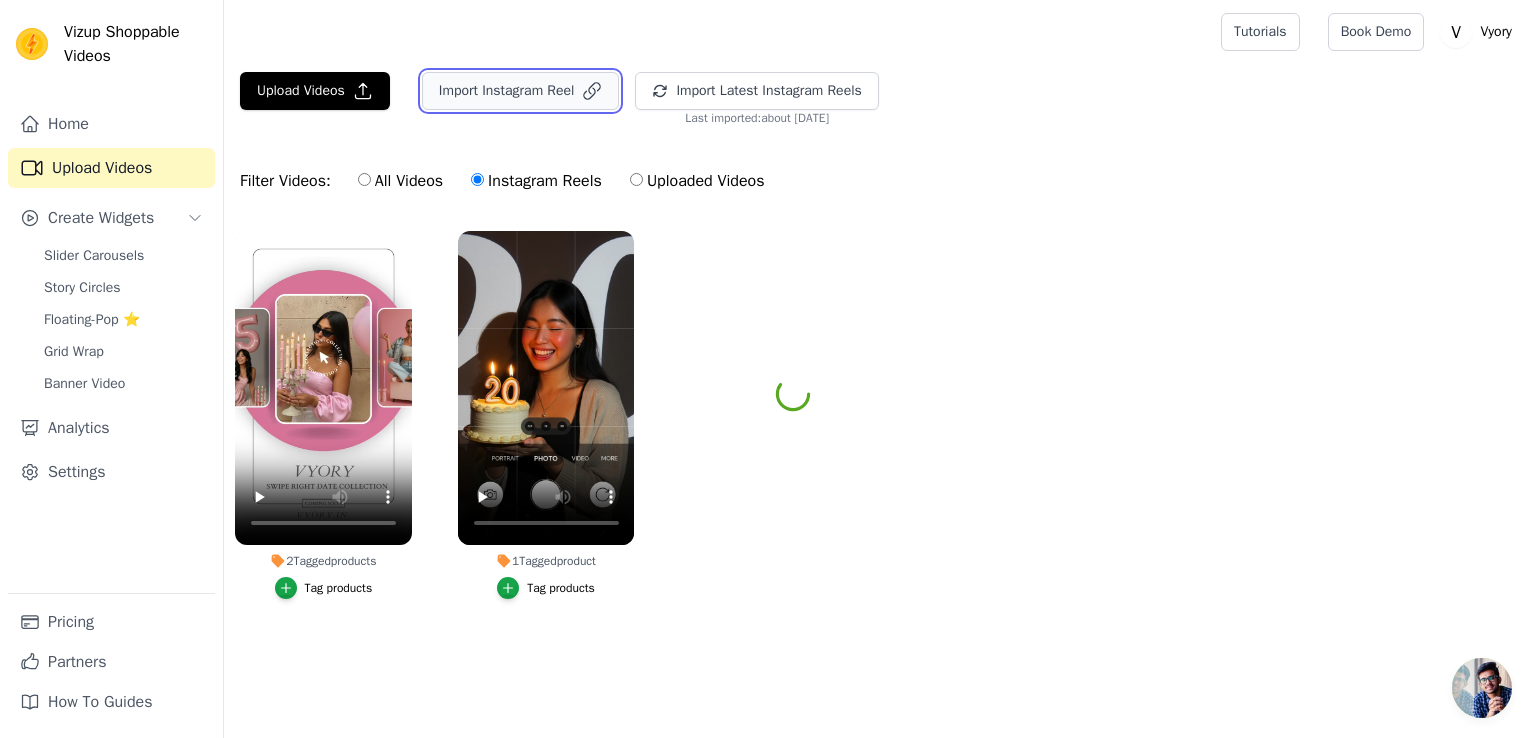 click on "Import Instagram Reel" at bounding box center (521, 91) 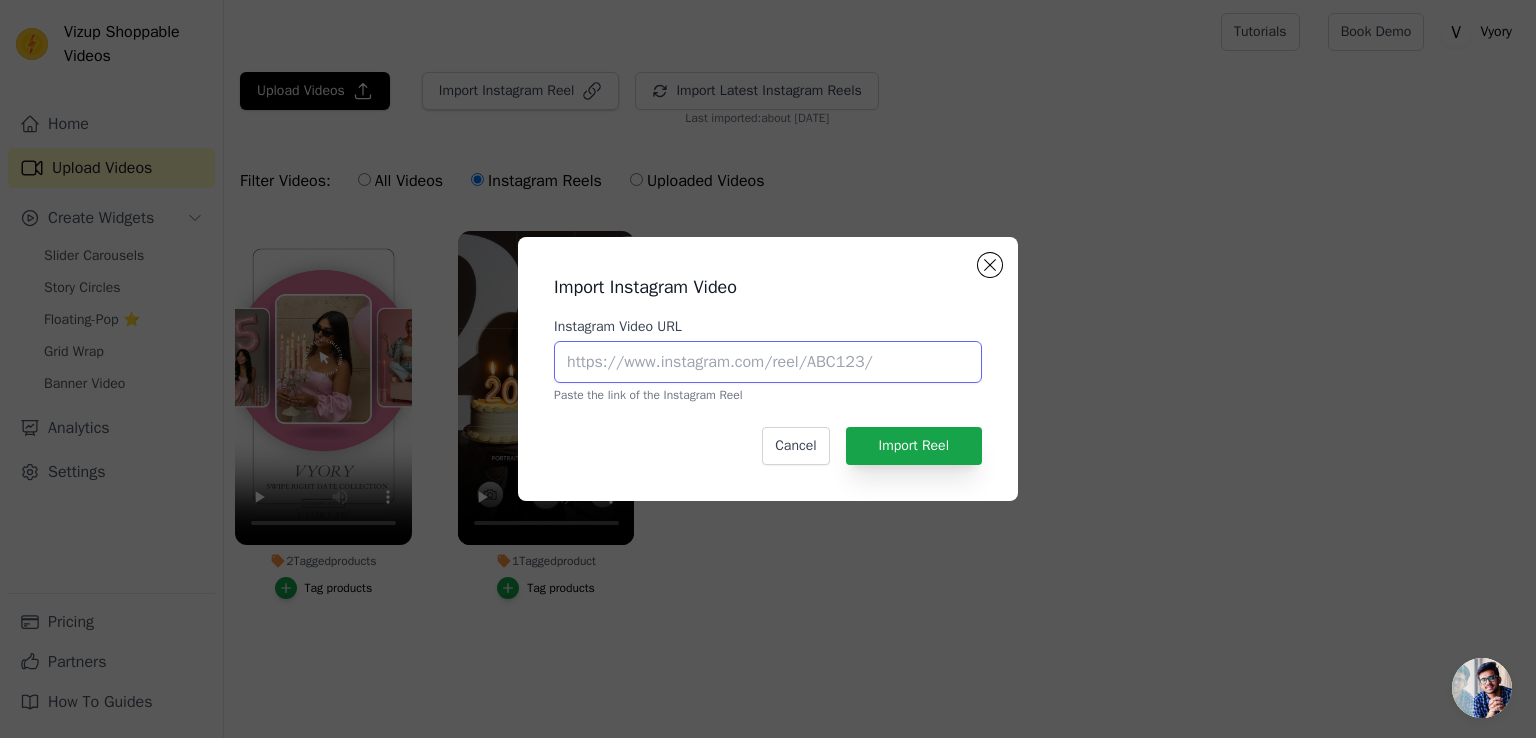click on "Instagram Video URL" at bounding box center (768, 362) 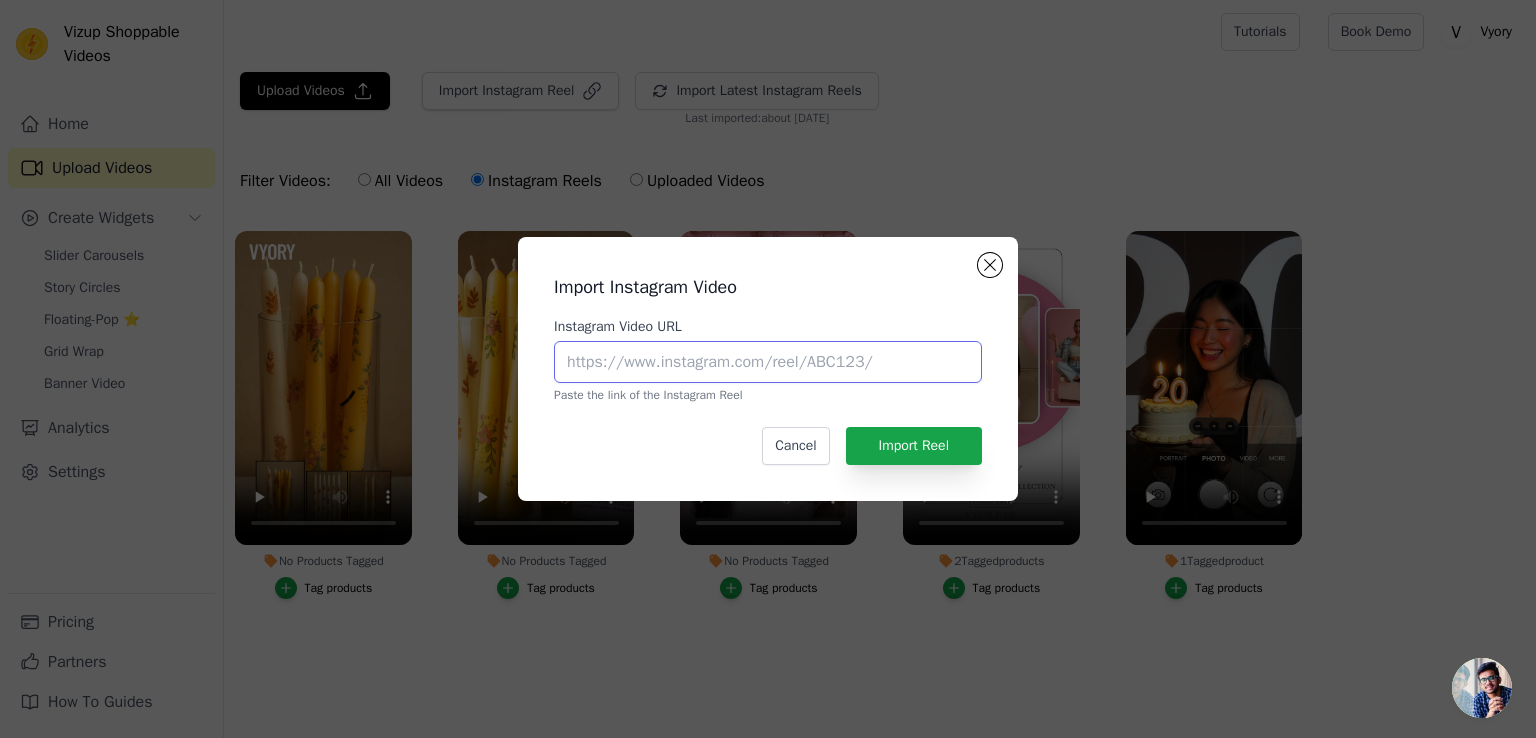 paste on "https://www.instagram.com/reel/DMFhUxYJyMD/" 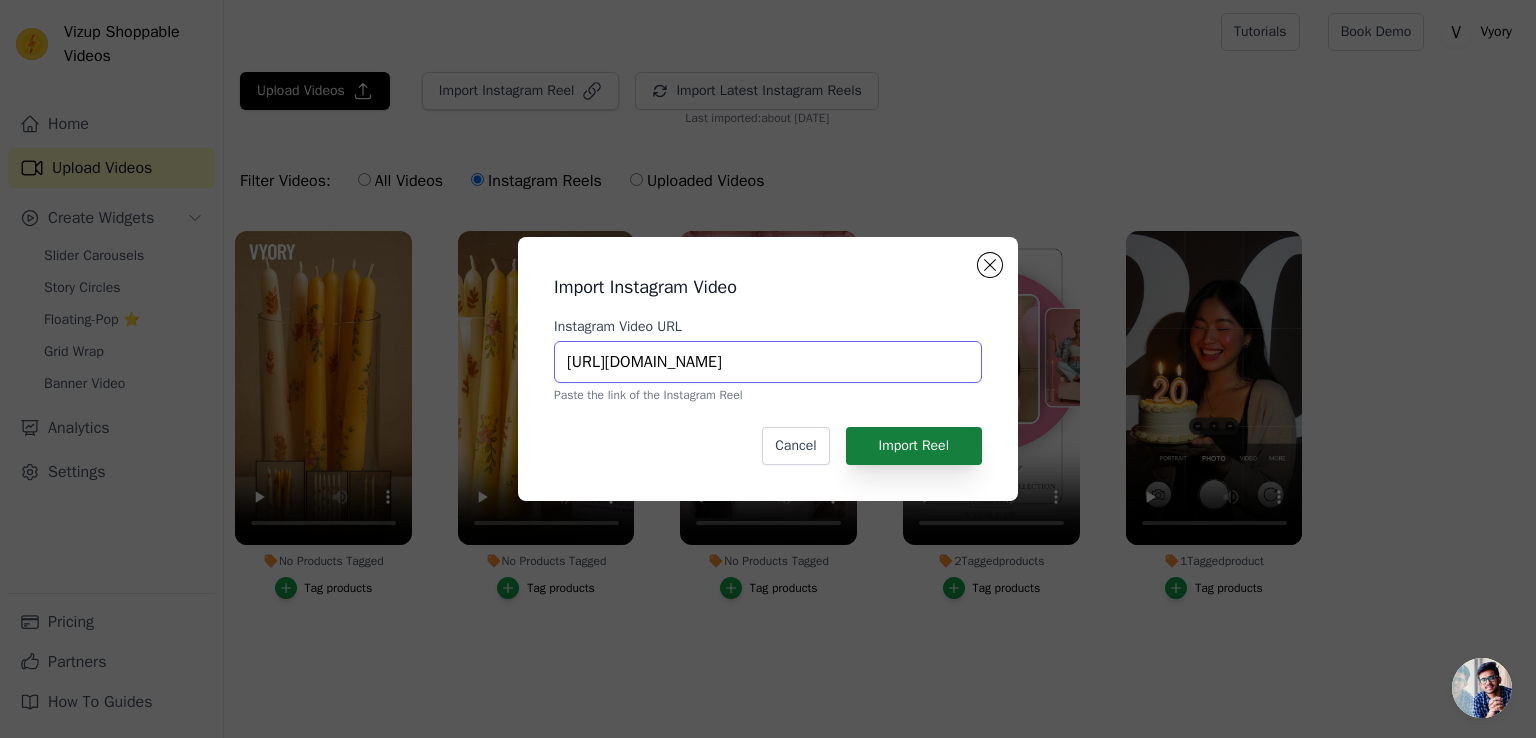 type on "https://www.instagram.com/reel/DMFhUxYJyMD/" 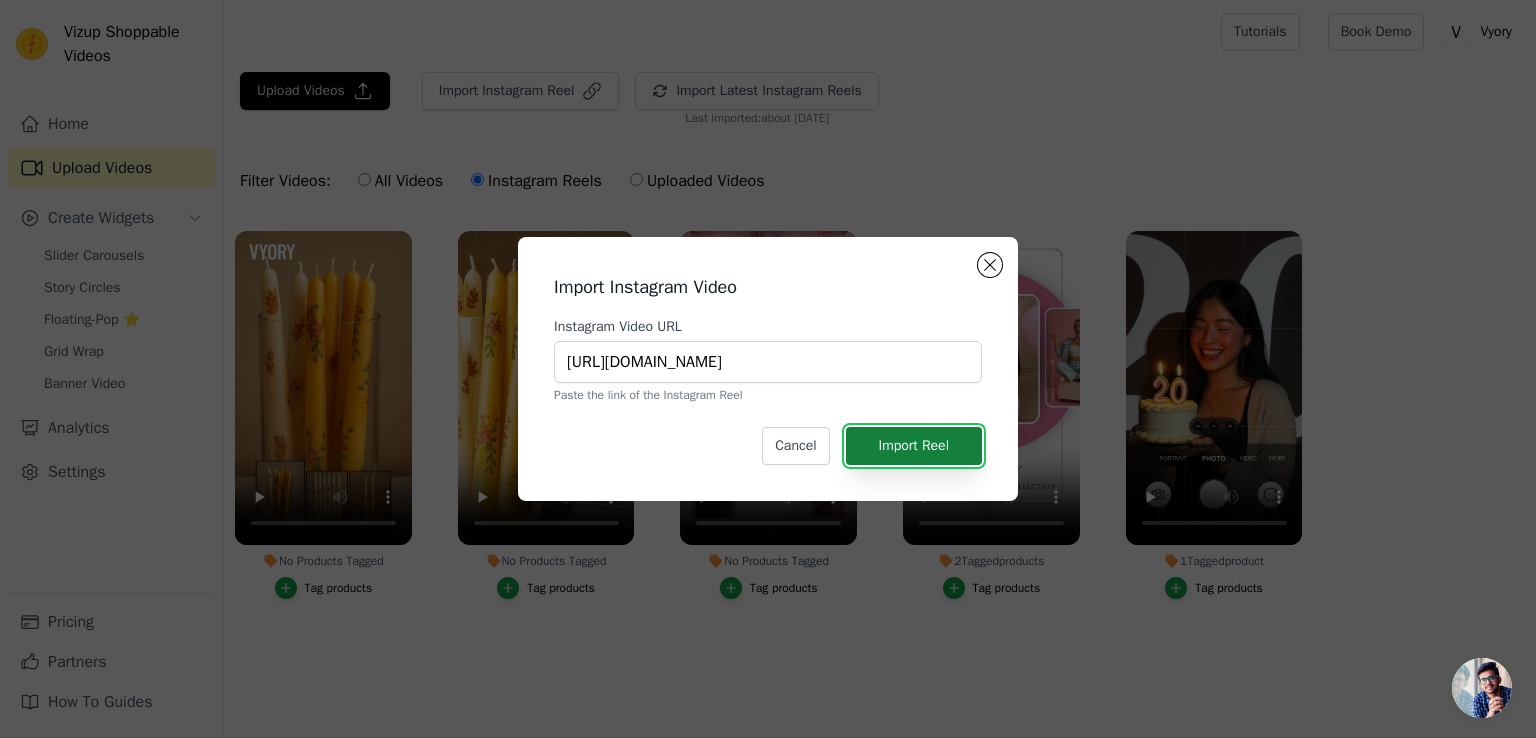 click on "Import Reel" at bounding box center [914, 446] 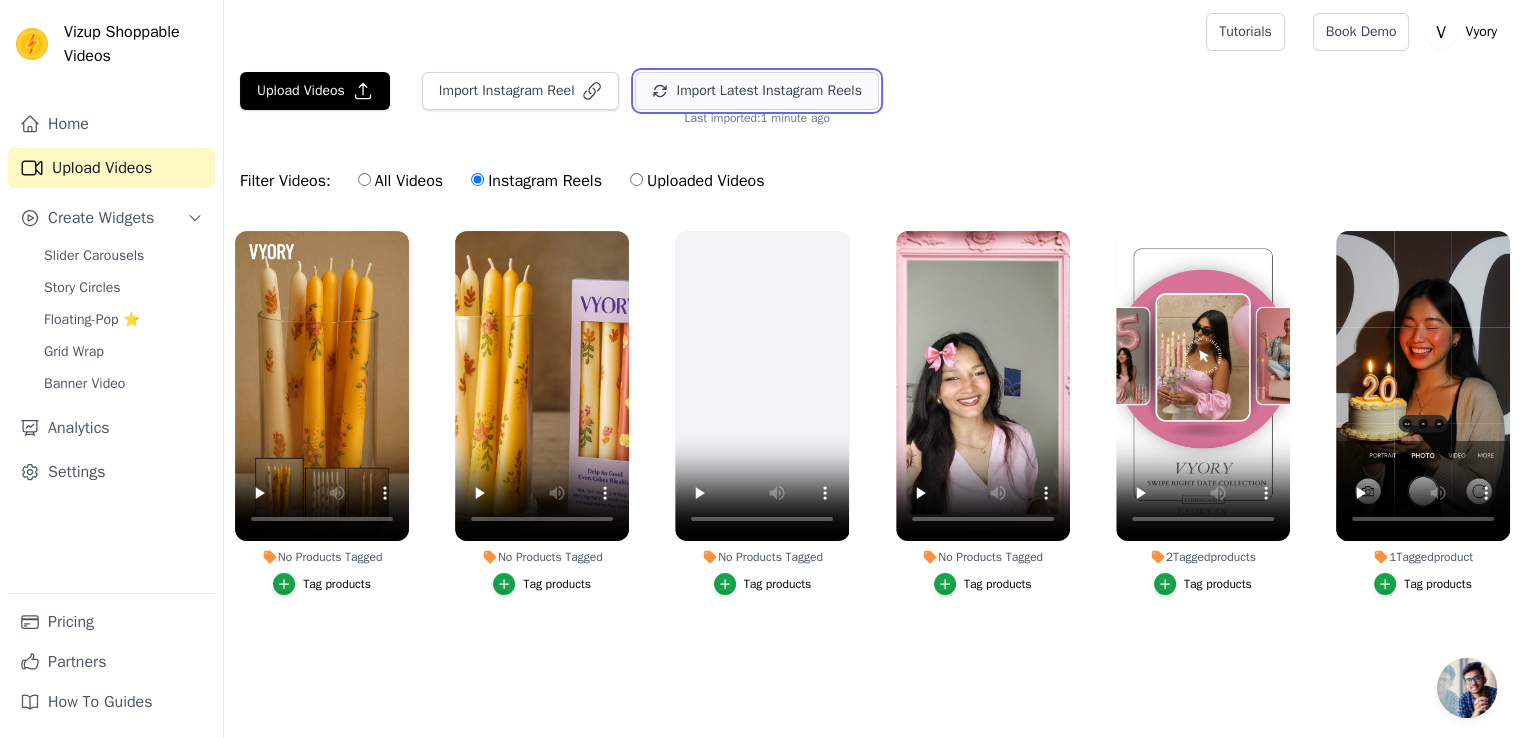 click on "Import Latest Instagram Reels" at bounding box center (756, 91) 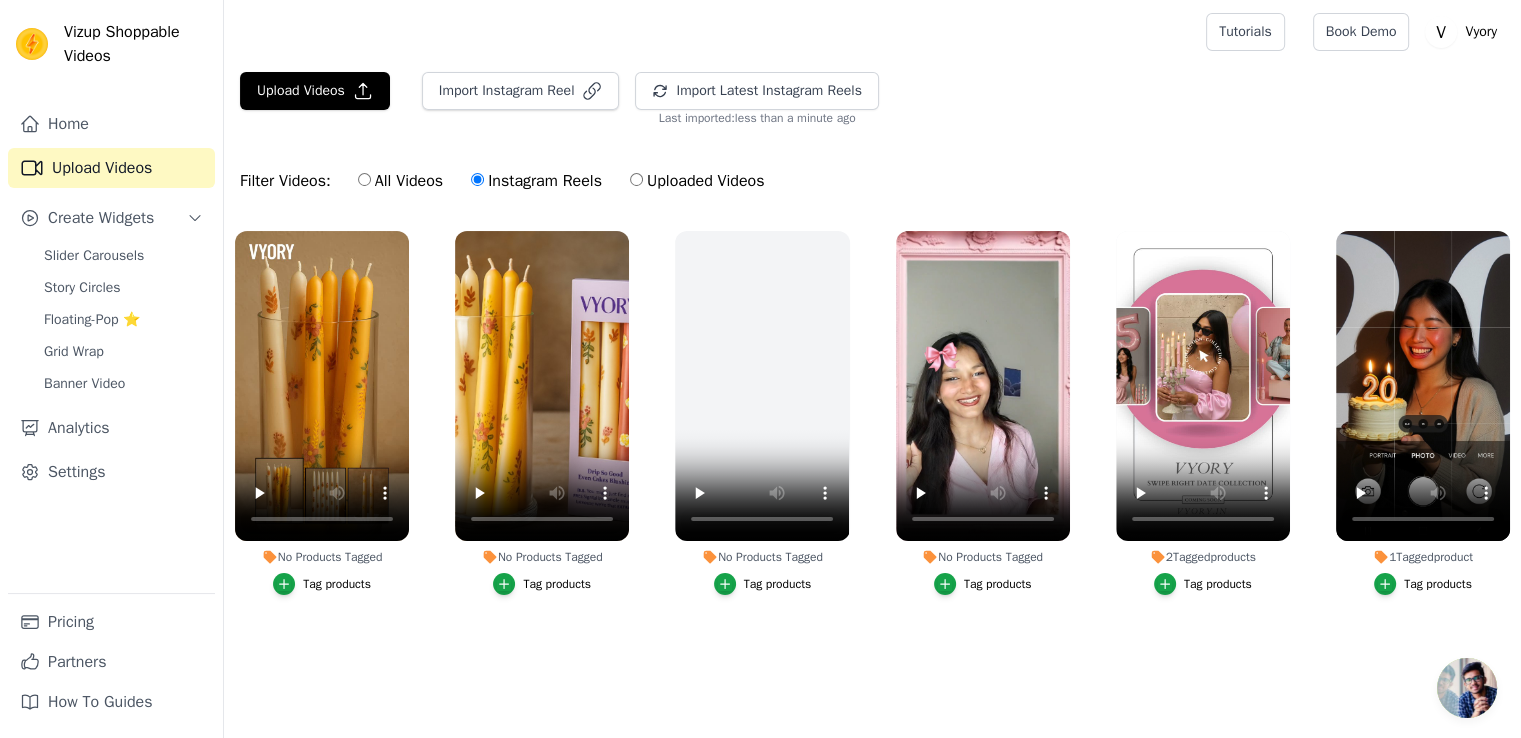 click at bounding box center (1467, 688) 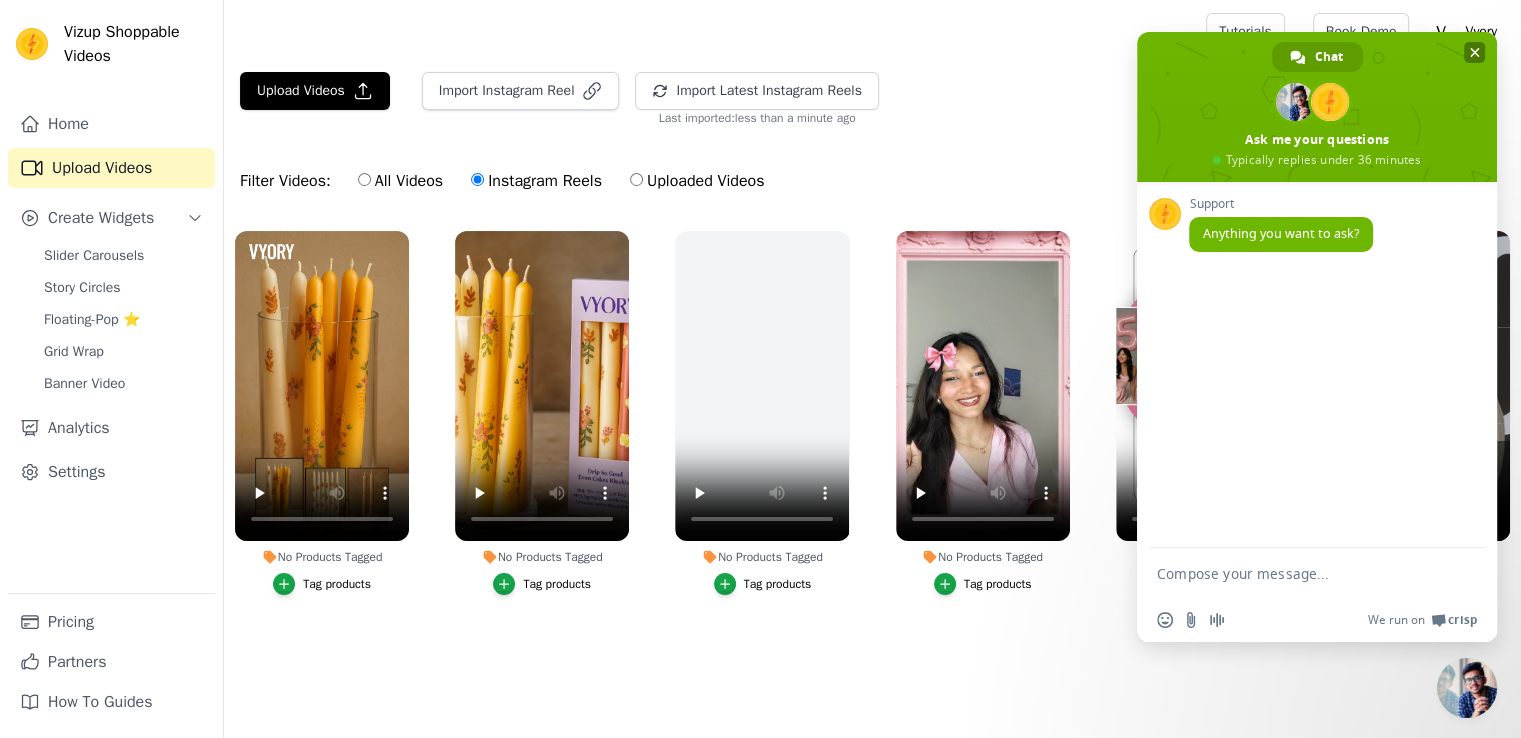 click at bounding box center (1475, 52) 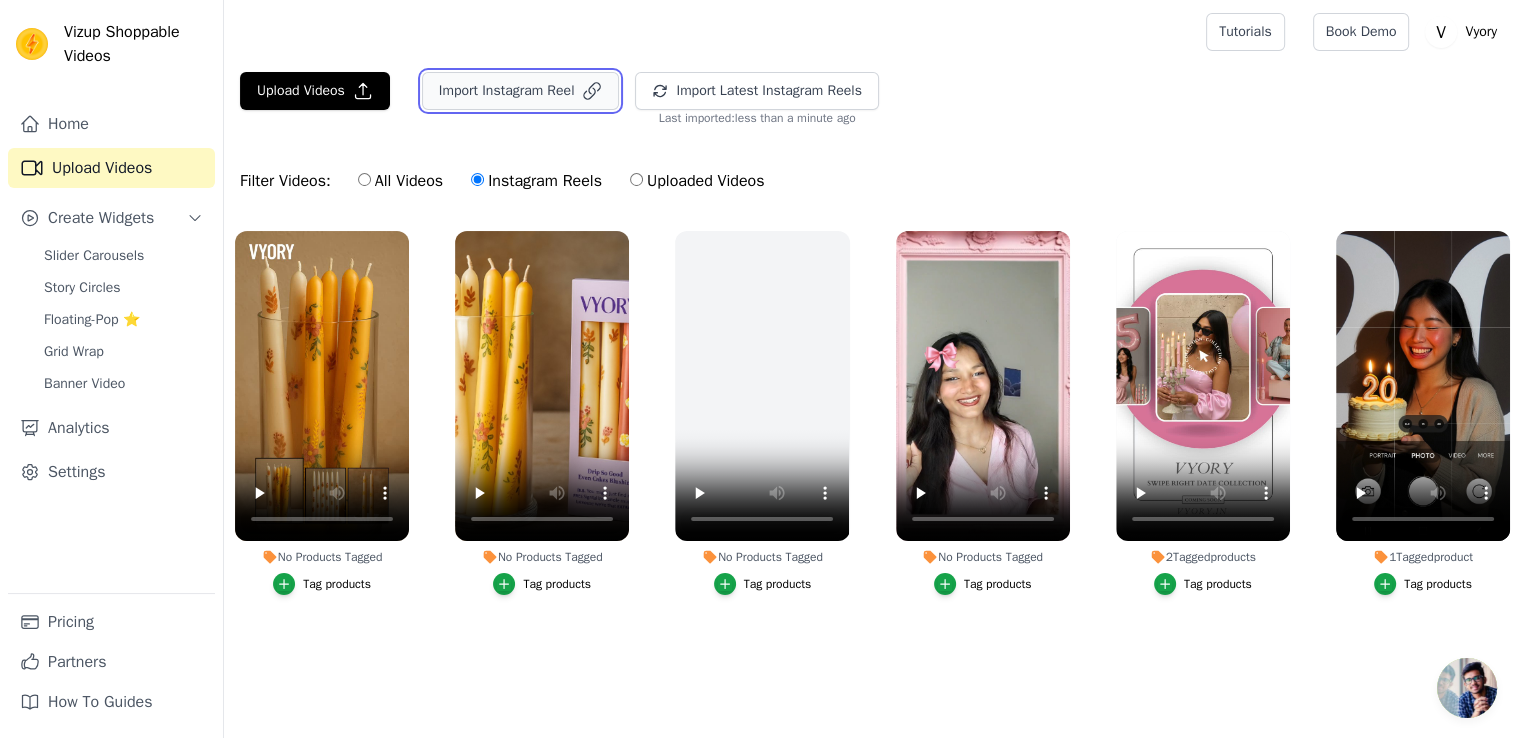 click on "Import Instagram Reel" at bounding box center [521, 91] 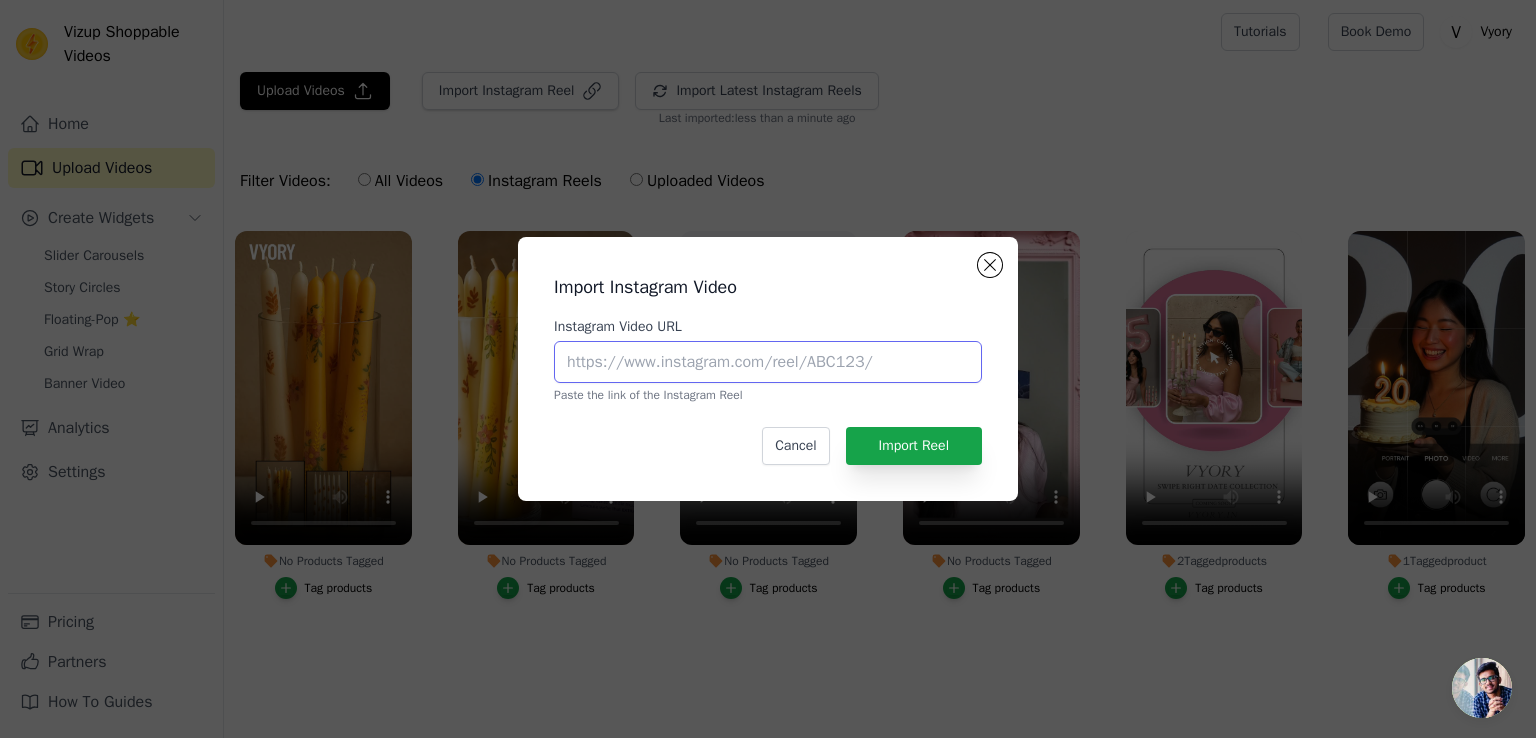 click on "Instagram Video URL" at bounding box center [768, 362] 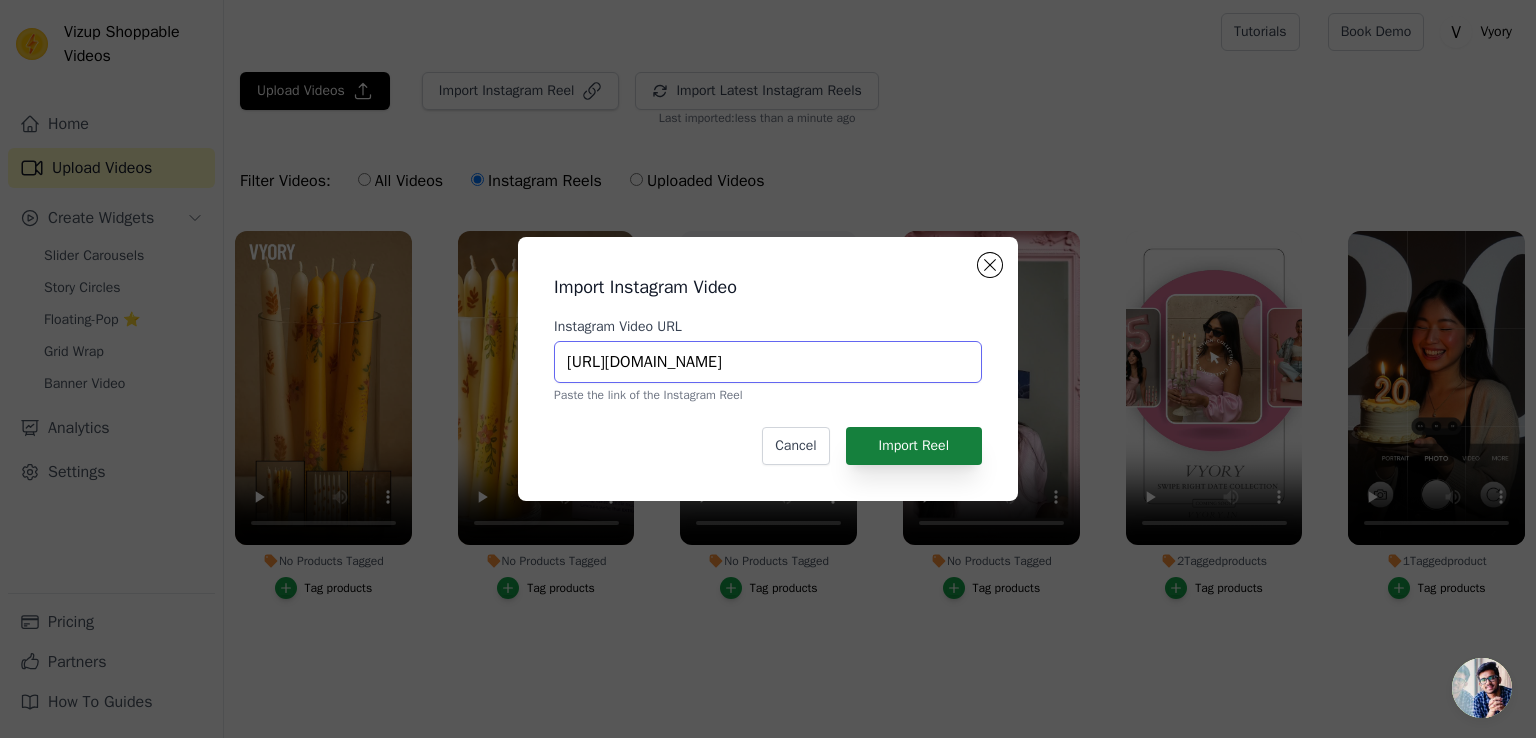 type on "https://www.instagram.com/reel/DLaDMJ_sBFt/" 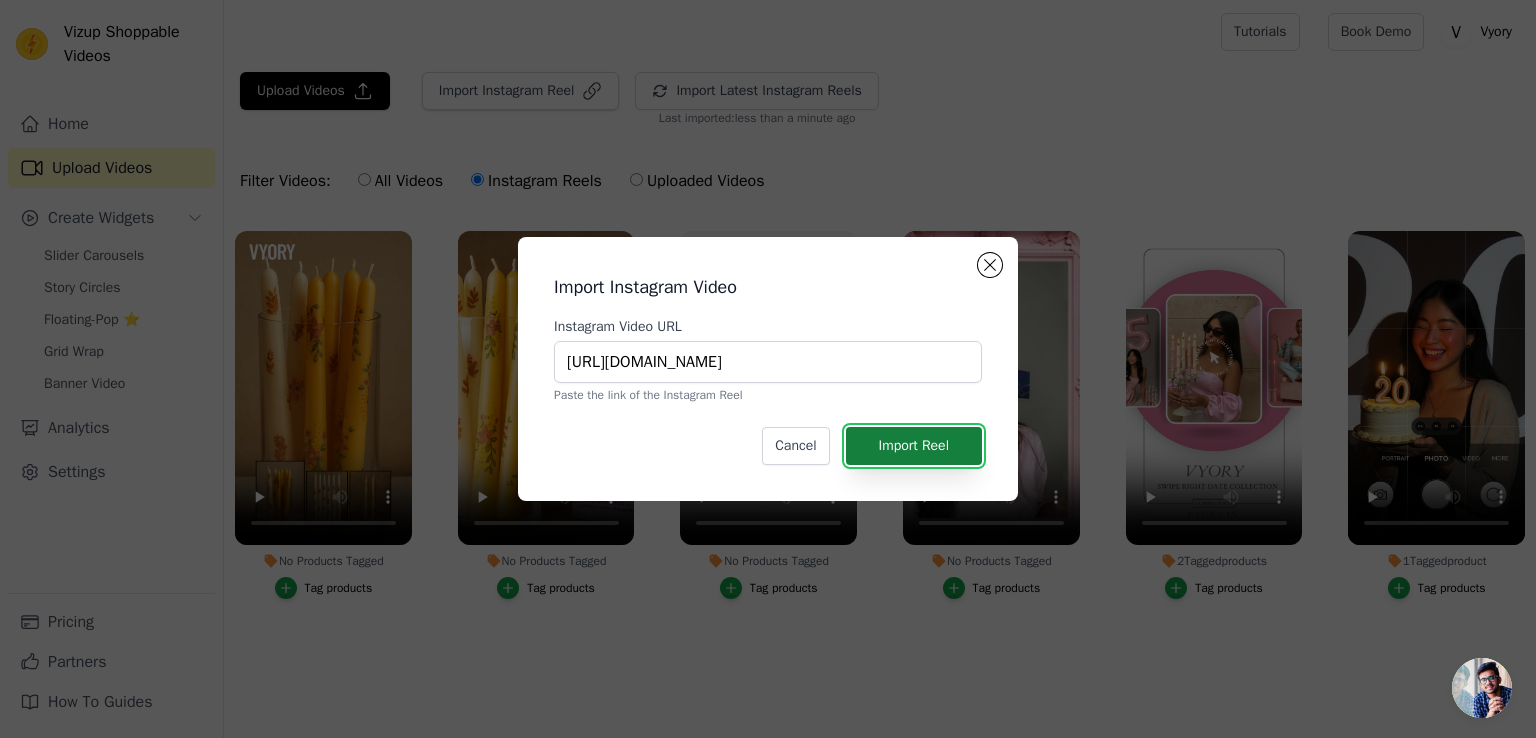 click on "Import Reel" at bounding box center [914, 446] 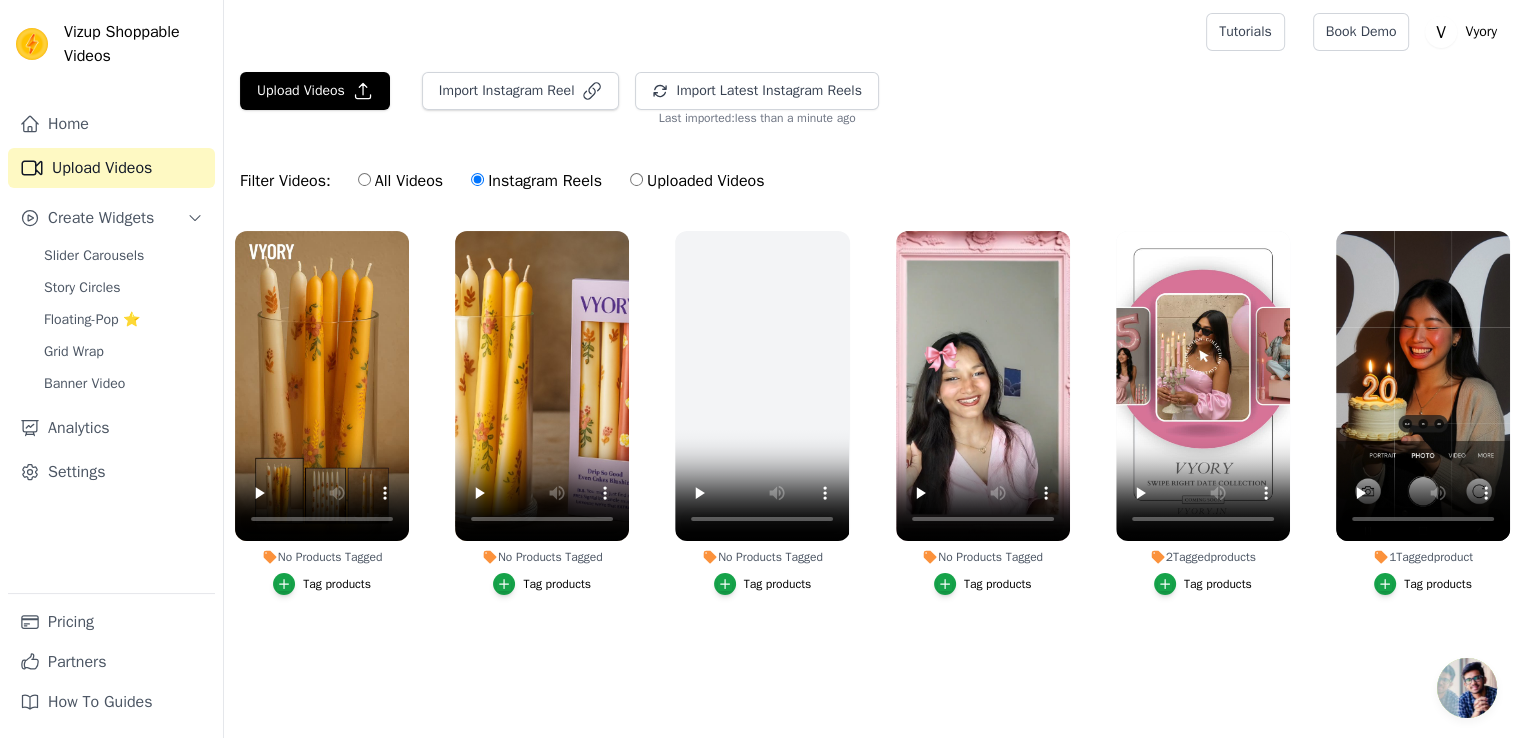 click on "All Videos" at bounding box center (400, 181) 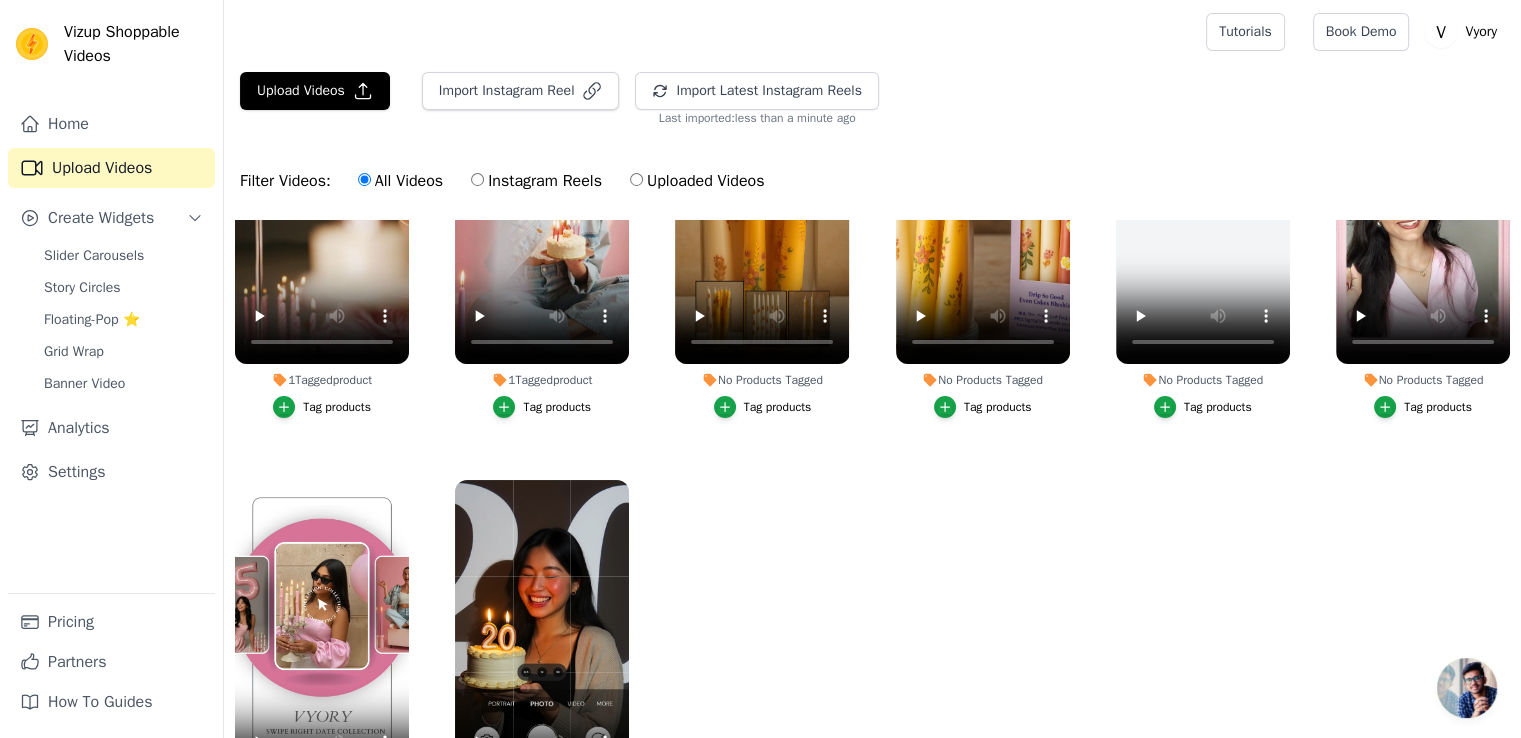 scroll, scrollTop: 0, scrollLeft: 0, axis: both 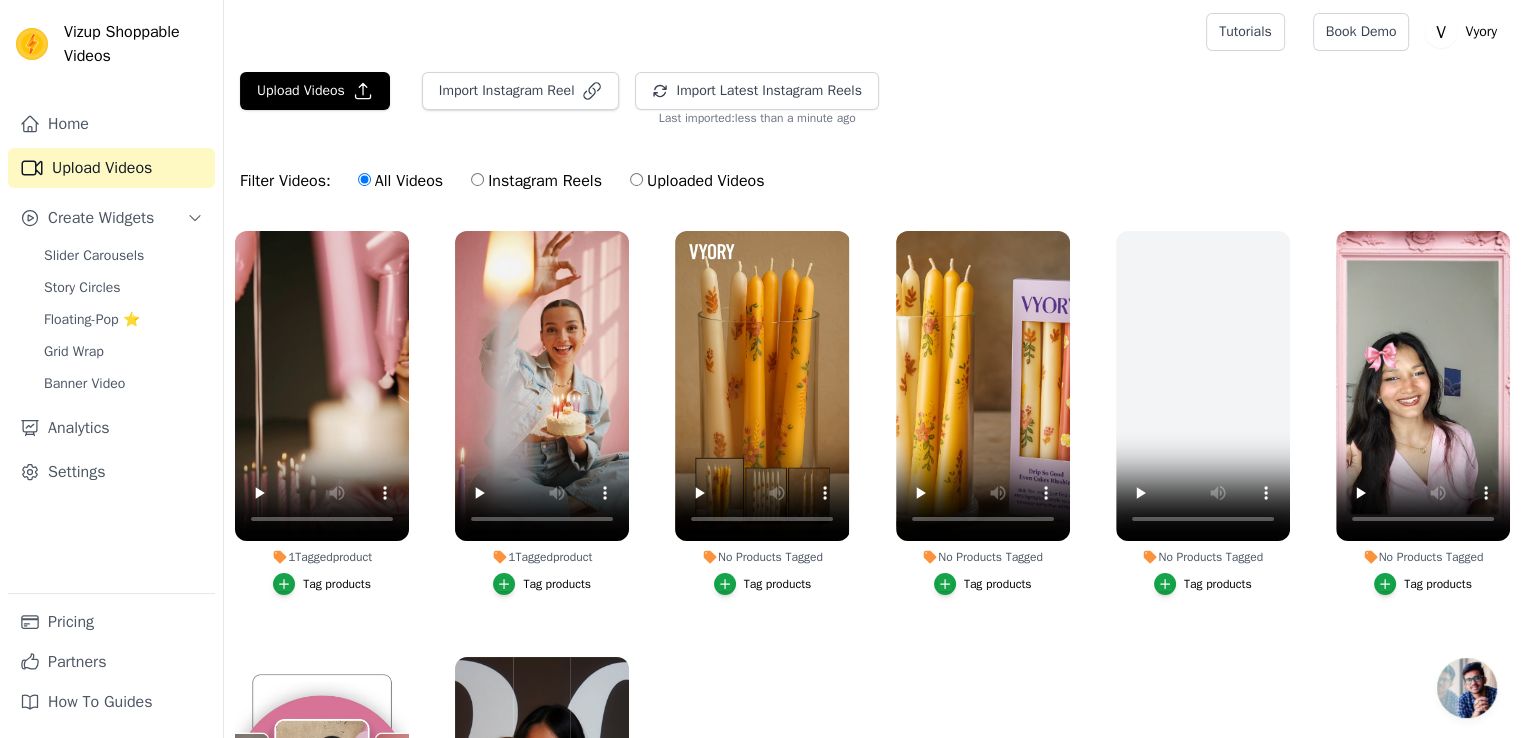 click on "Instagram Reels" at bounding box center (477, 179) 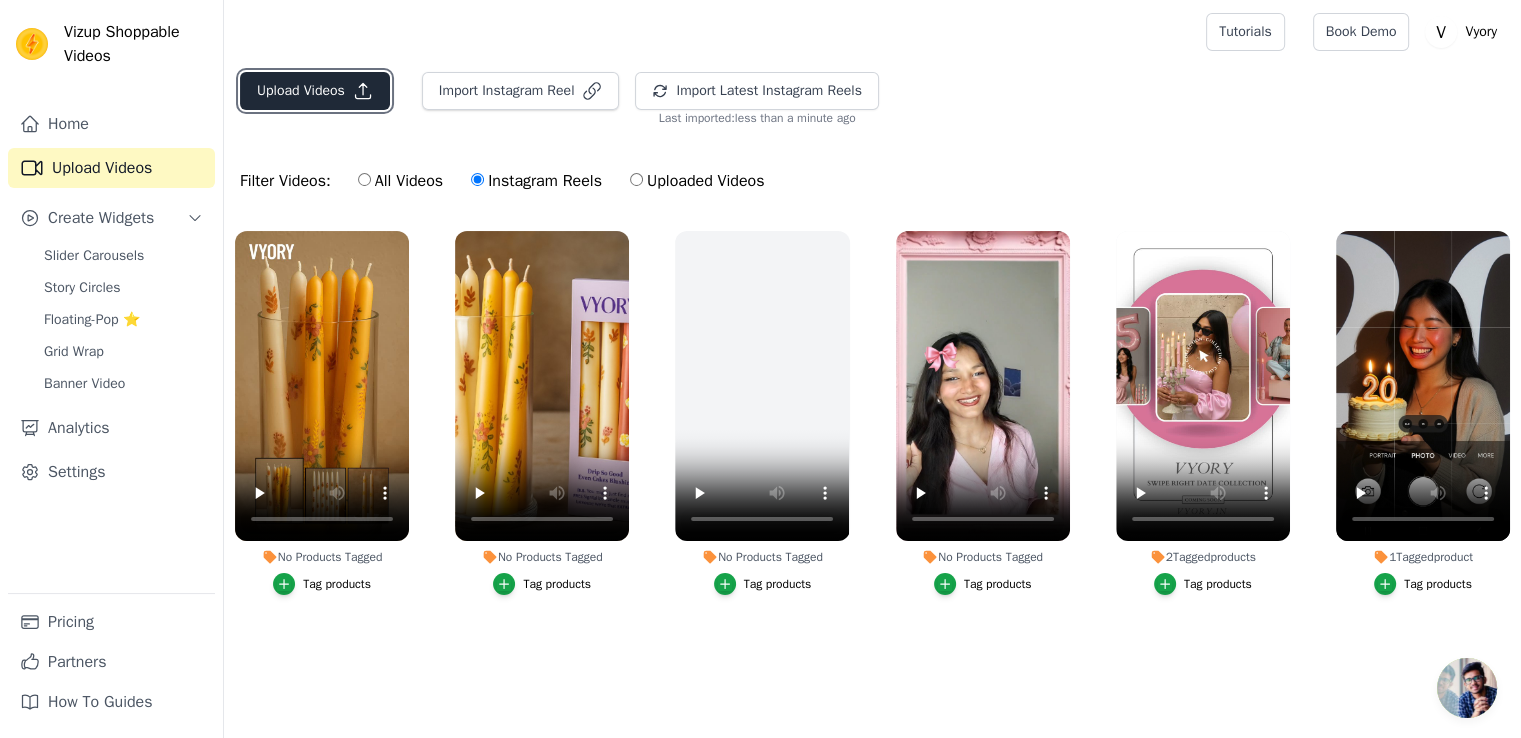 click on "Upload Videos" at bounding box center (315, 91) 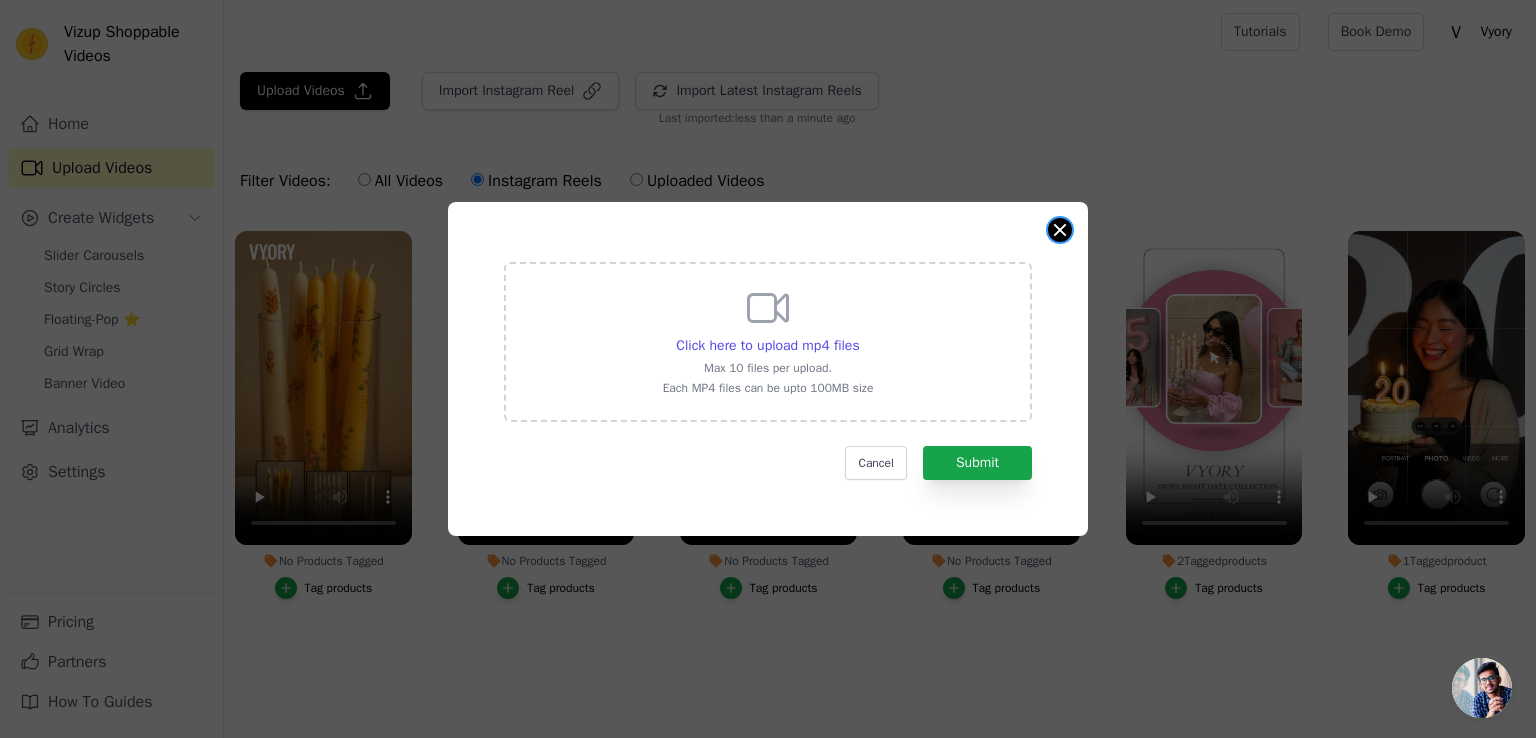 click at bounding box center (1060, 230) 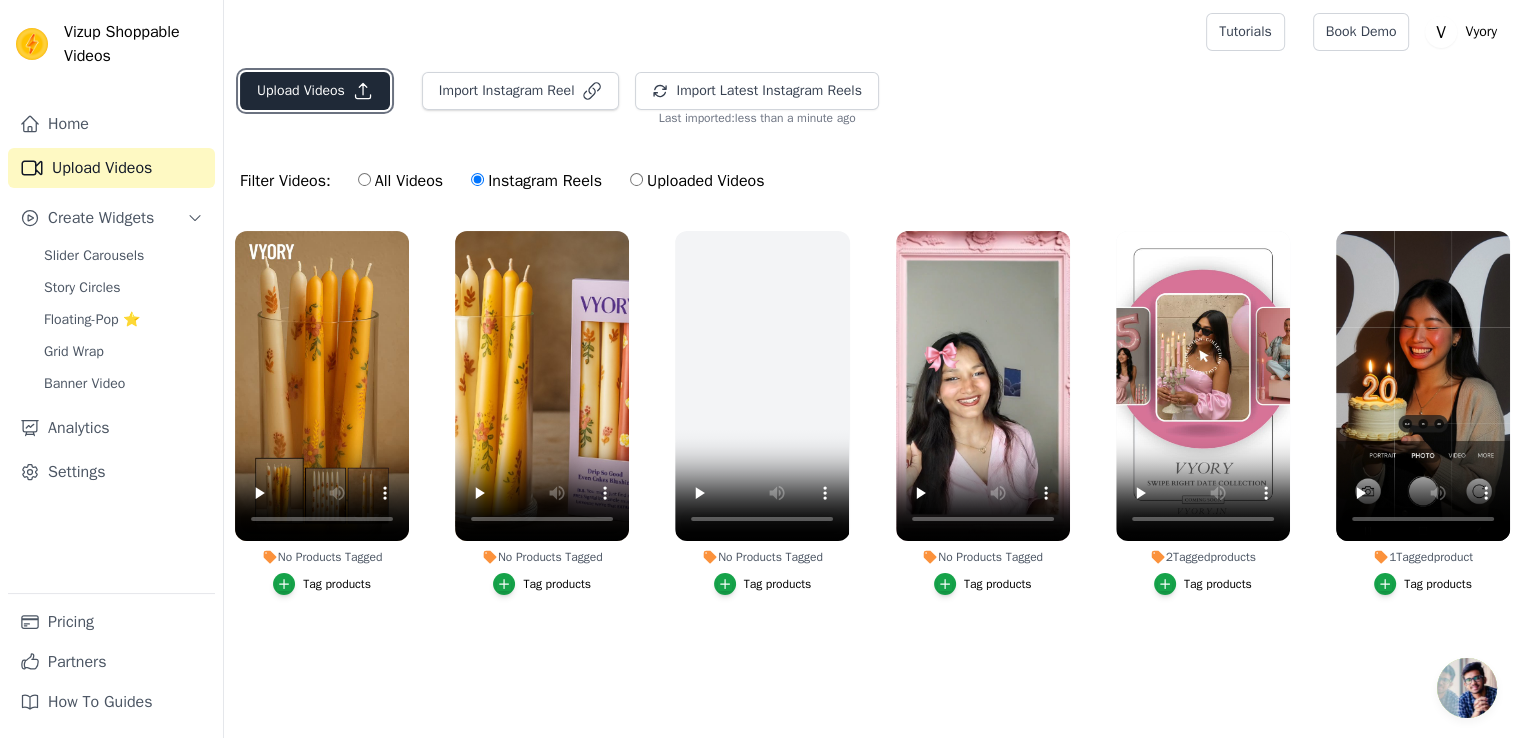 click on "Upload Videos" at bounding box center (315, 91) 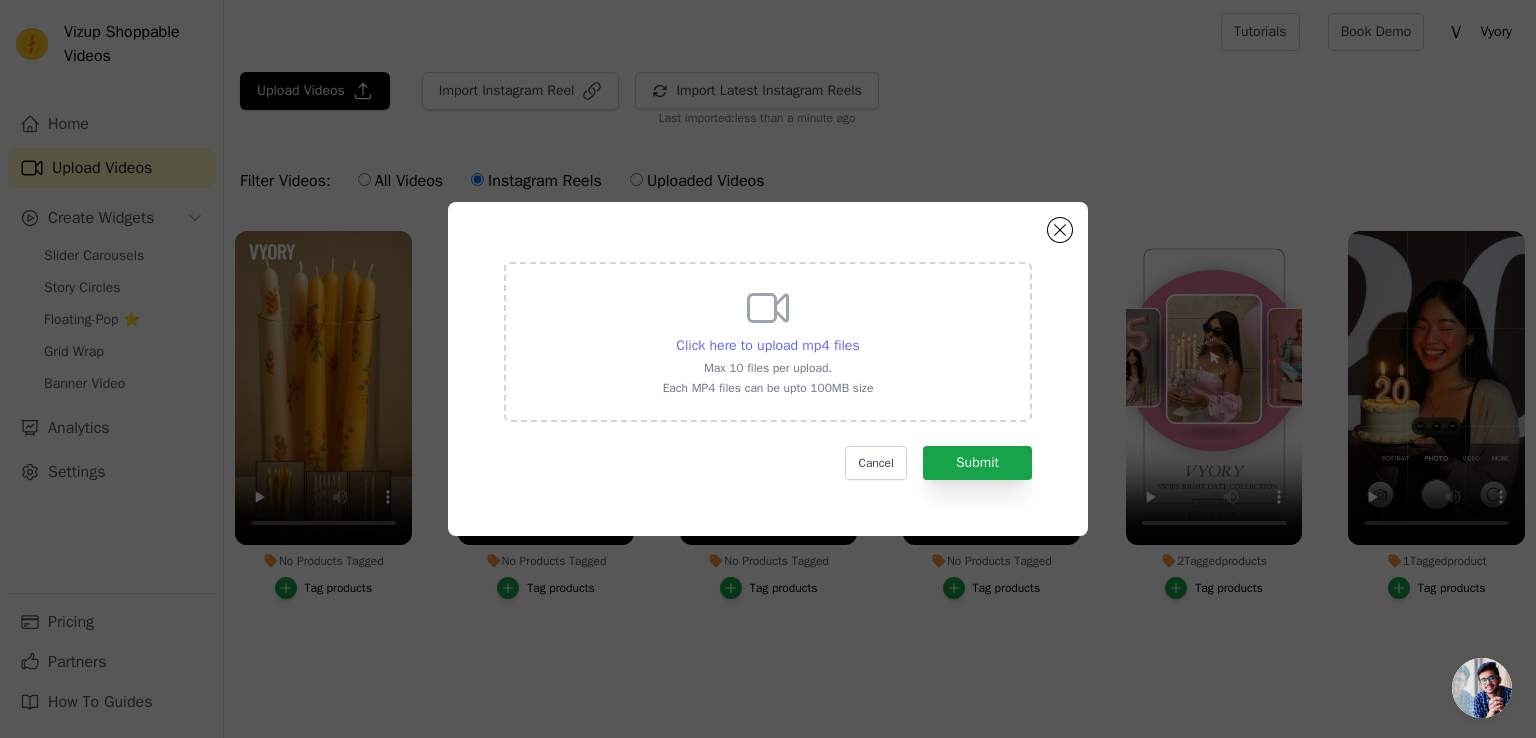 click on "Click here to upload mp4 files" at bounding box center (767, 345) 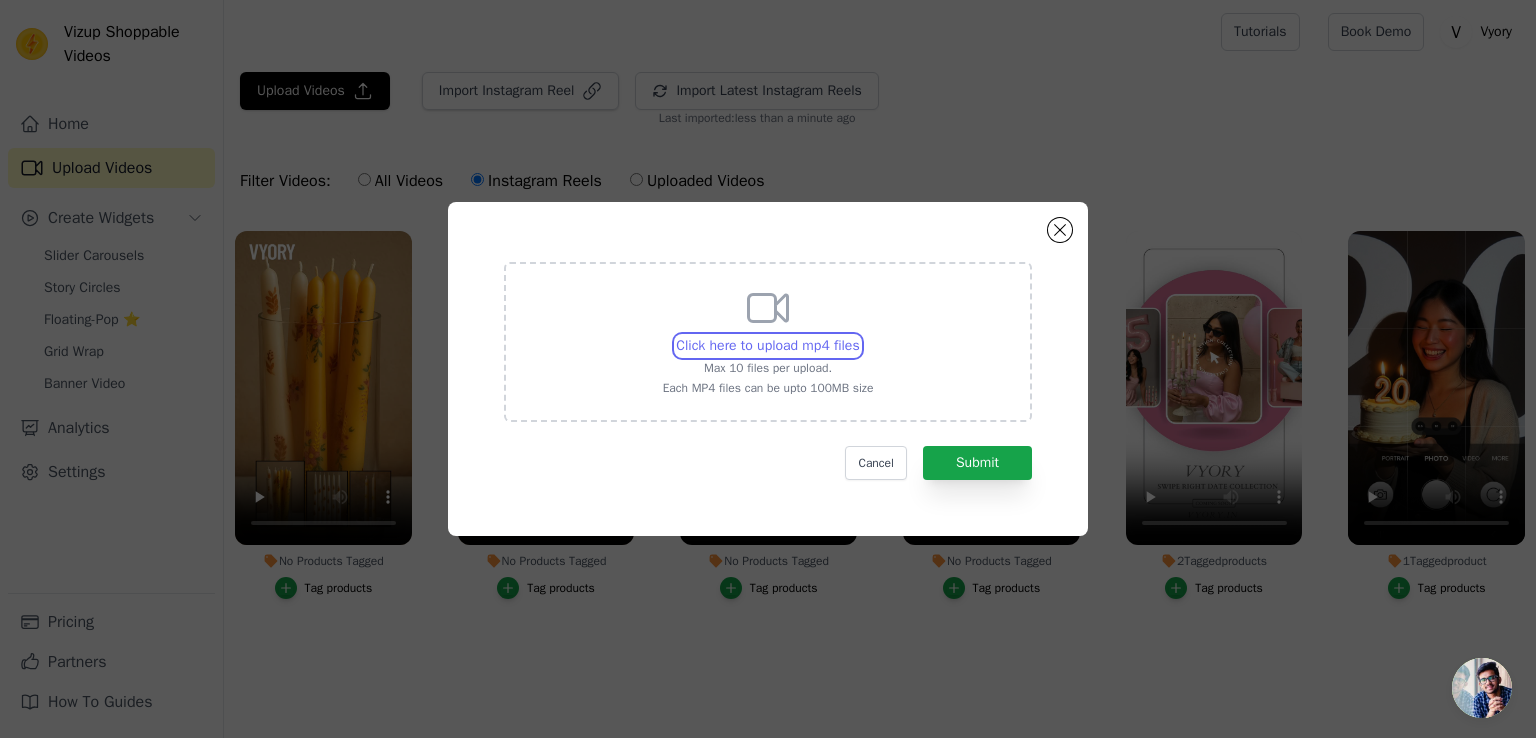 click on "Click here to upload mp4 files     Max 10 files per upload.   Each MP4 files can be upto 100MB size" at bounding box center (859, 335) 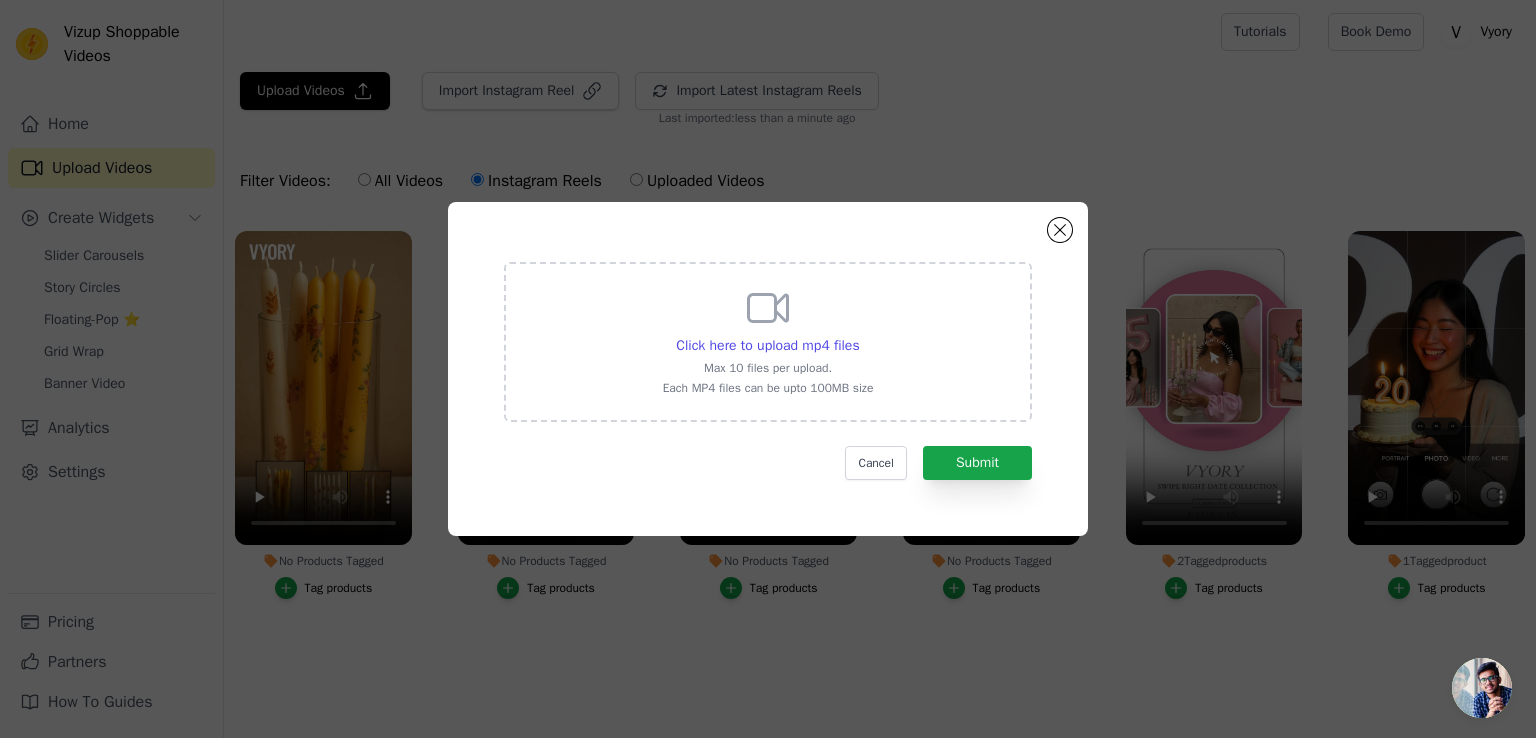 click on "Click here to upload mp4 files     Max 10 files per upload.   Each MP4 files can be upto 100MB size     Cancel   Submit" at bounding box center (768, 369) 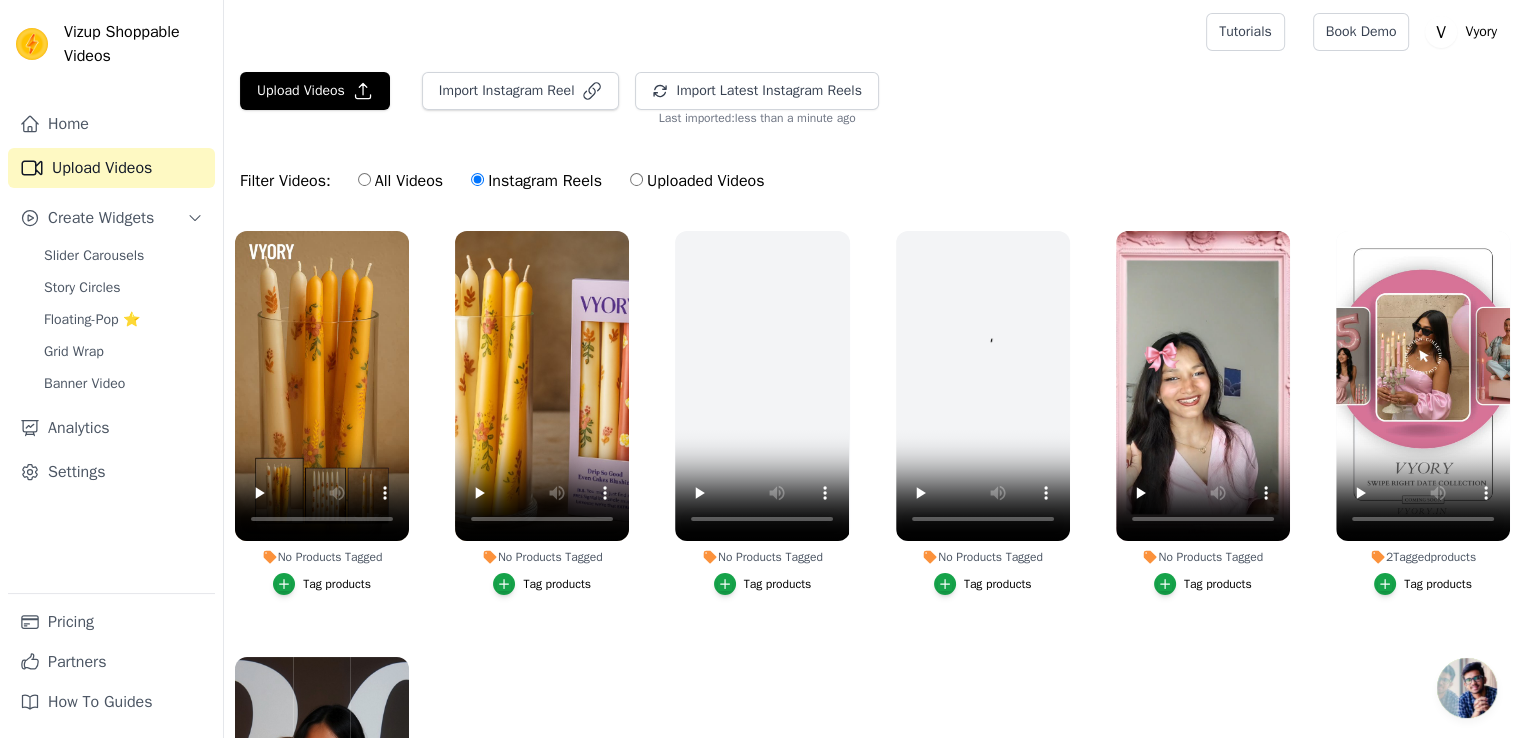 scroll, scrollTop: 182, scrollLeft: 0, axis: vertical 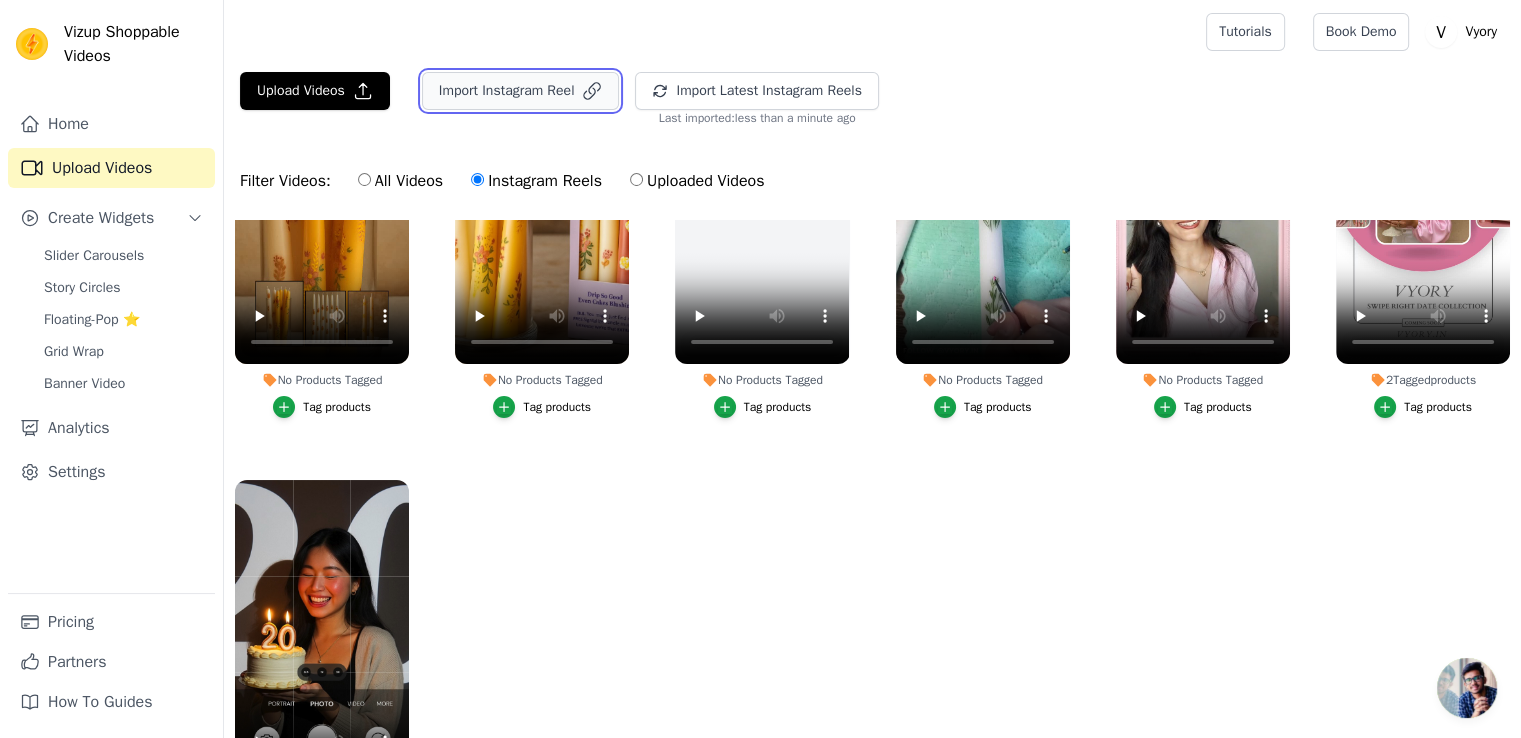 click on "Import Instagram Reel" at bounding box center [521, 91] 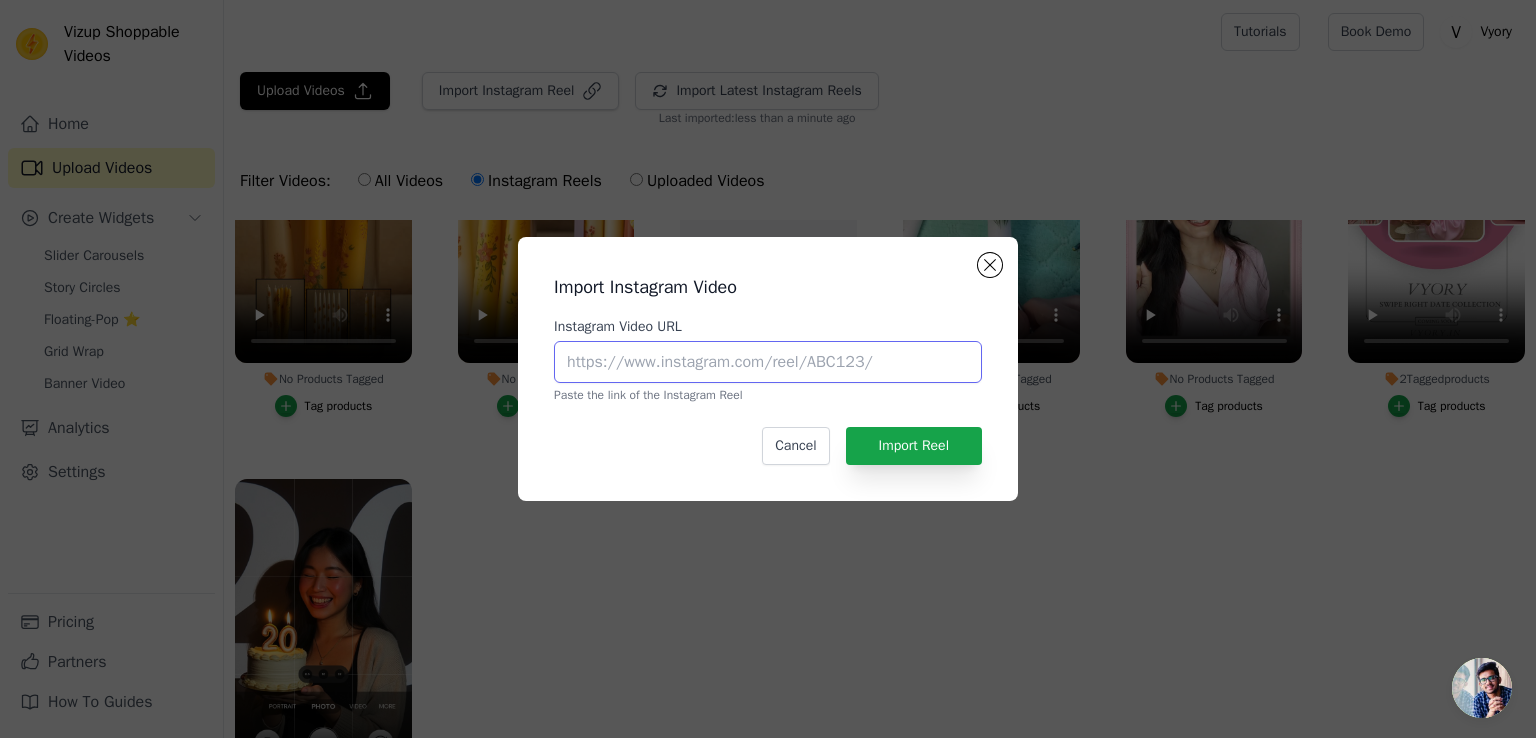 click on "Instagram Video URL" at bounding box center (768, 362) 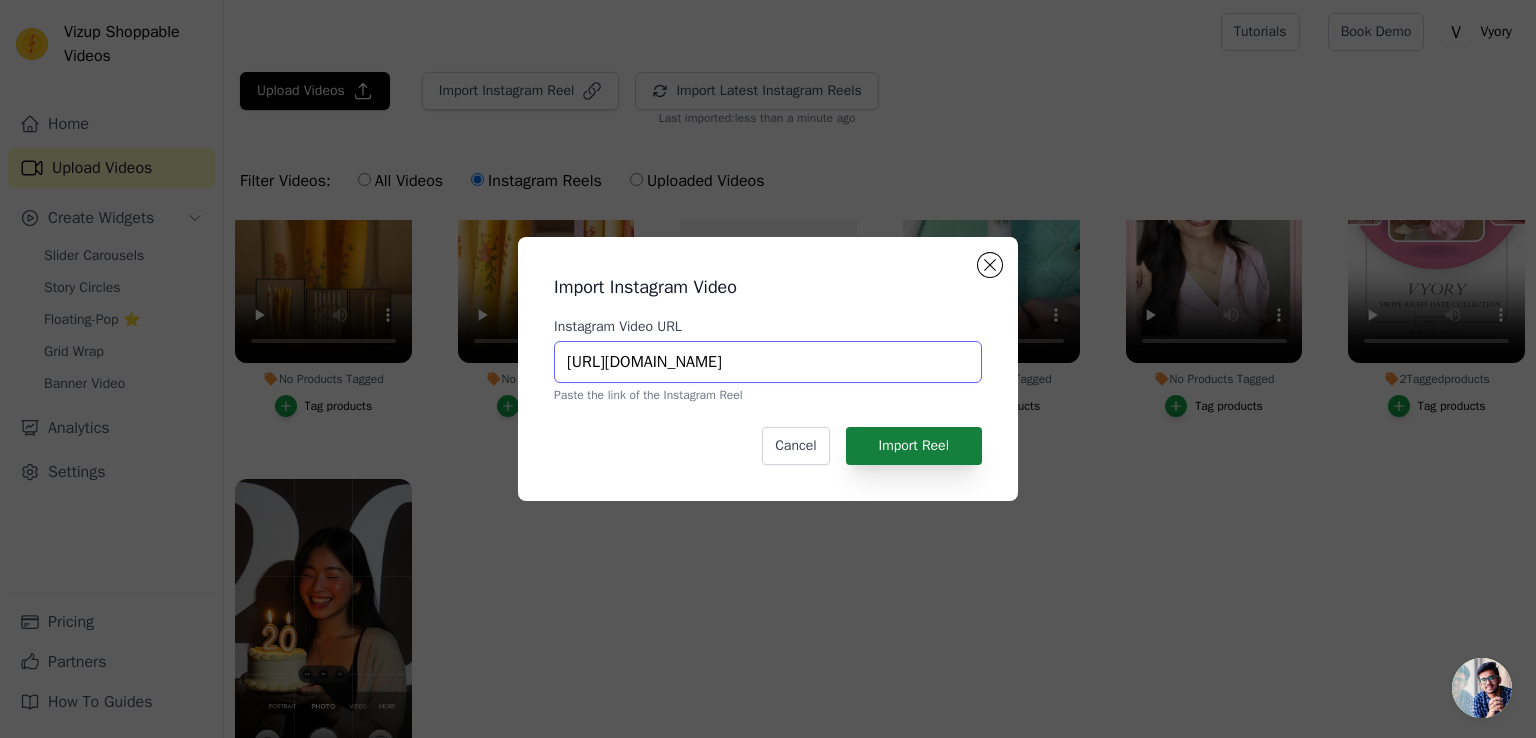 type on "https://www.instagram.com/reel/DLaDMJ_sBFt/" 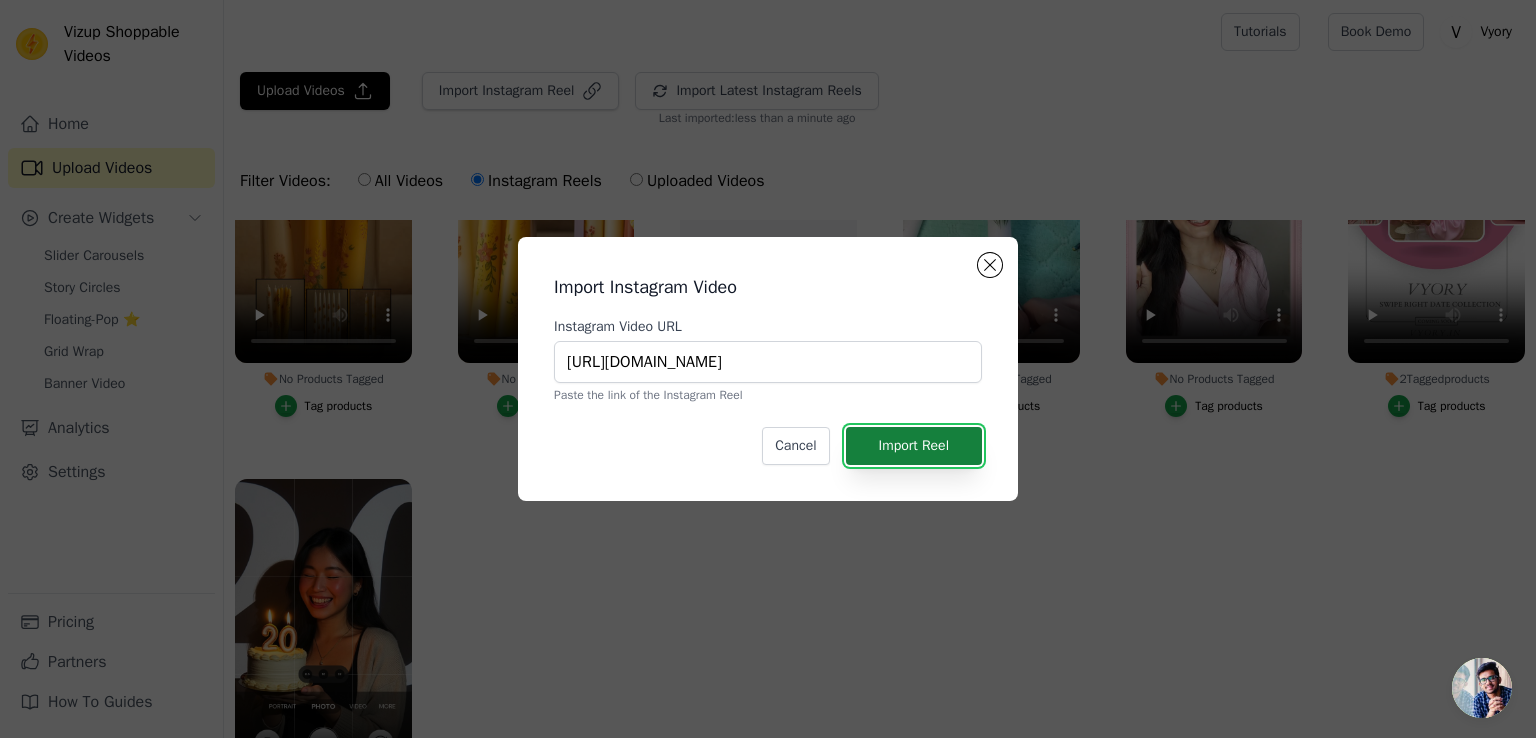 click on "Import Reel" at bounding box center [914, 446] 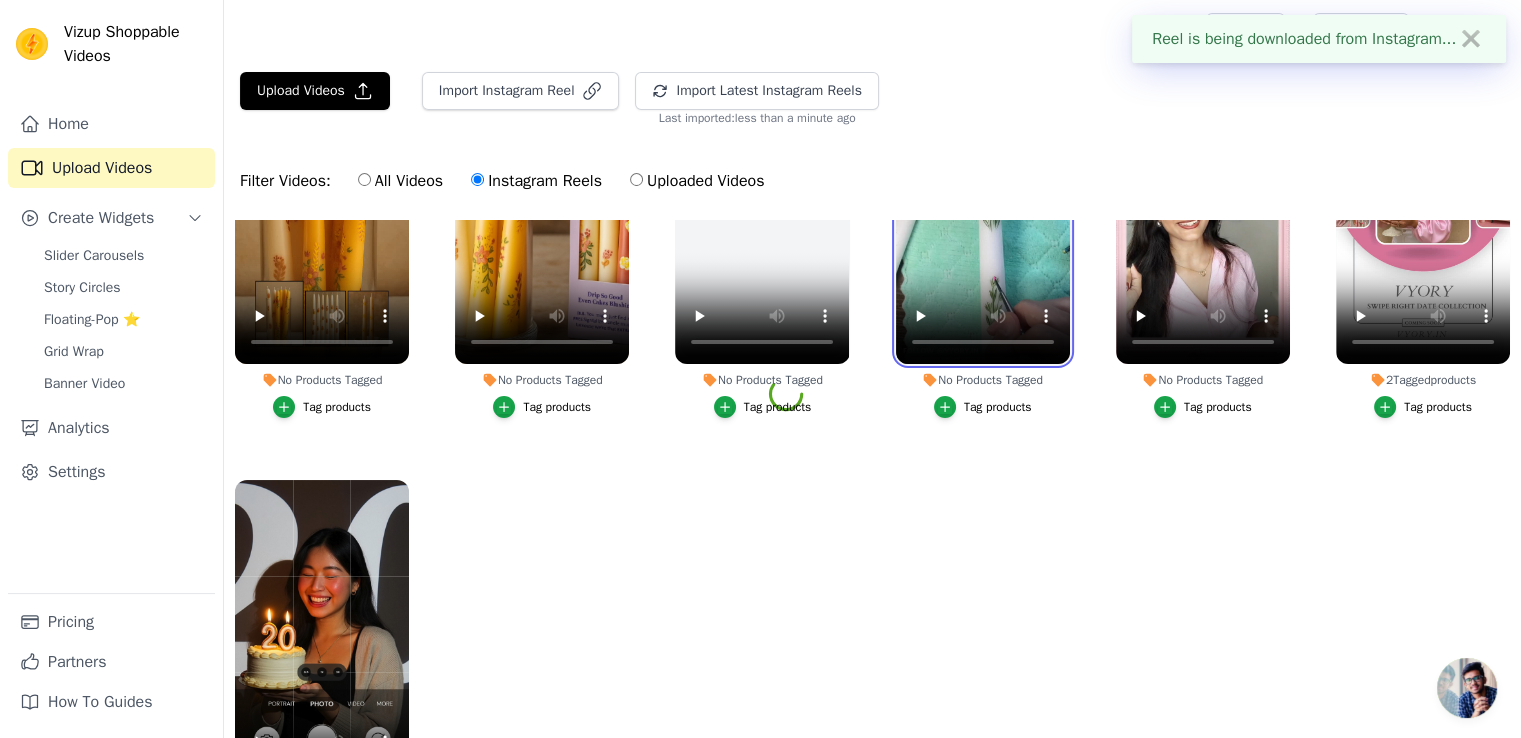click at bounding box center (983, 209) 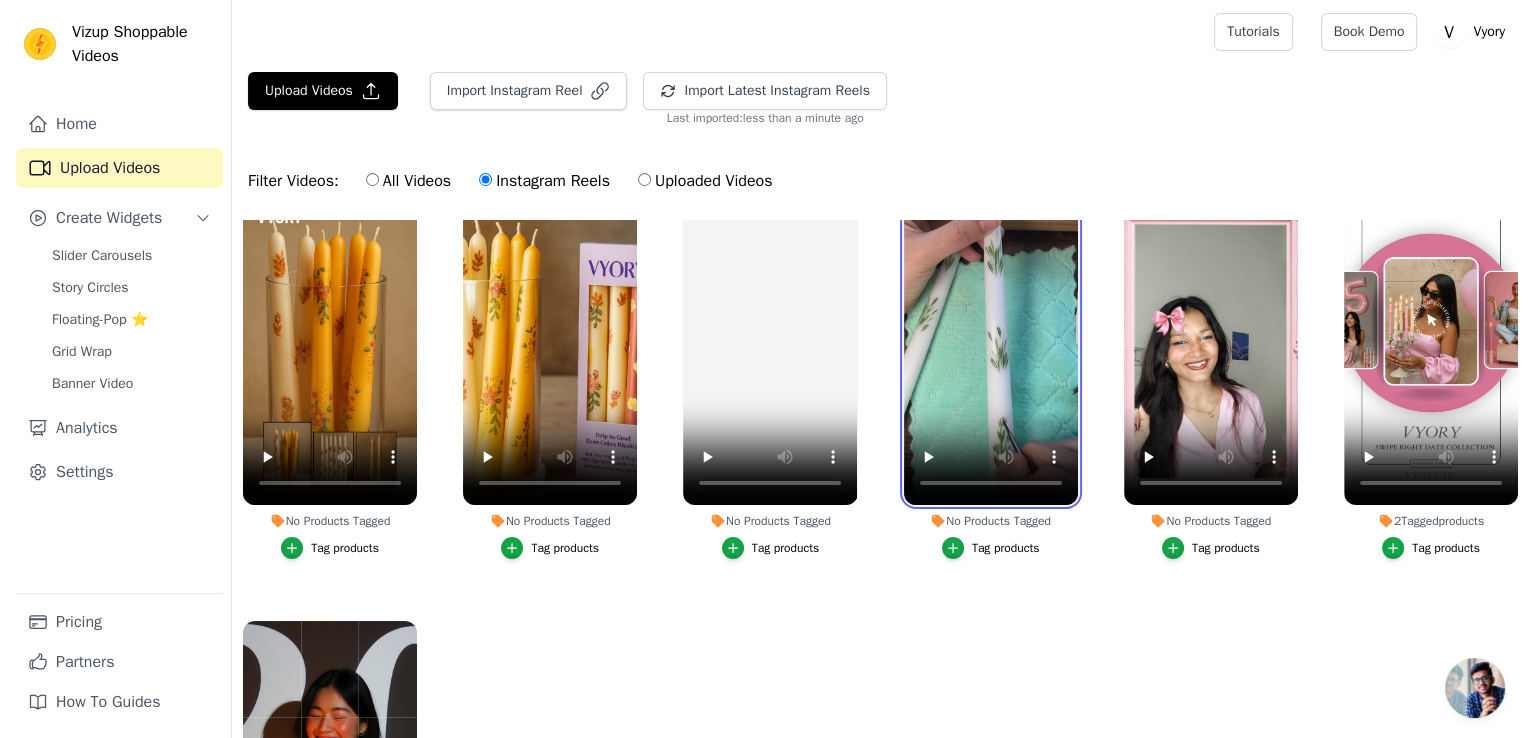 scroll, scrollTop: 0, scrollLeft: 0, axis: both 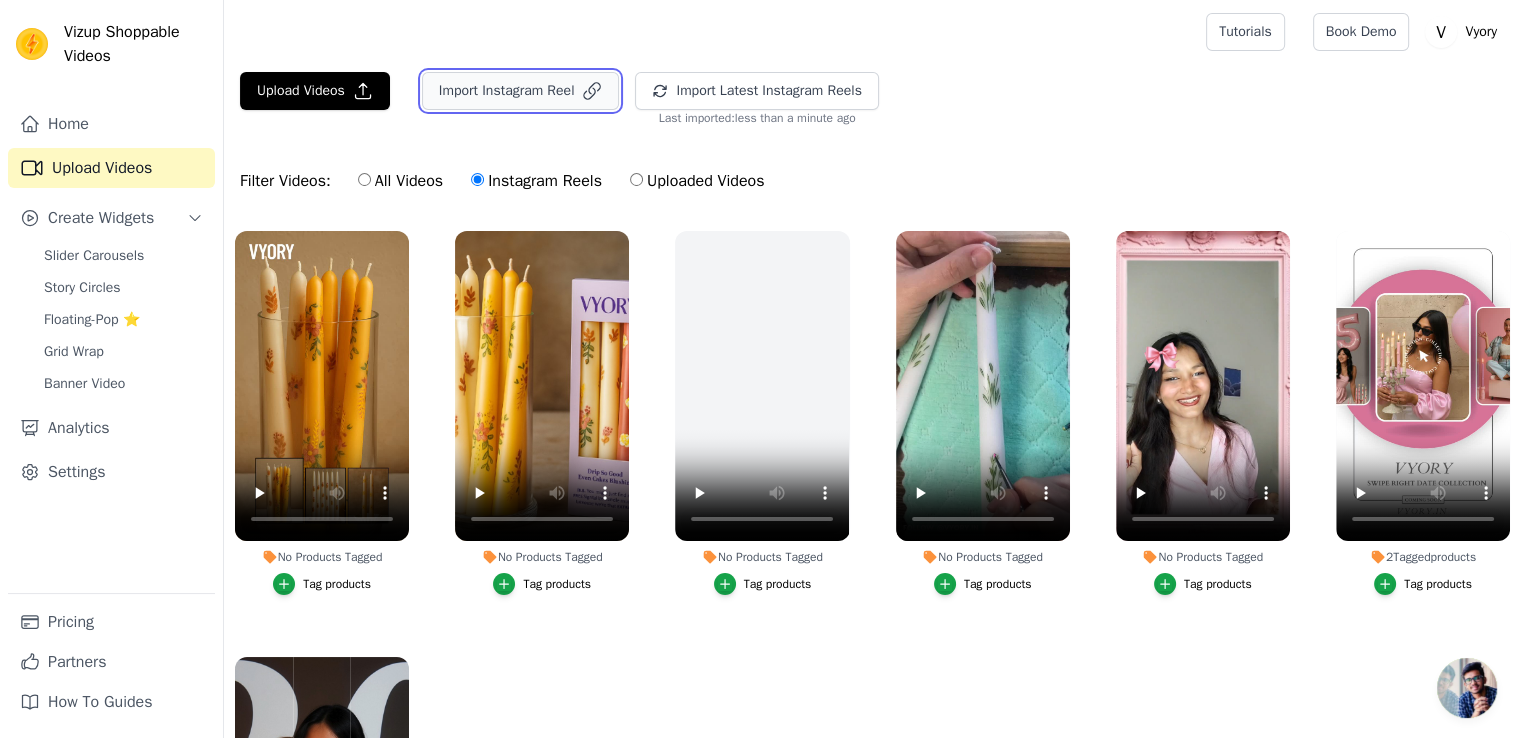 click on "Import Instagram Reel" at bounding box center [521, 91] 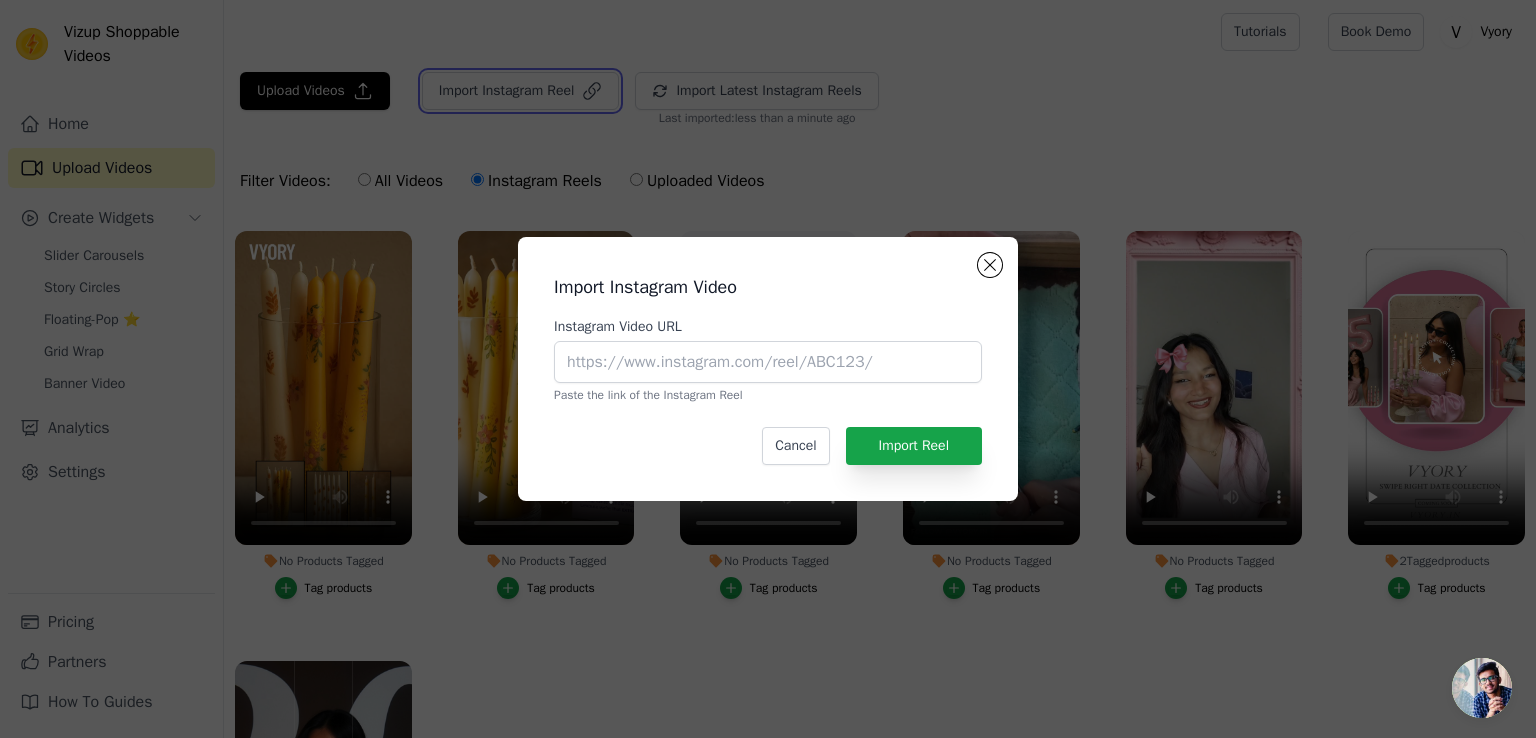 type 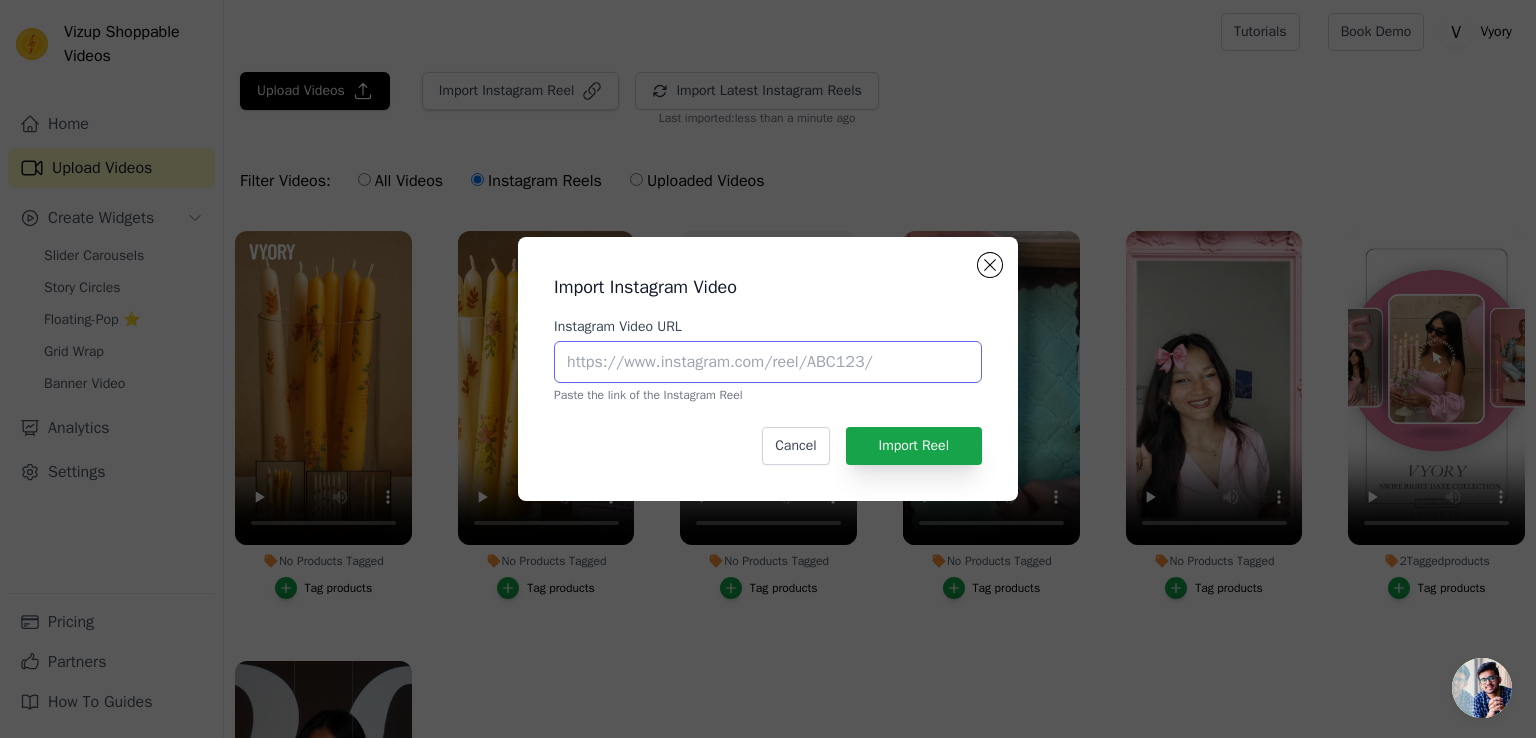 click on "Instagram Video URL" at bounding box center (768, 362) 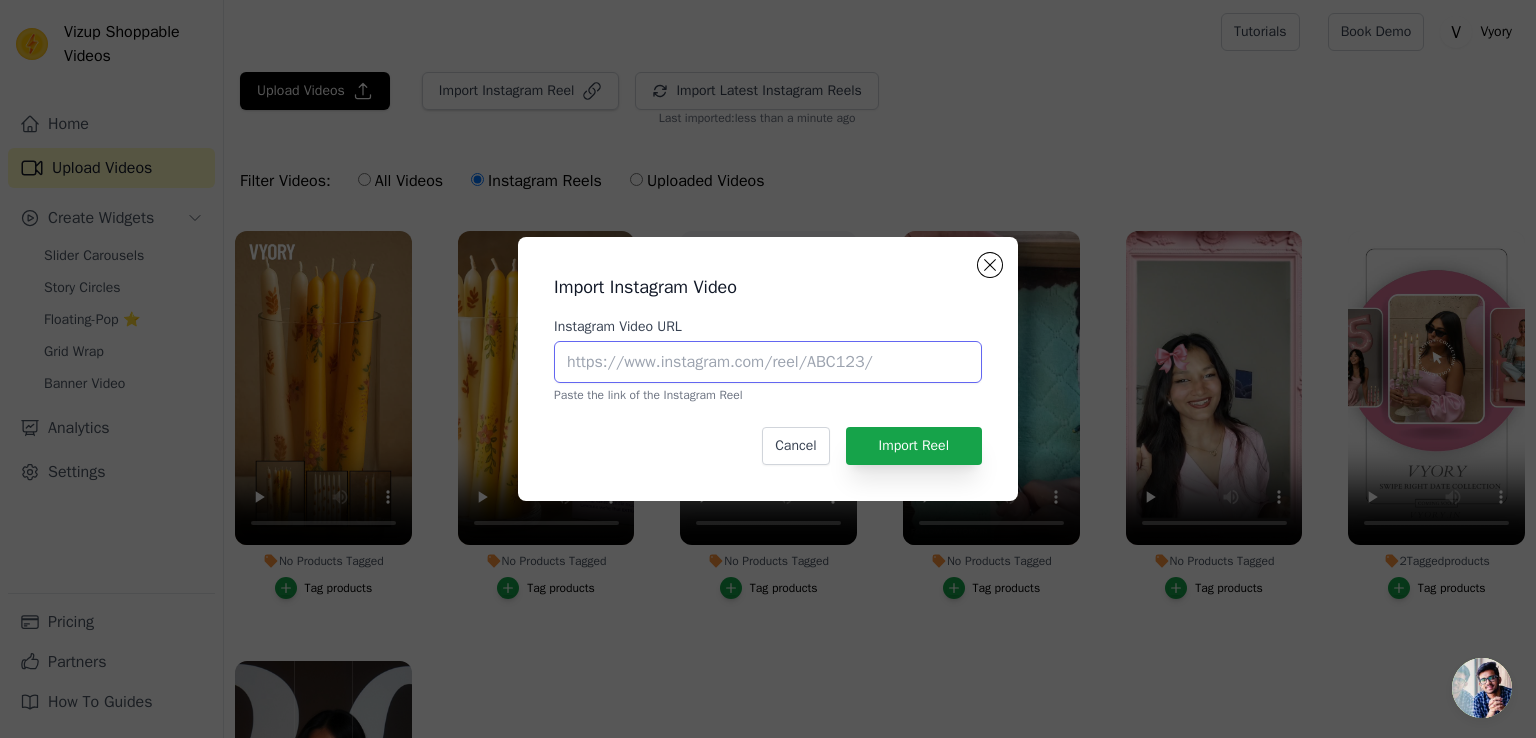 paste on "https://www.instagram.com/reel/DLZzXFtpYiG/?utm_source=ig_web_copy_link&igsh=MWRtdXAyMHd6M3NhMQ==" 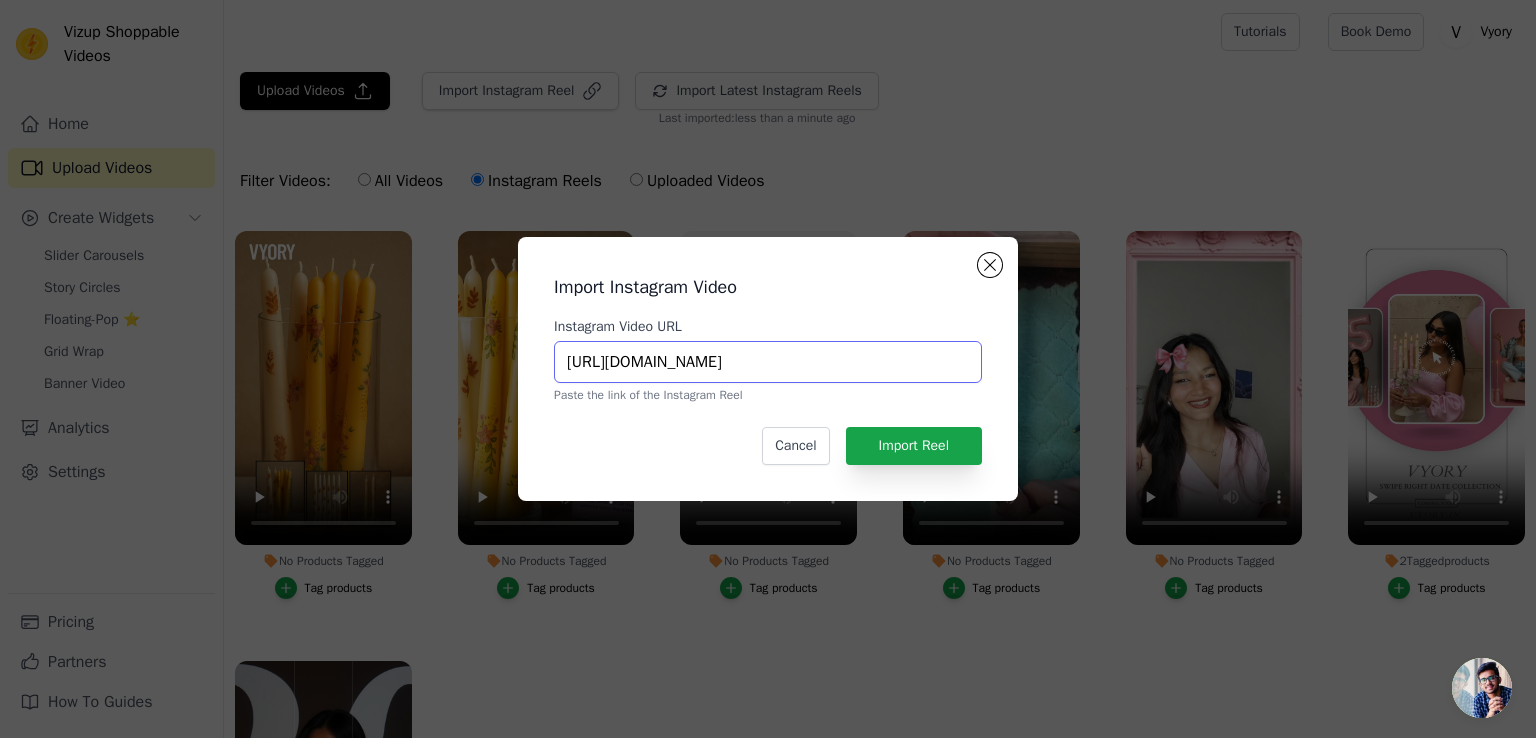 scroll, scrollTop: 0, scrollLeft: 419, axis: horizontal 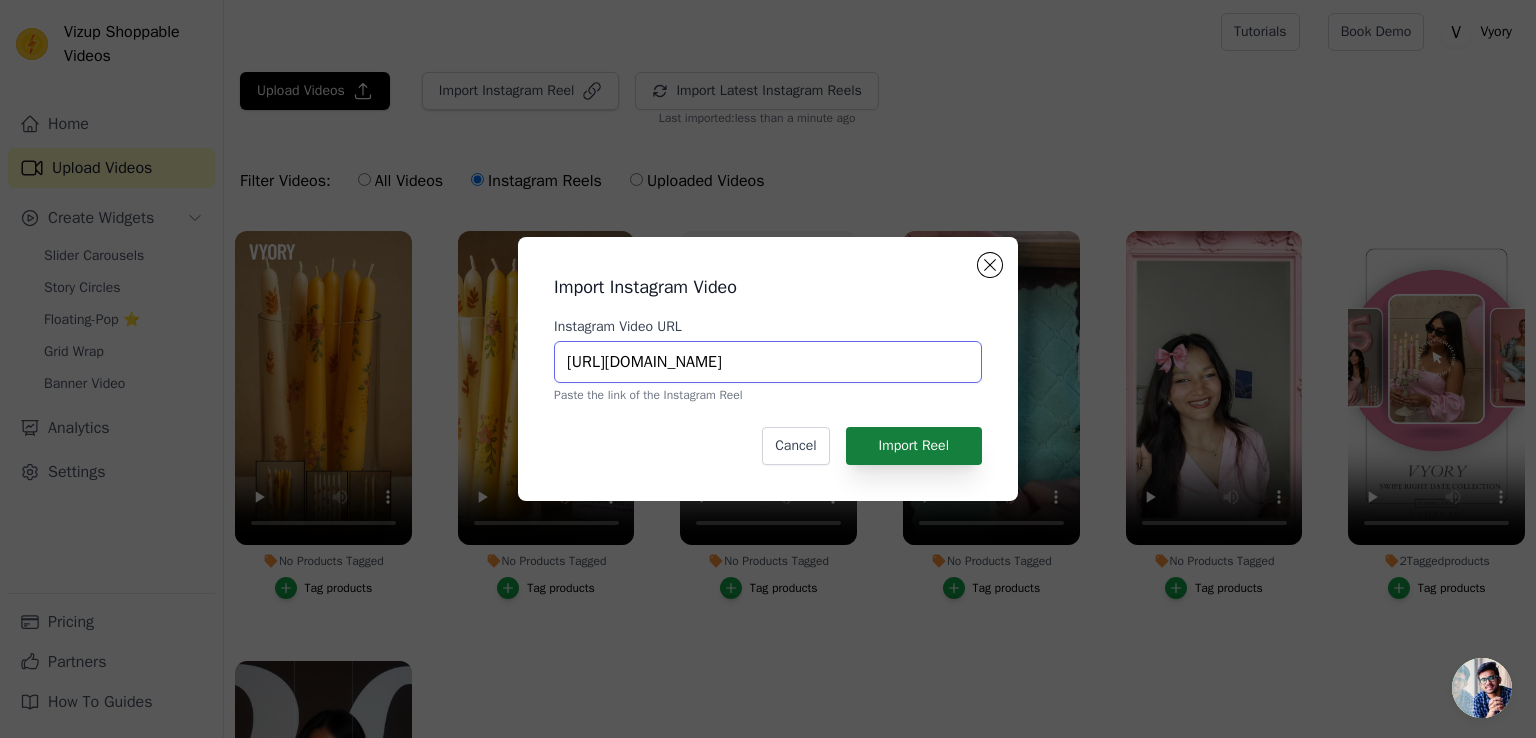 type on "https://www.instagram.com/reel/DLZzXFtpYiG/?utm_source=ig_web_copy_link&igsh=MWRtdXAyMHd6M3NhMQ==" 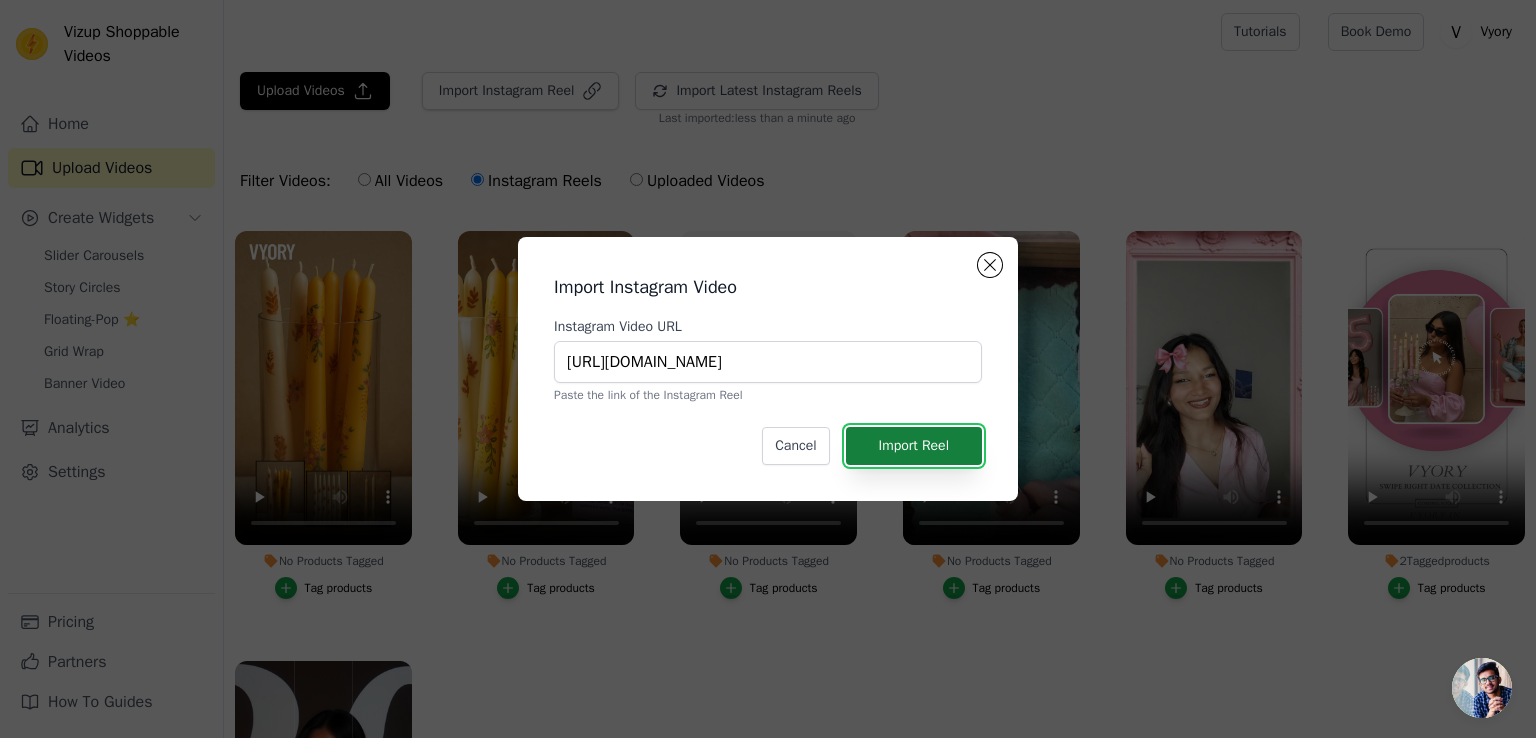click on "Import Reel" at bounding box center [914, 446] 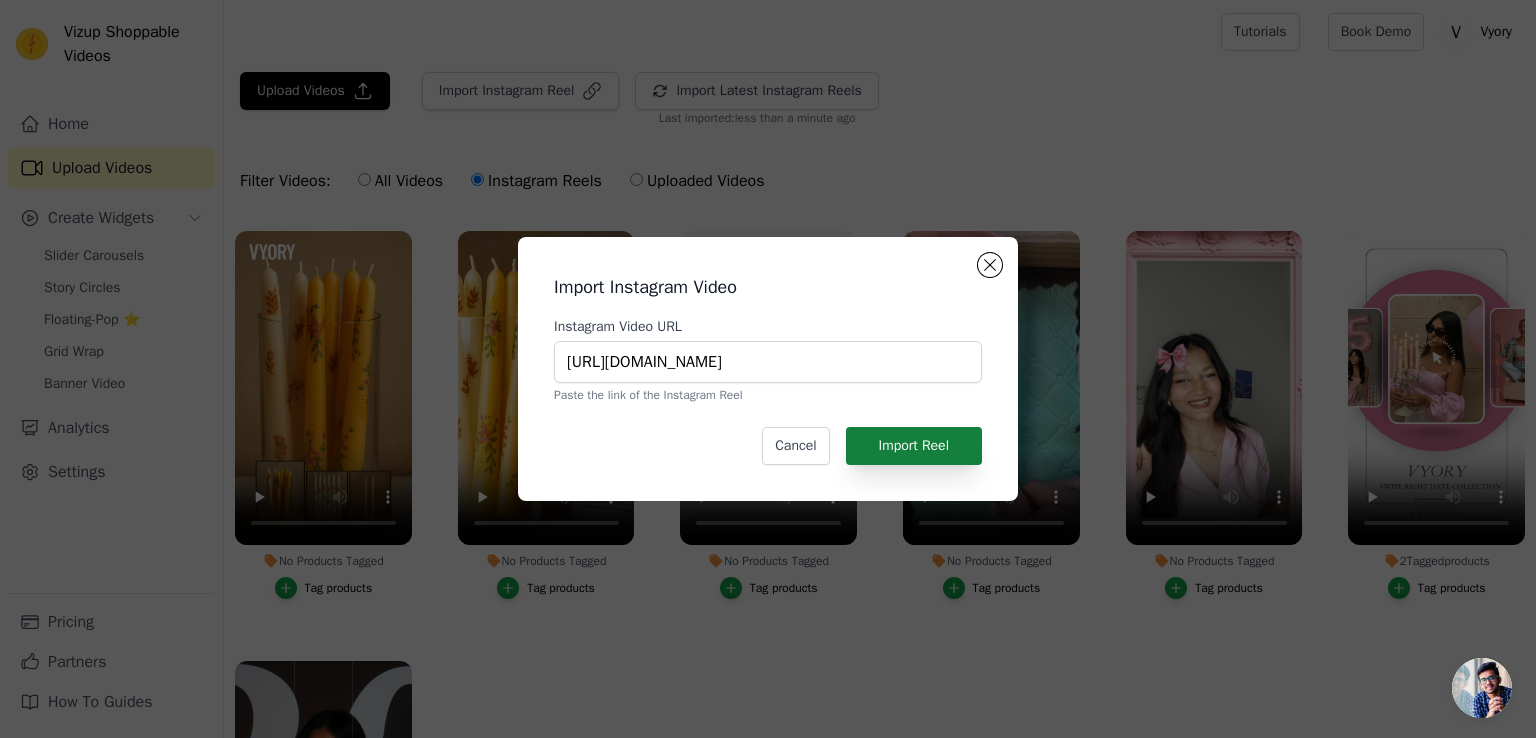 scroll, scrollTop: 0, scrollLeft: 0, axis: both 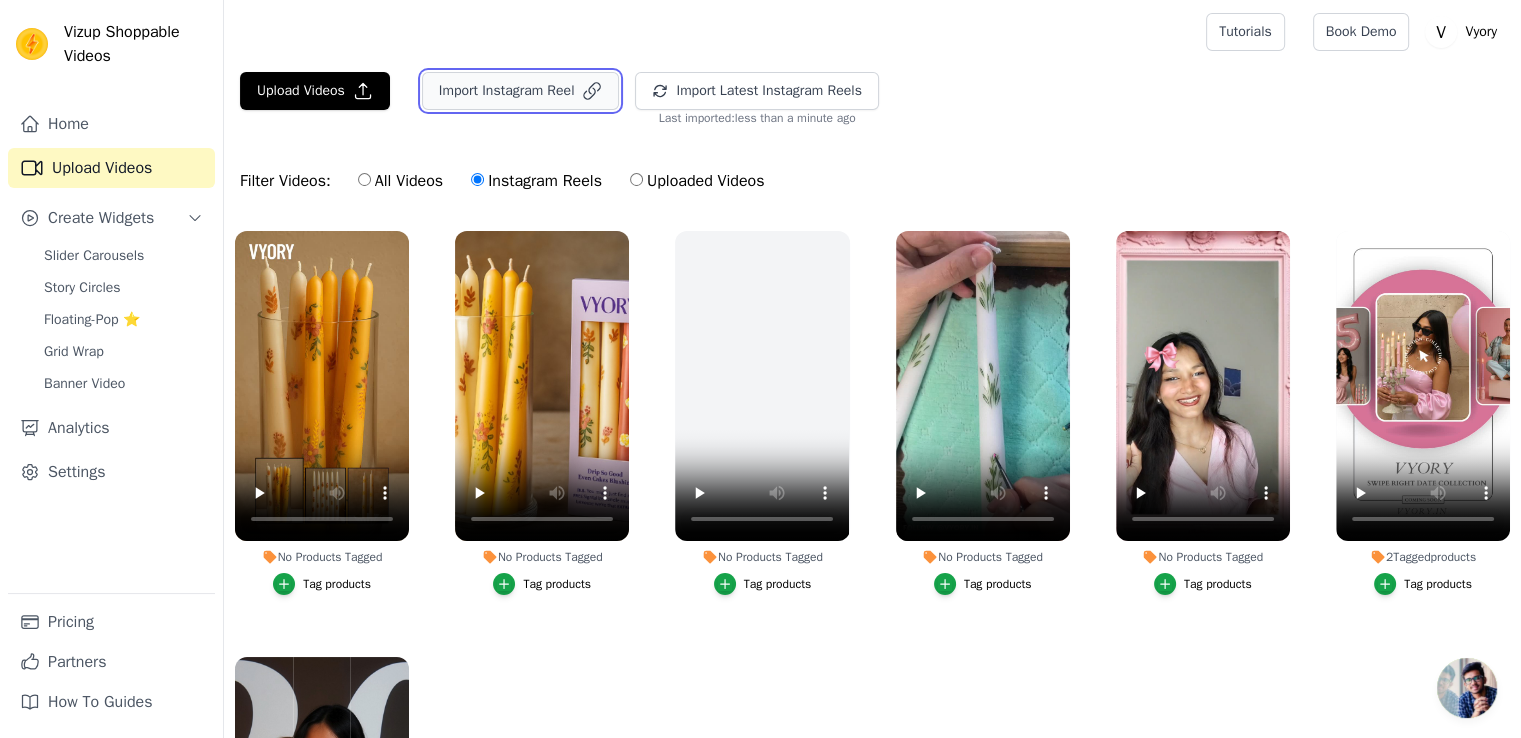click 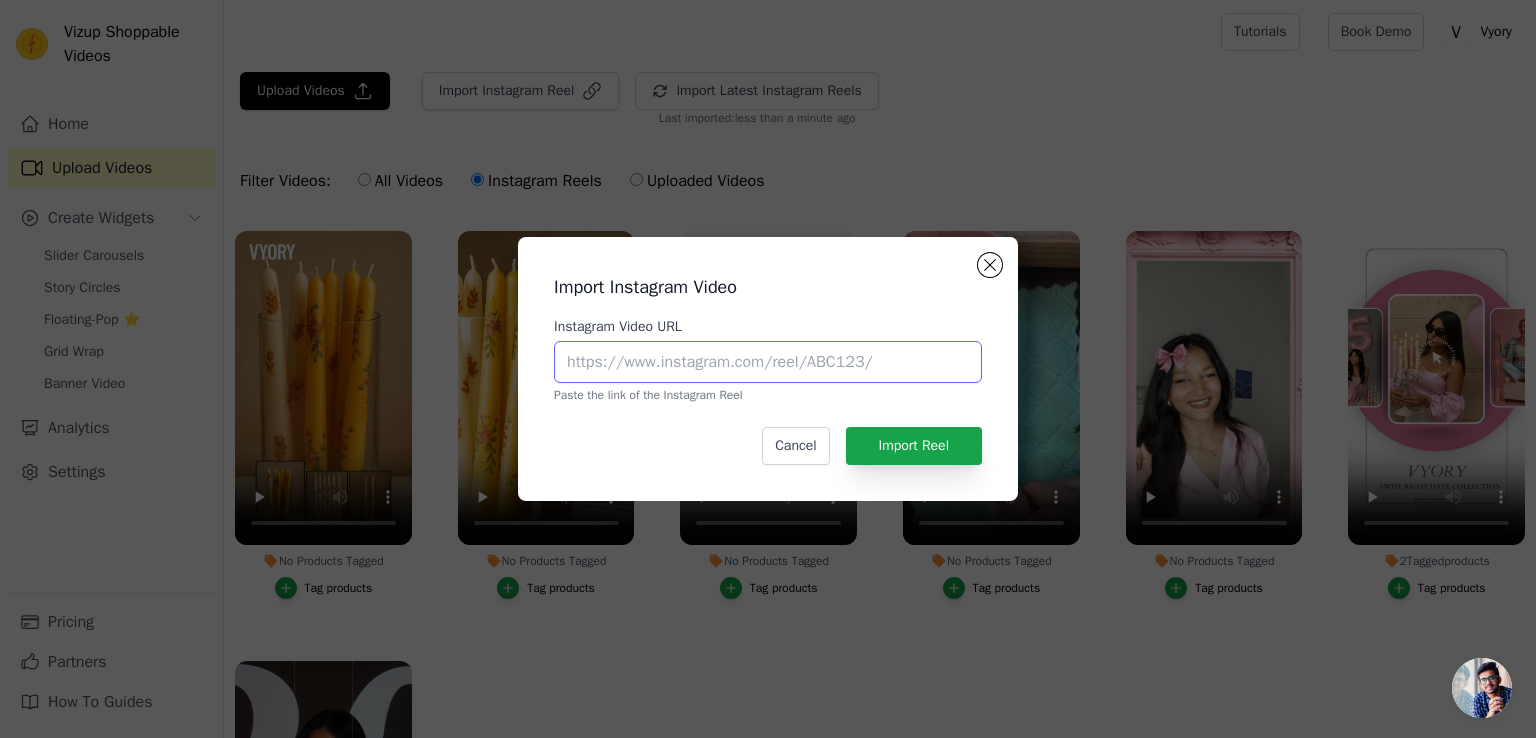 click on "Instagram Video URL" at bounding box center [768, 362] 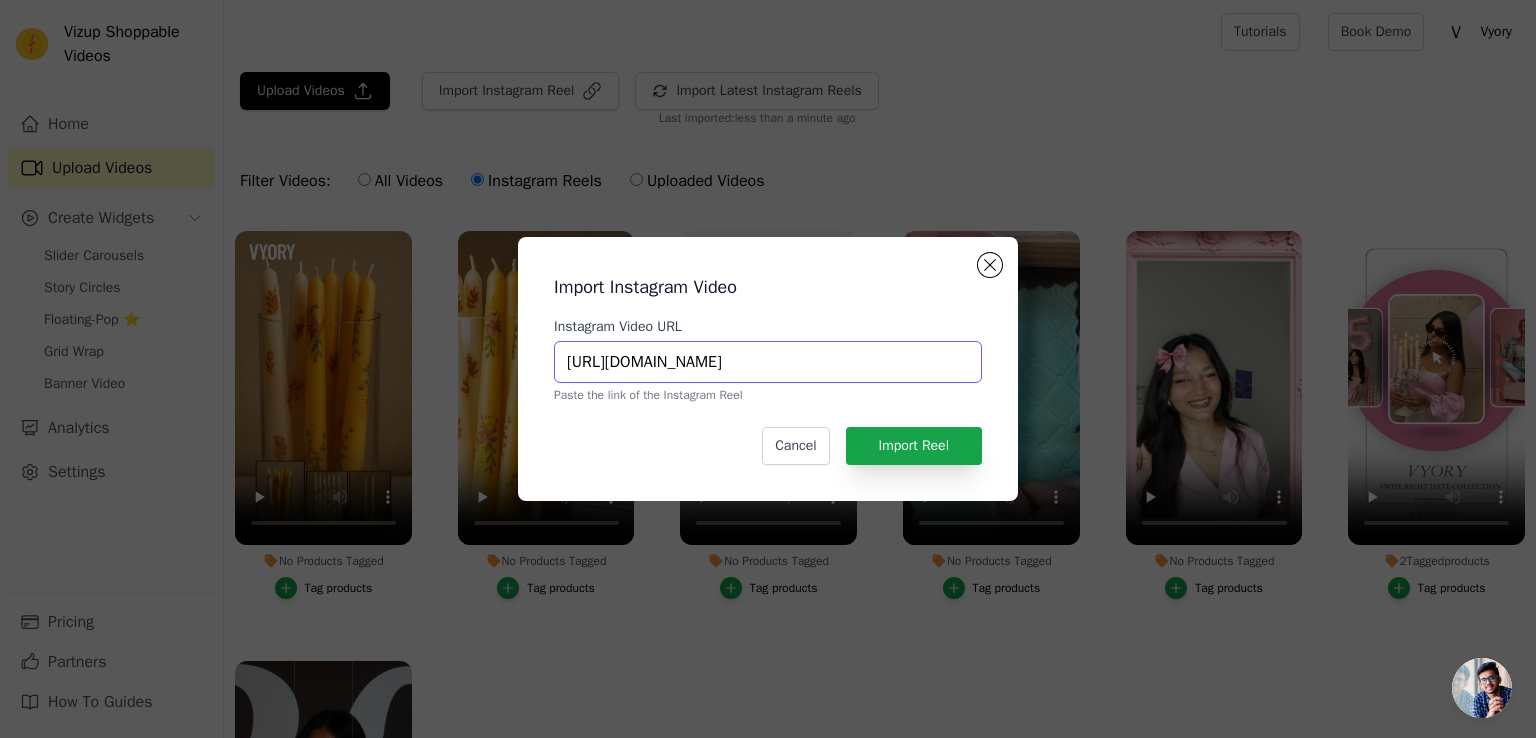 scroll, scrollTop: 0, scrollLeft: 337, axis: horizontal 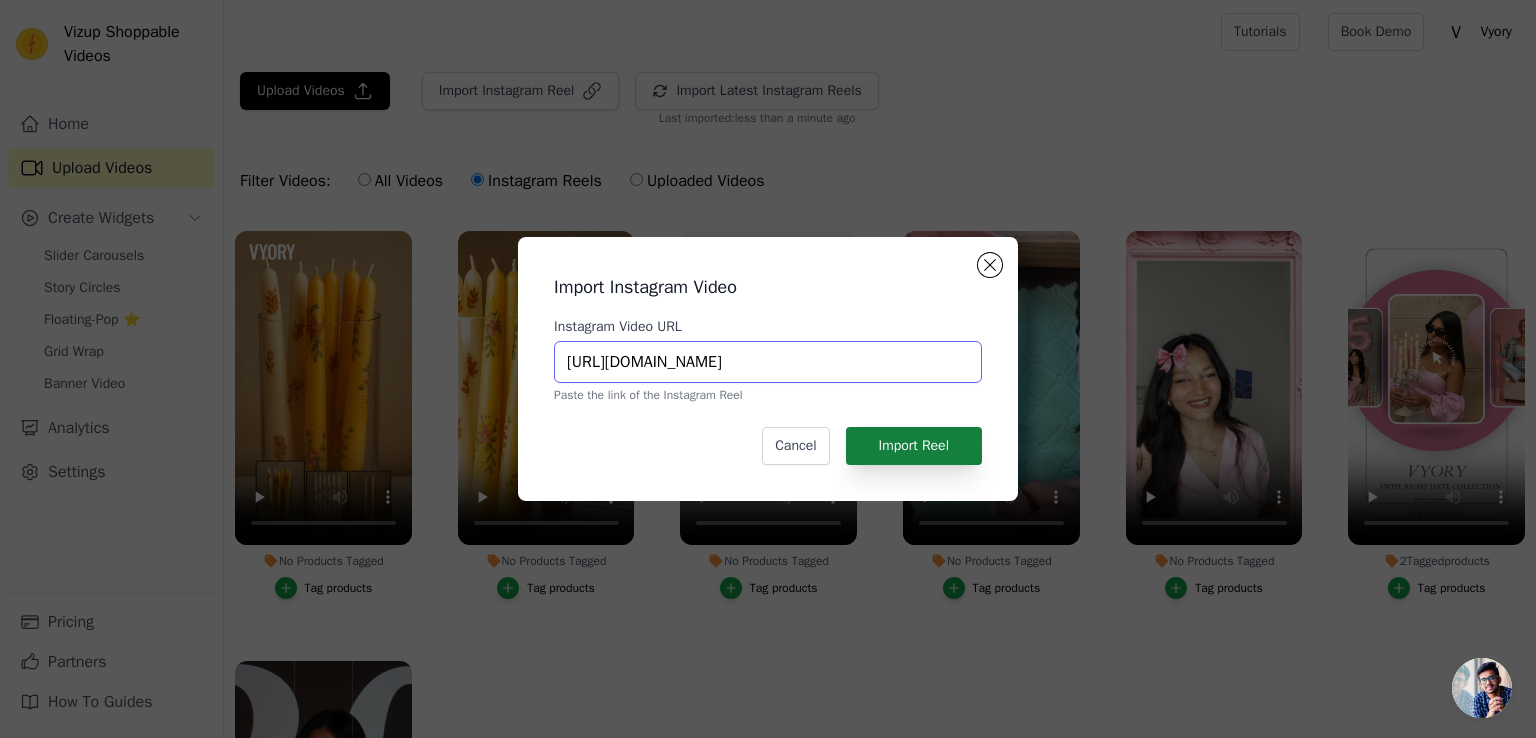 type on "https://www.instagram.com/reel/DL-j8I3z0Ld/?utm_source=ig_web_copy_link&igsh=dzZ4a2hmc2VtbXU5" 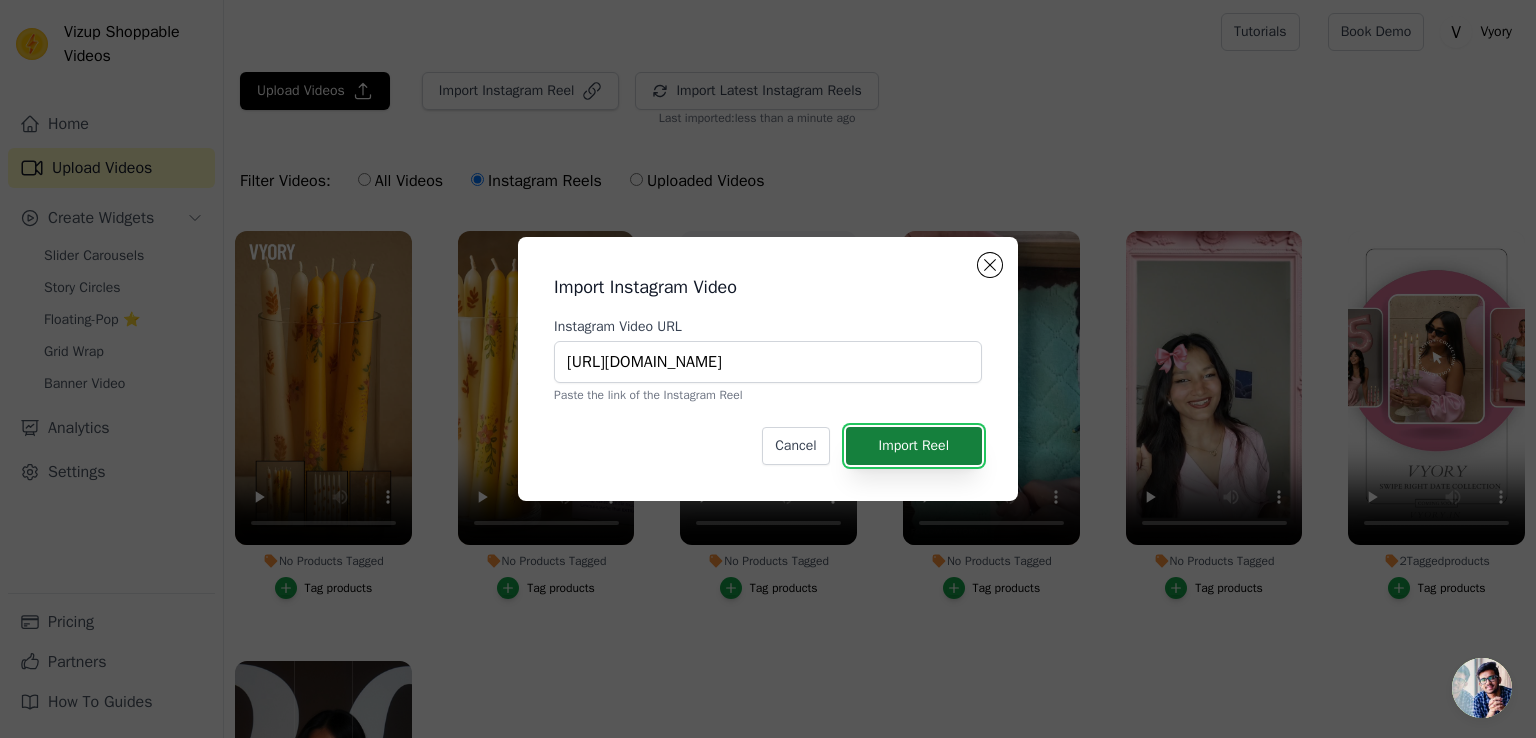 click on "Import Reel" at bounding box center [914, 446] 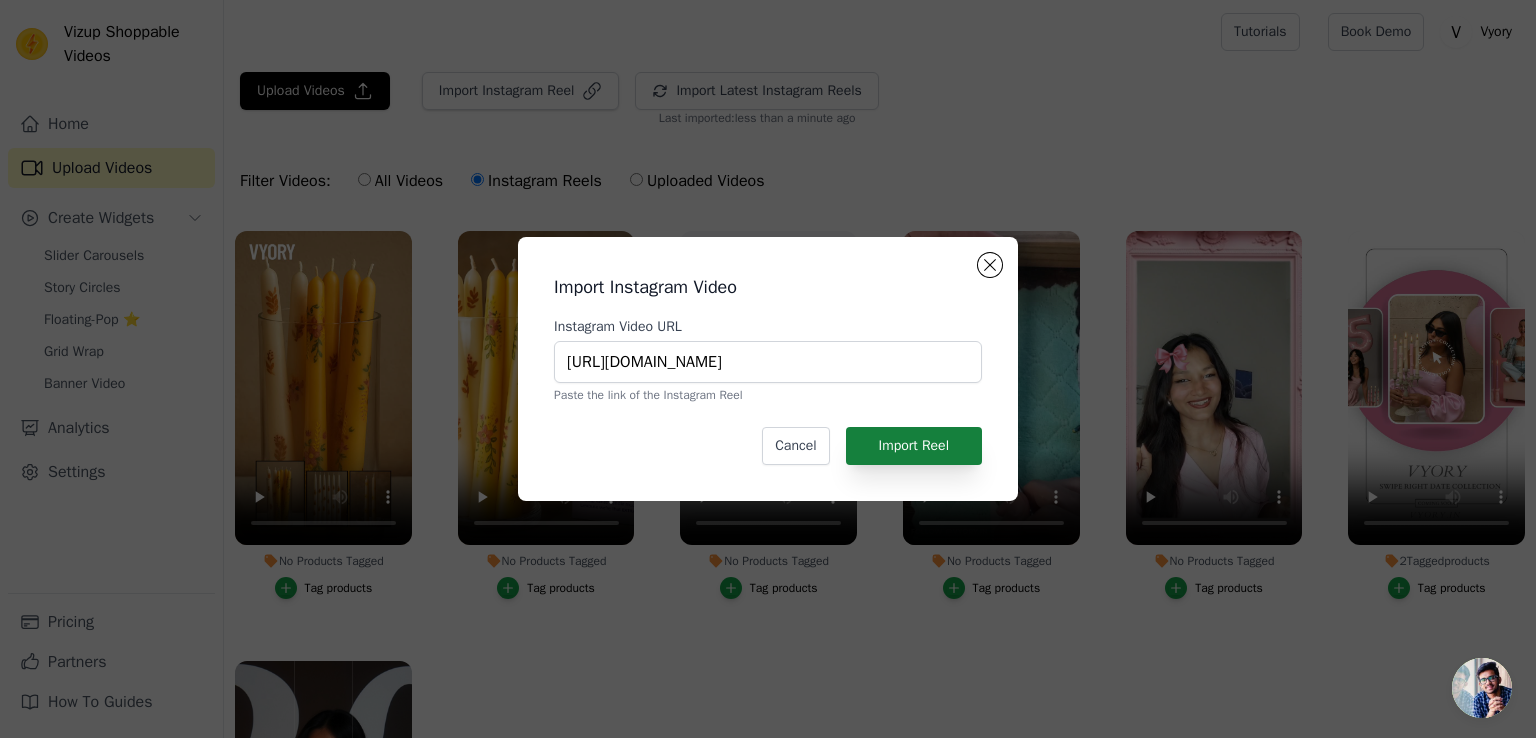 scroll, scrollTop: 0, scrollLeft: 0, axis: both 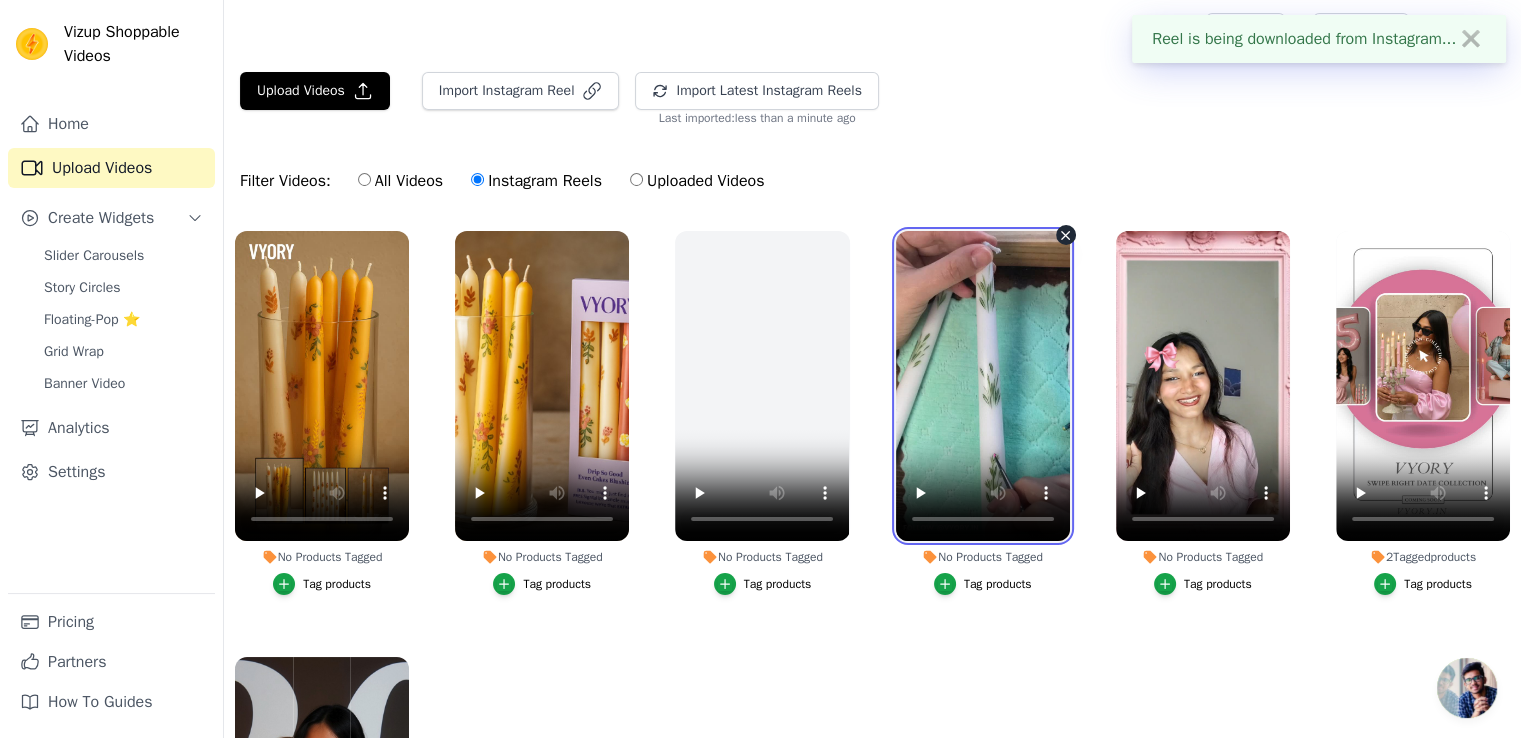 click at bounding box center [983, 386] 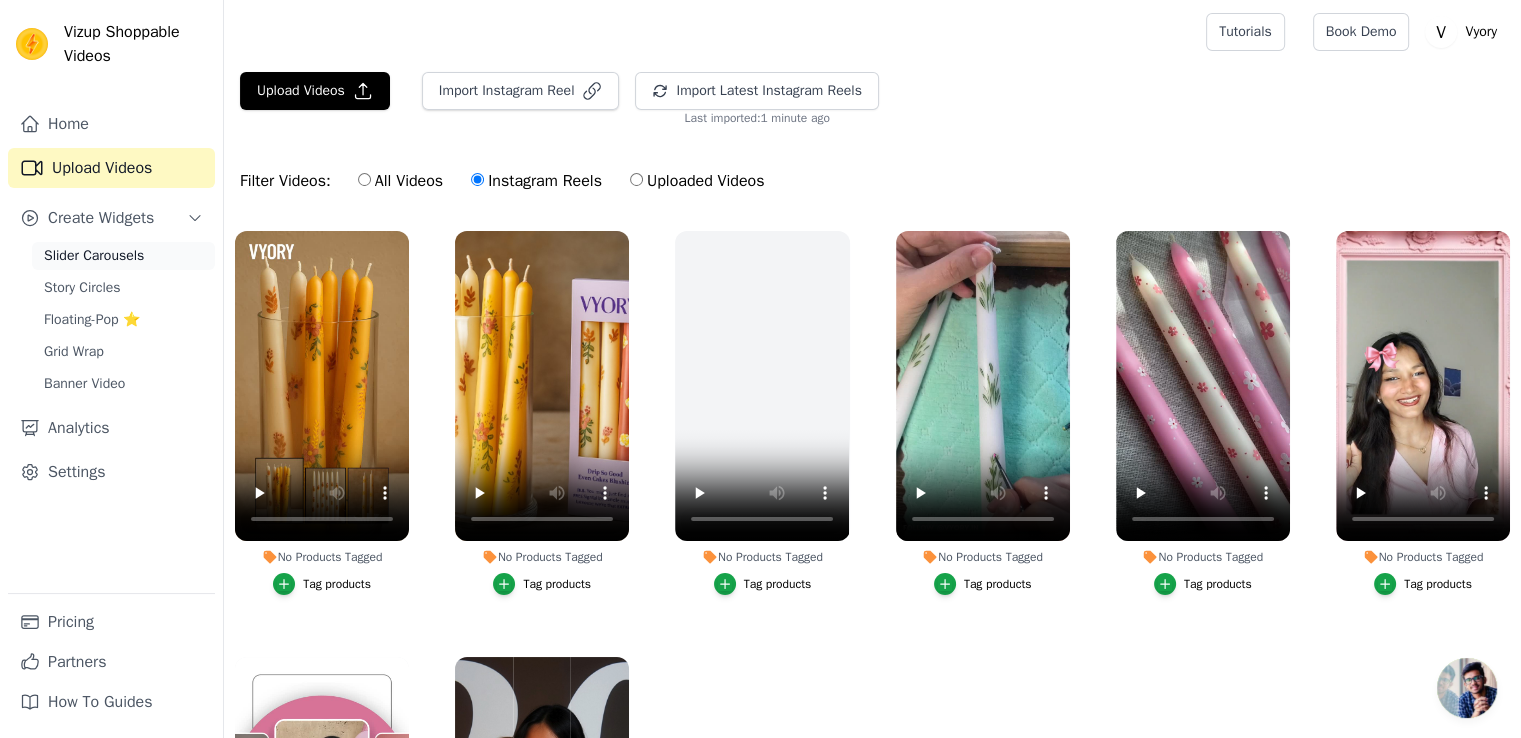 click on "Slider Carousels" at bounding box center [94, 256] 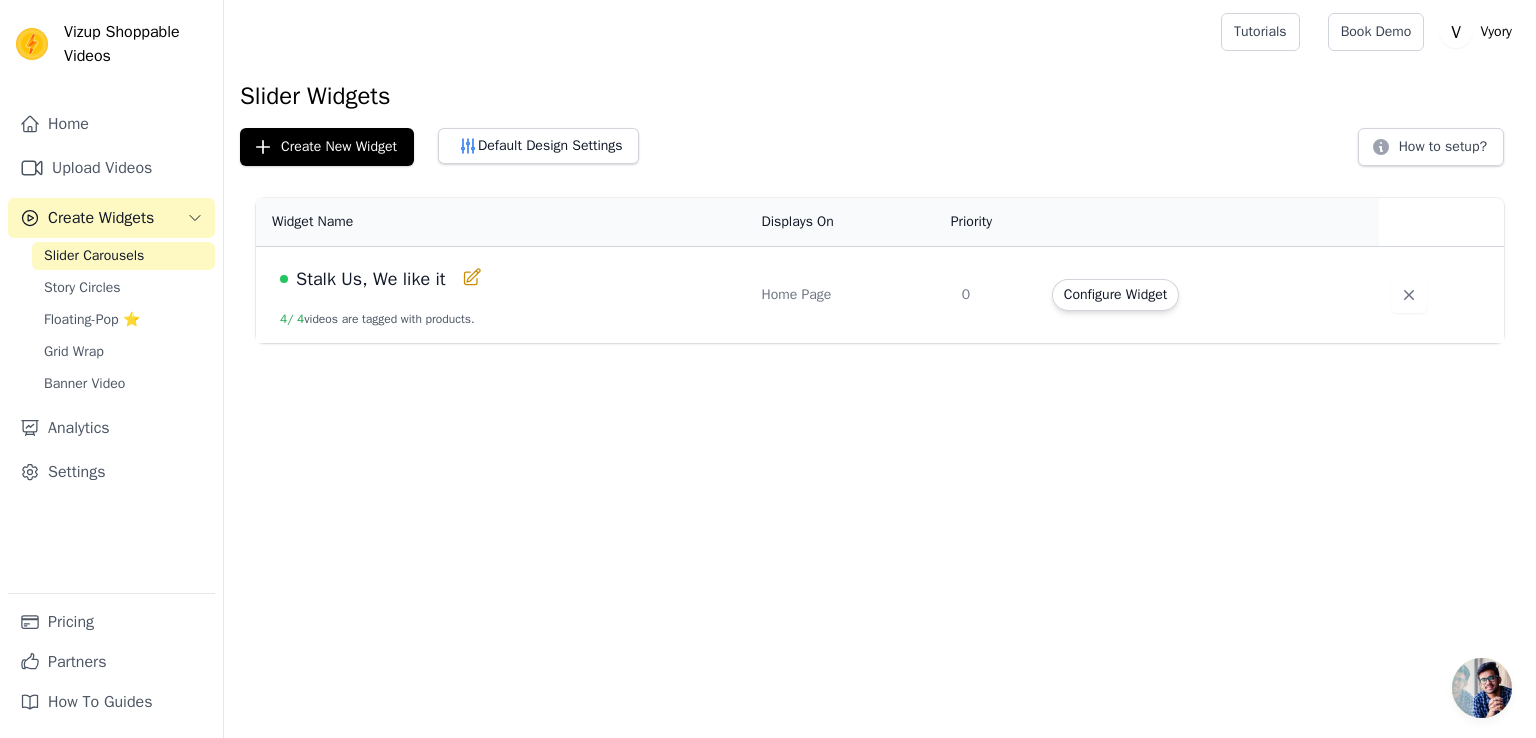 click on "4  /   4  videos are tagged with products." at bounding box center (377, 319) 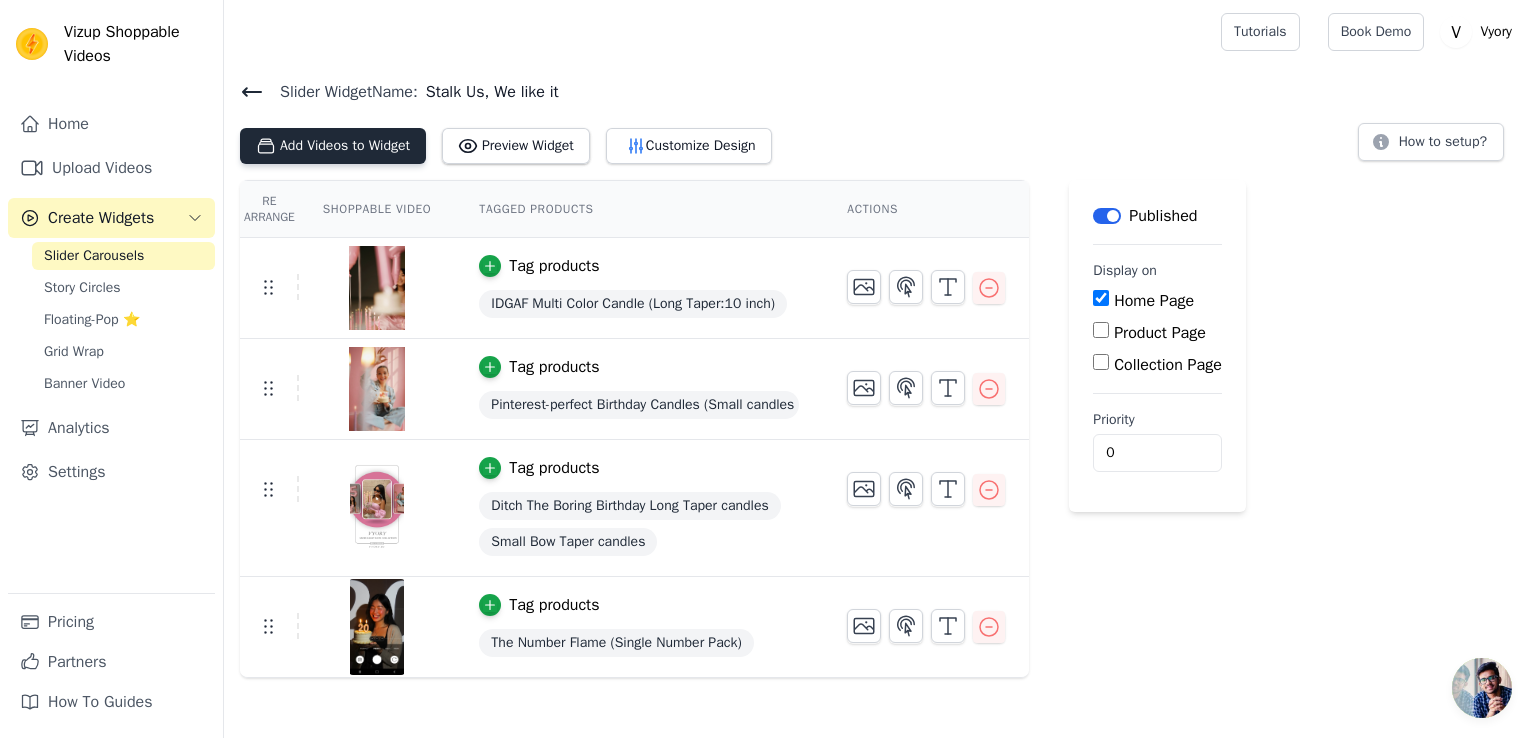click on "Add Videos to Widget" at bounding box center (333, 146) 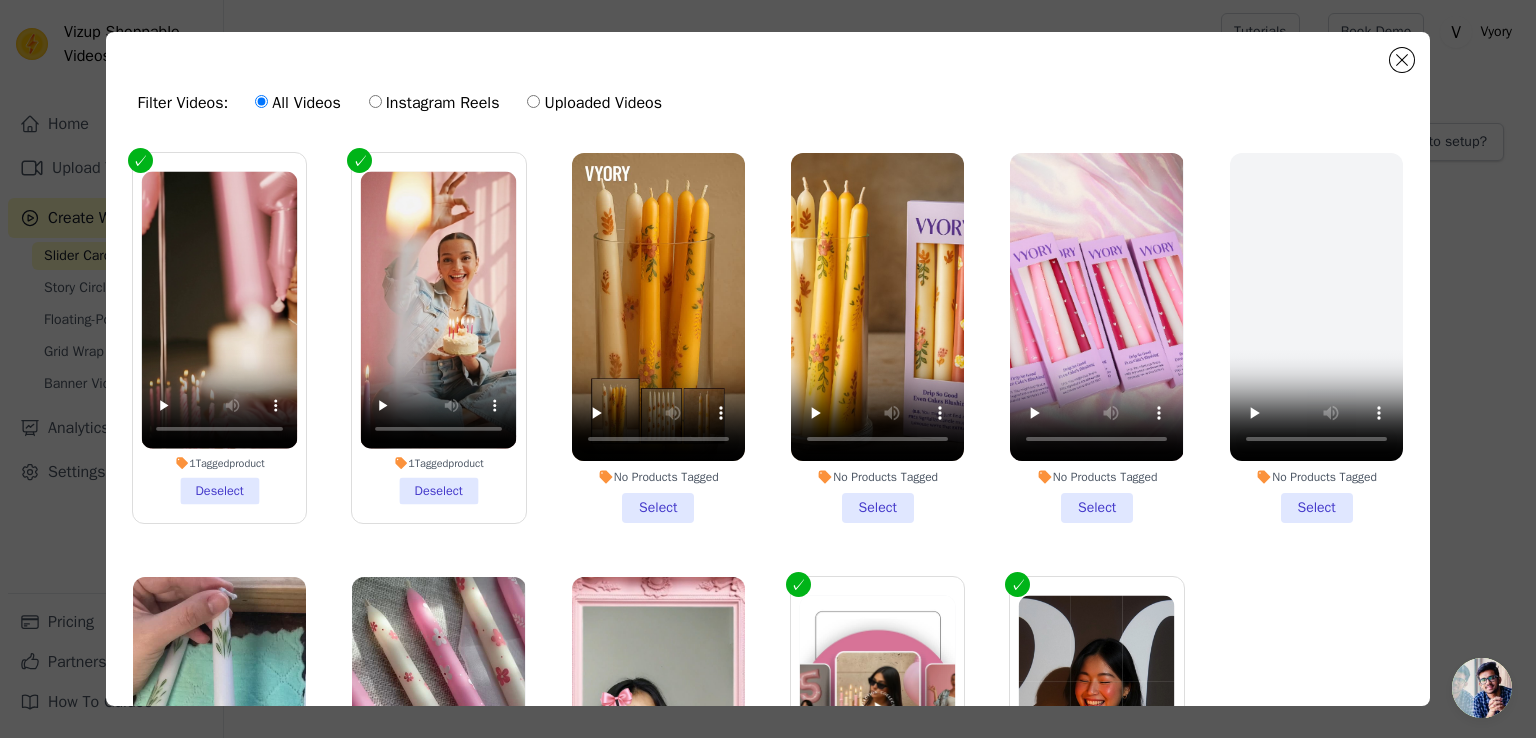 click on "No Products Tagged     Select" at bounding box center [658, 338] 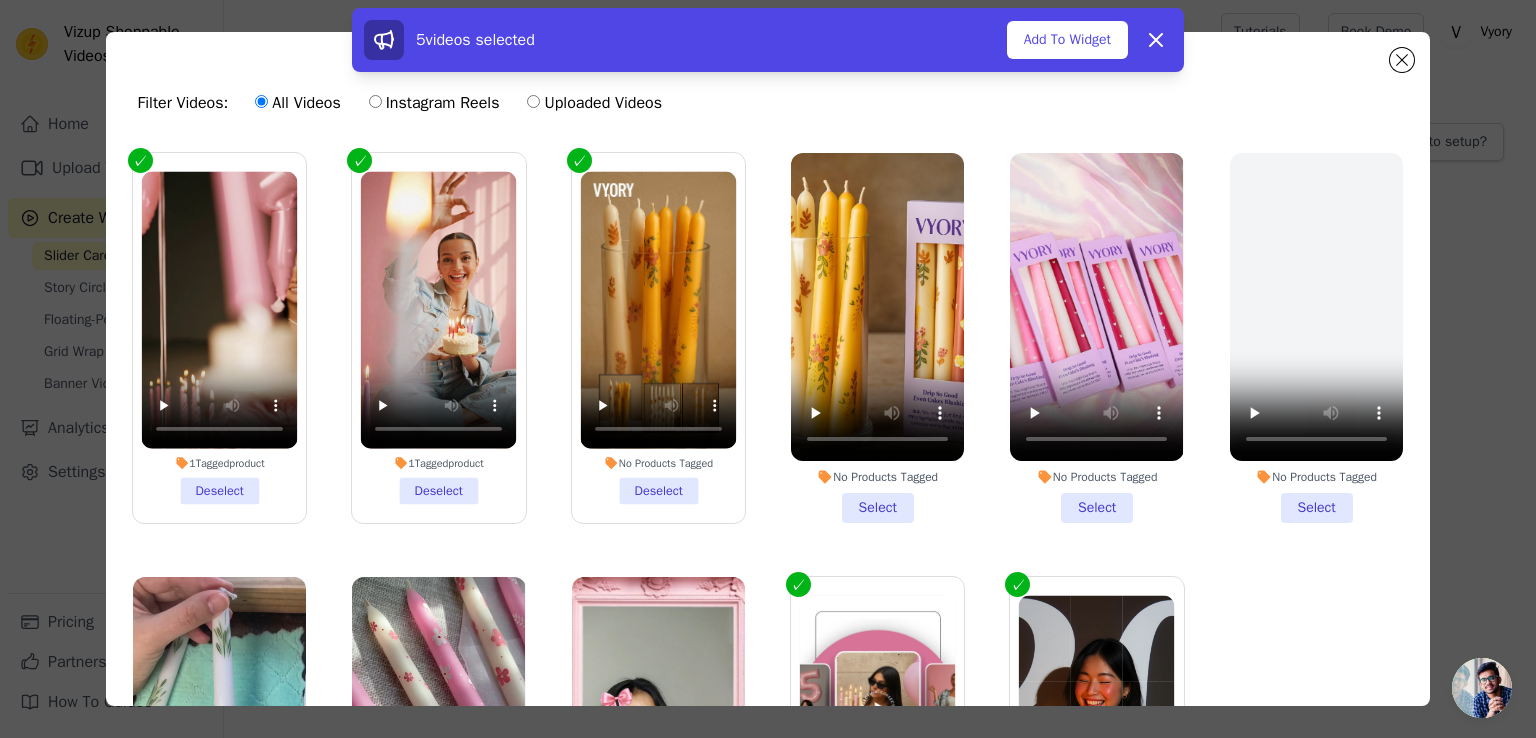 click on "No Products Tagged     Select" at bounding box center [877, 338] 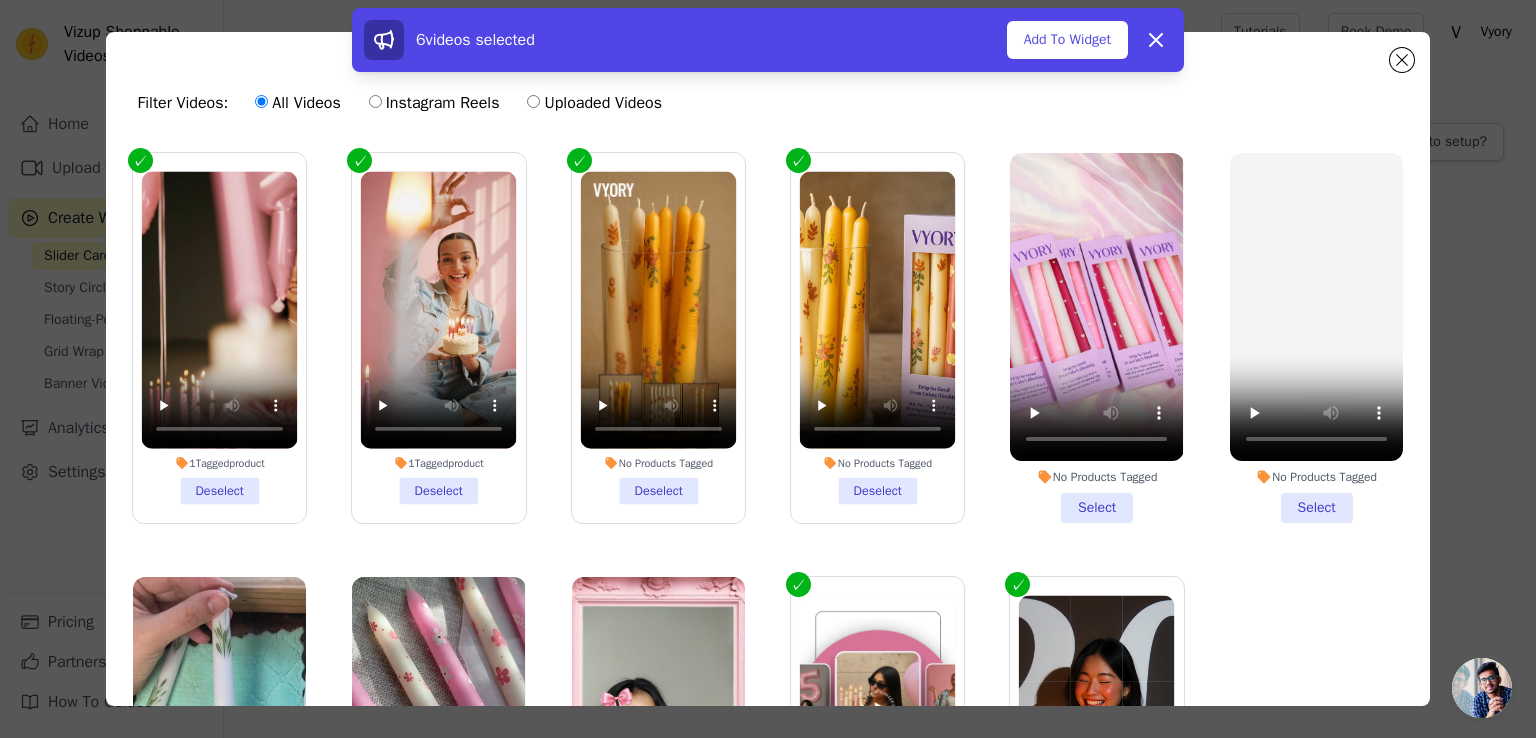click on "No Products Tagged     Select" at bounding box center [1096, 338] 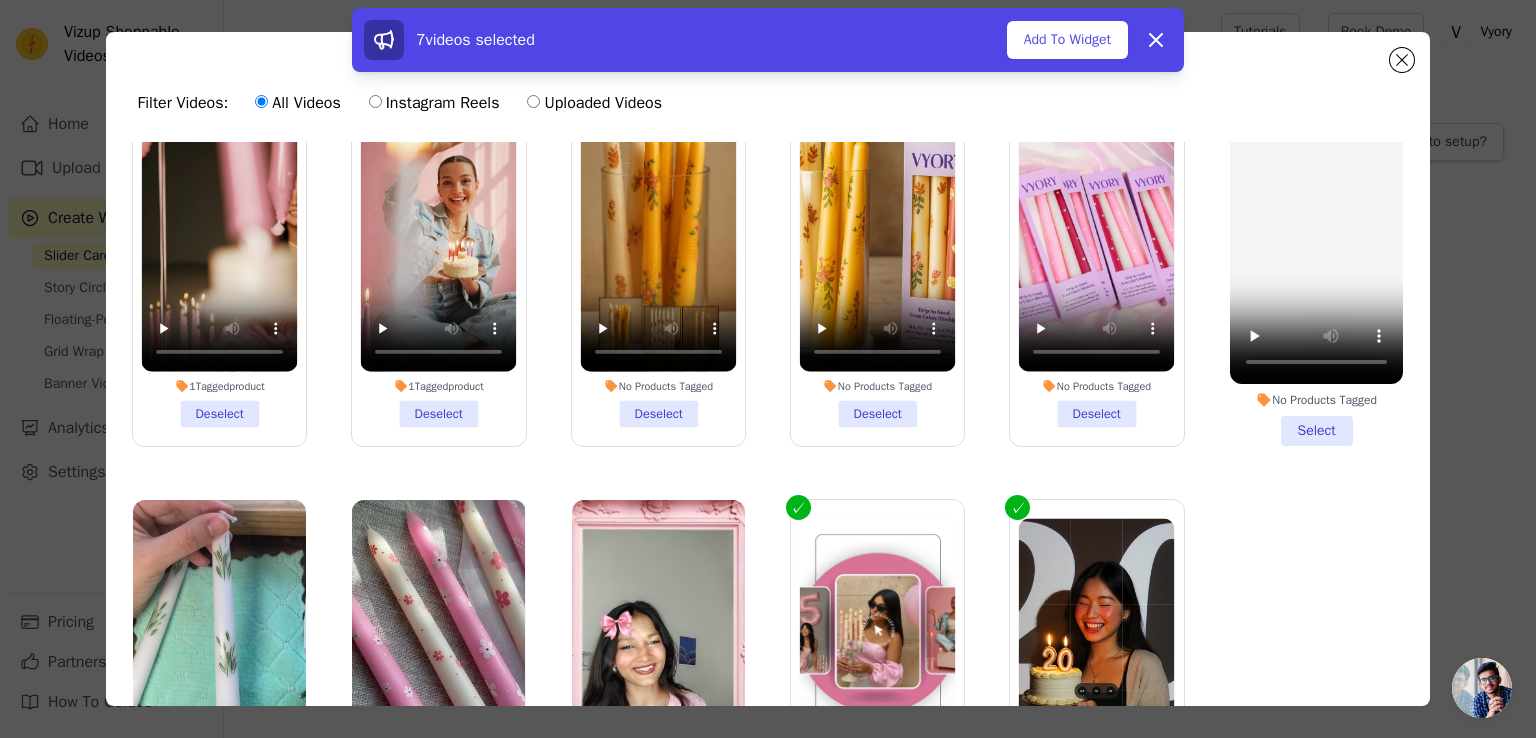 scroll, scrollTop: 170, scrollLeft: 0, axis: vertical 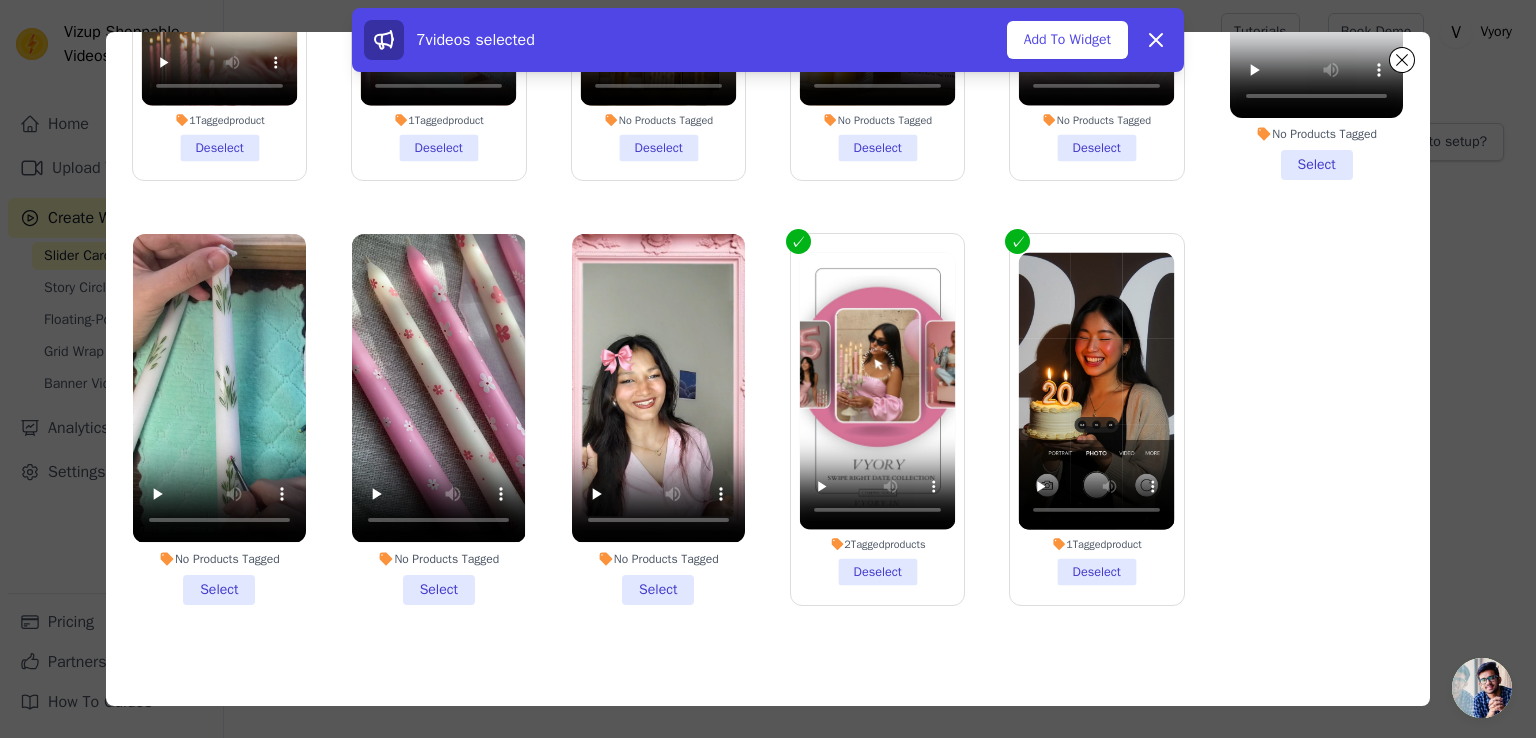 drag, startPoint x: 207, startPoint y: 576, endPoint x: 408, endPoint y: 565, distance: 201.30077 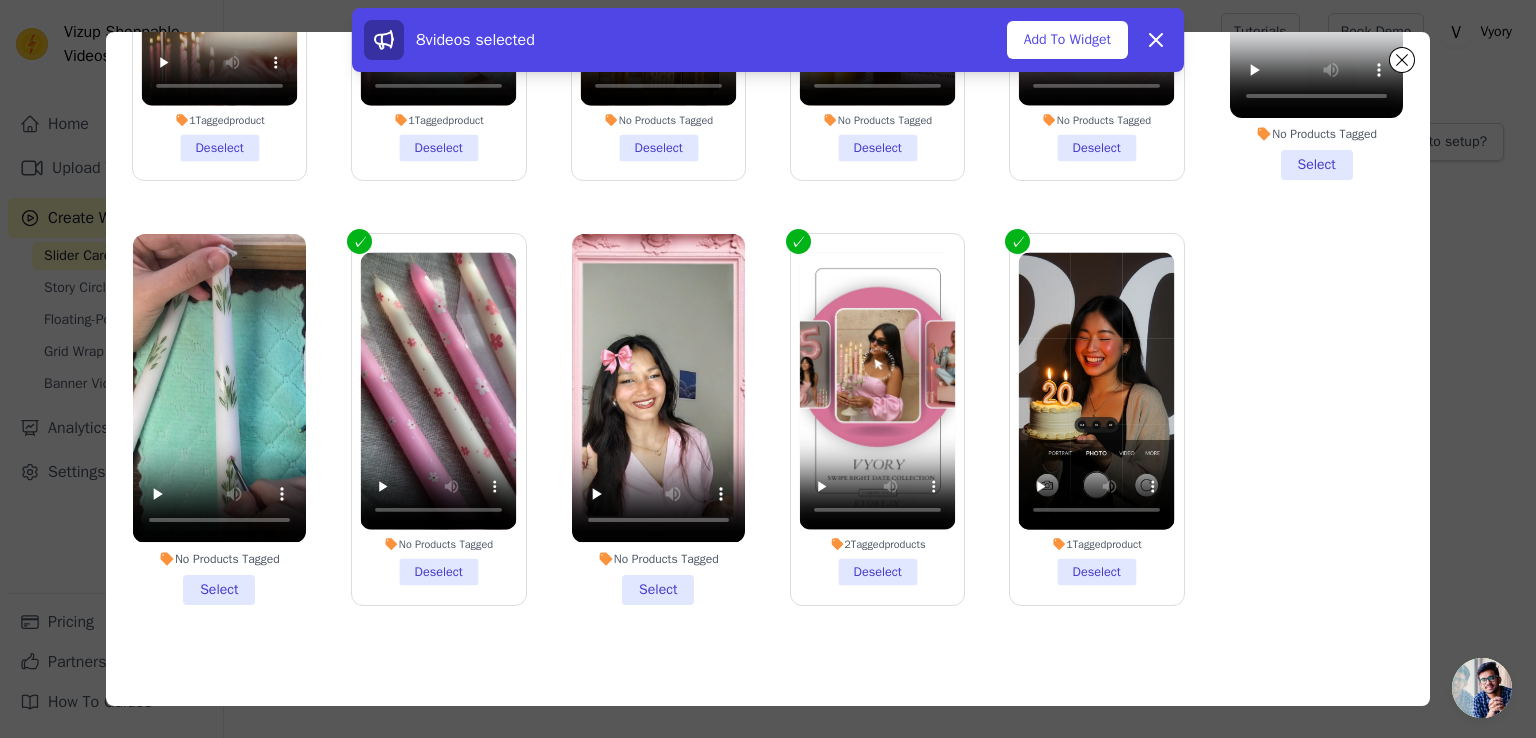 click on "No Products Tagged     Select" at bounding box center [219, 419] 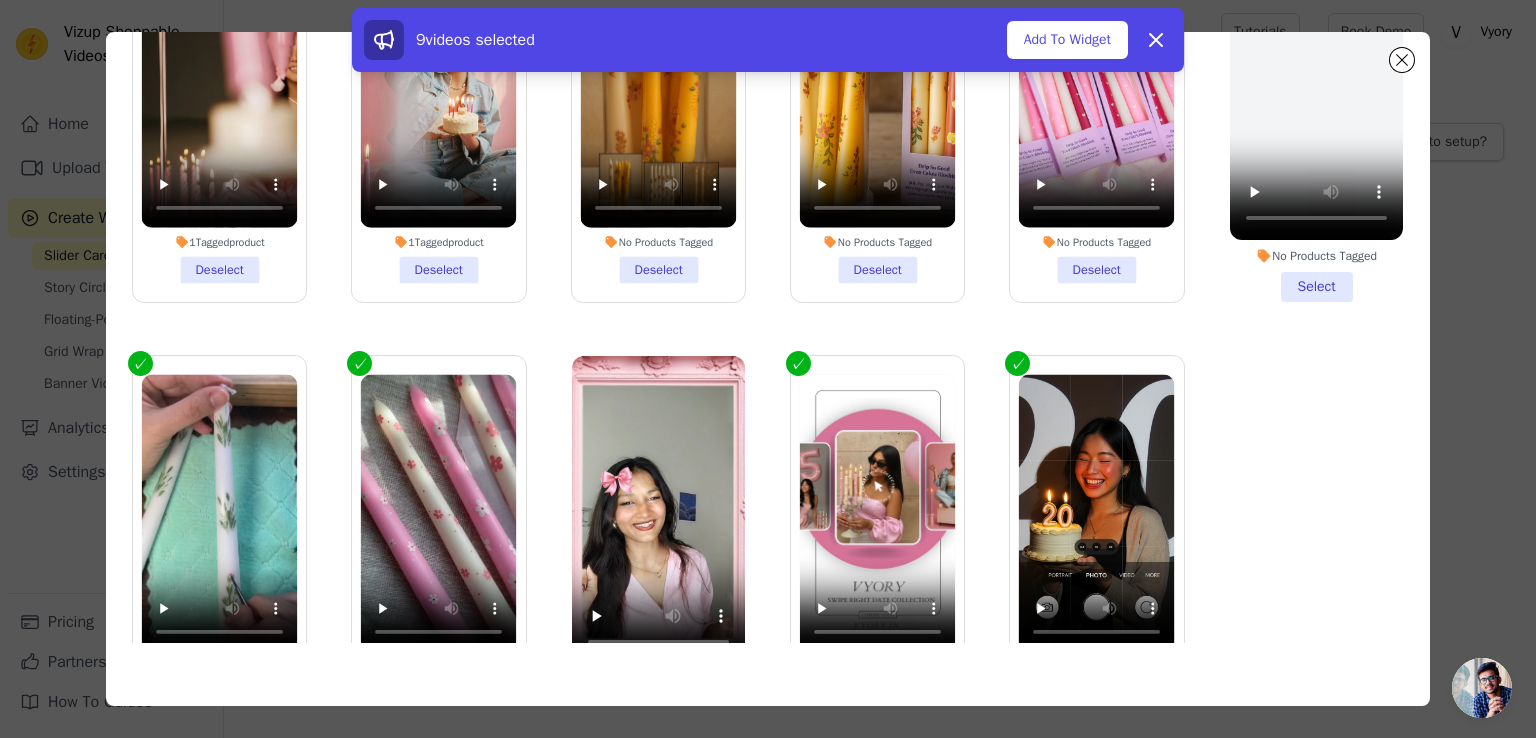 scroll, scrollTop: 0, scrollLeft: 0, axis: both 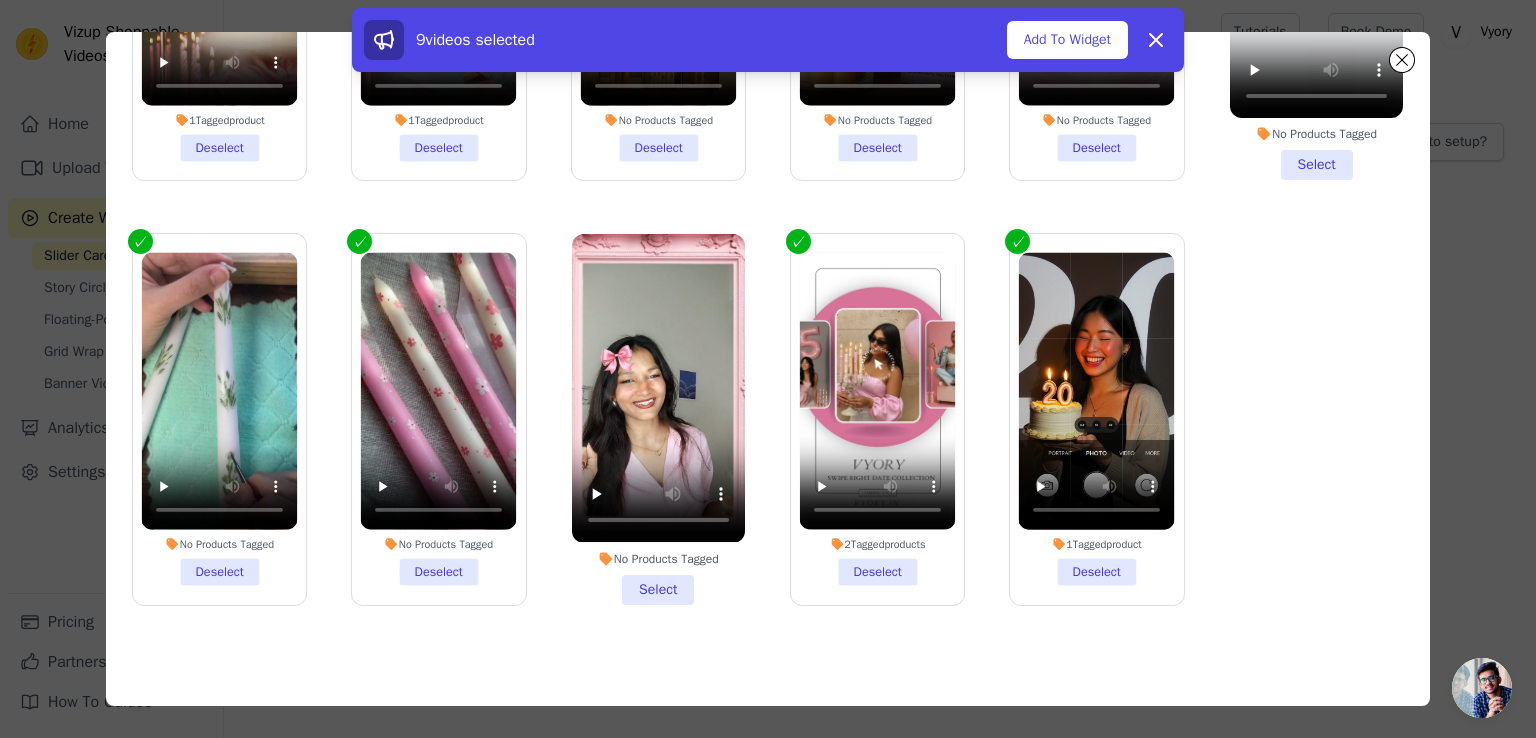 click on "No Products Tagged     Select" at bounding box center (658, 419) 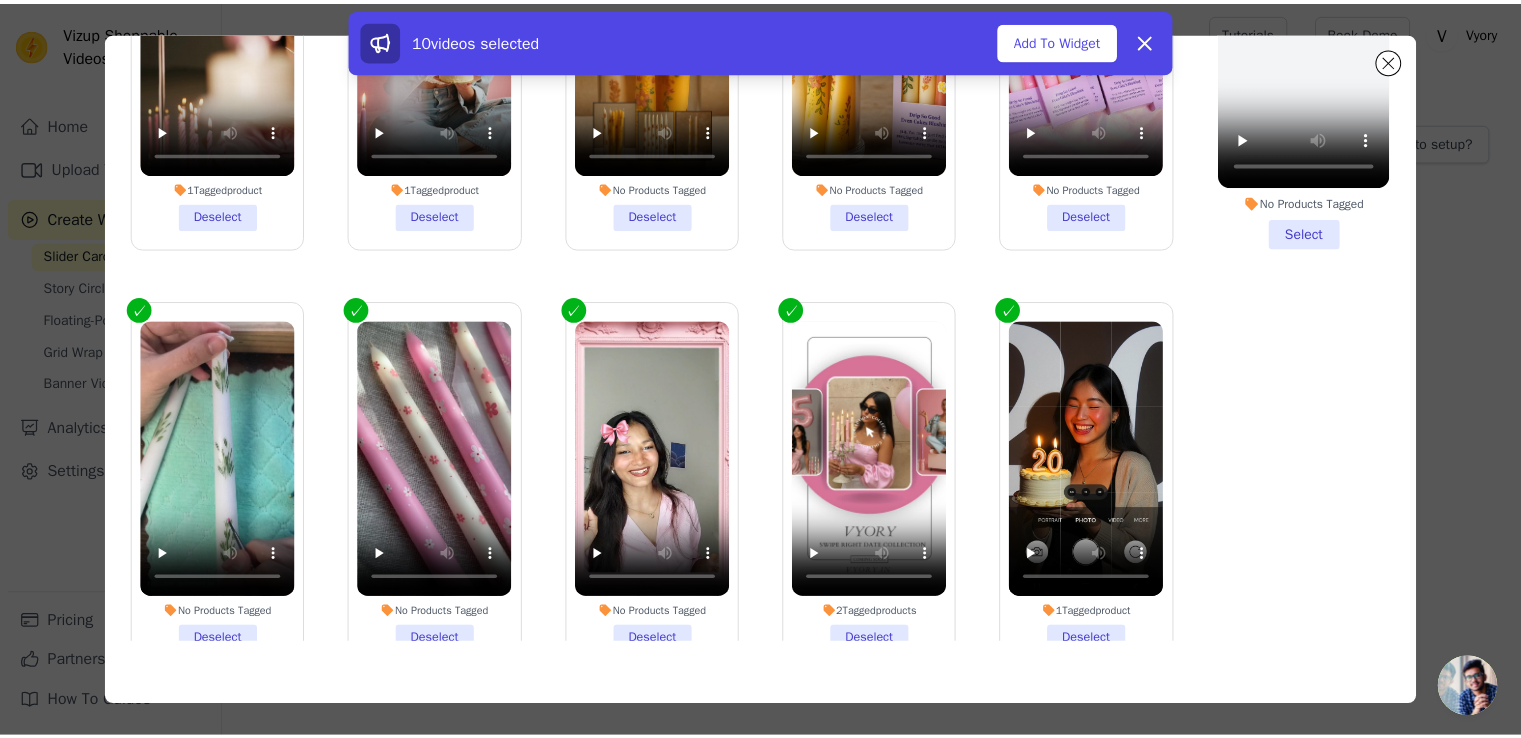 scroll, scrollTop: 0, scrollLeft: 0, axis: both 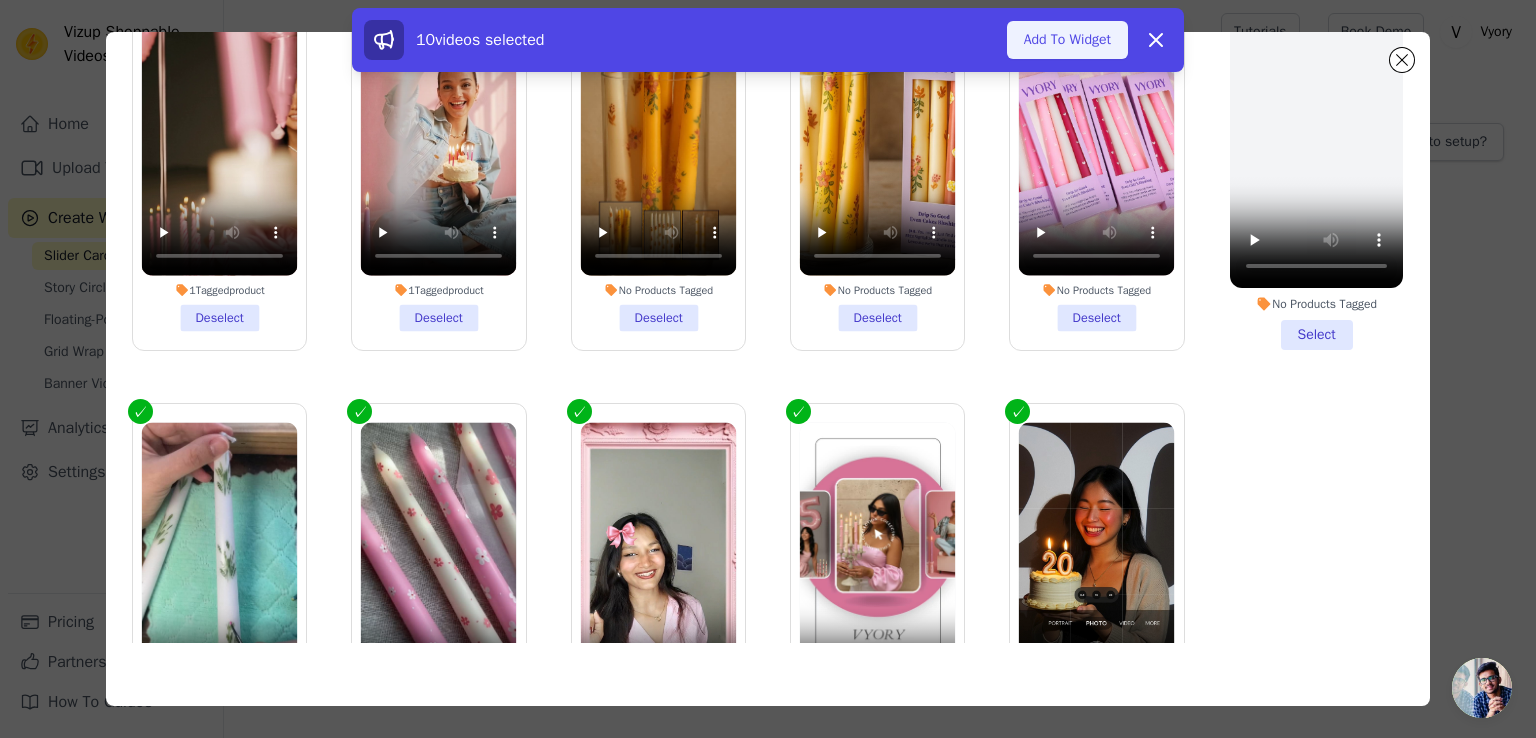 click on "Add To Widget" at bounding box center [1067, 40] 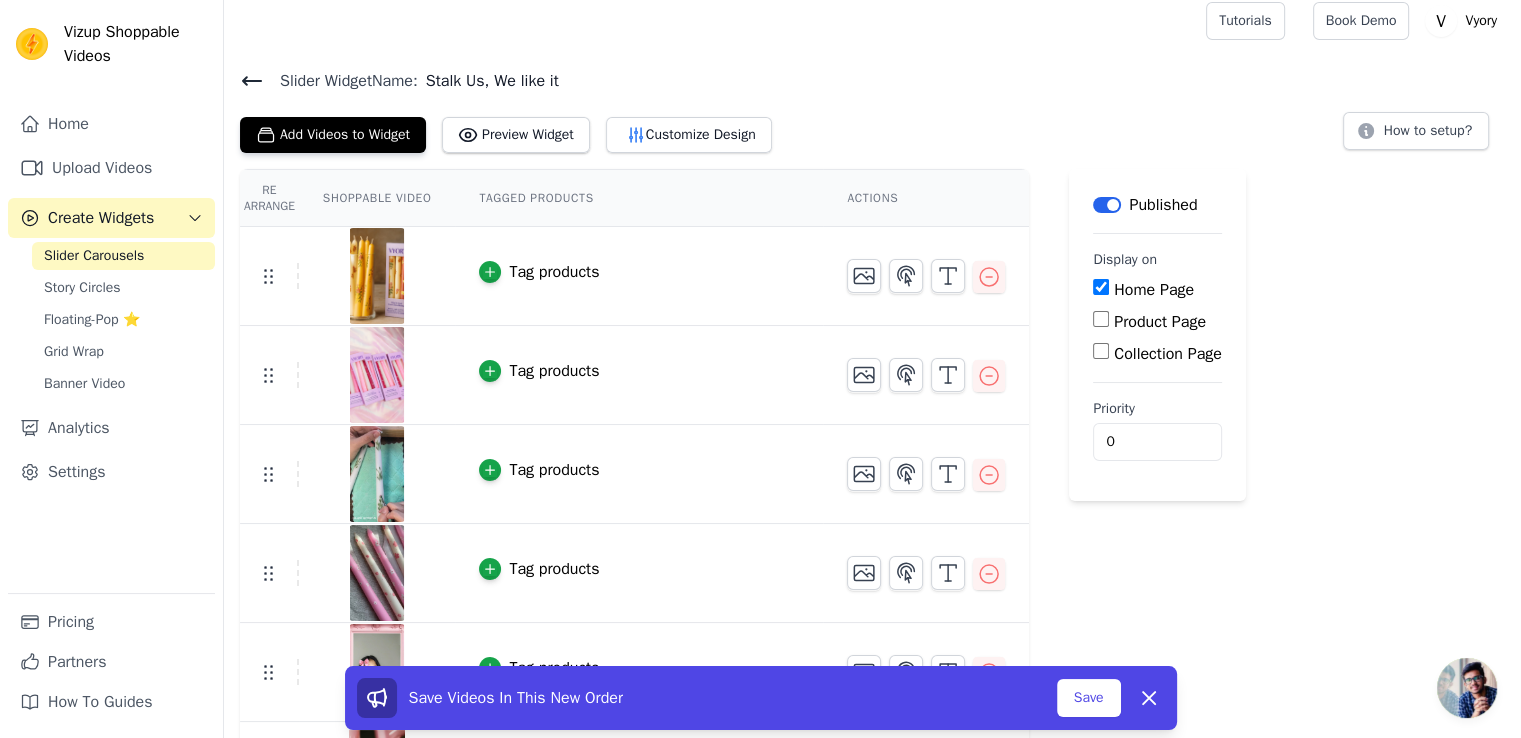 scroll, scrollTop: 0, scrollLeft: 0, axis: both 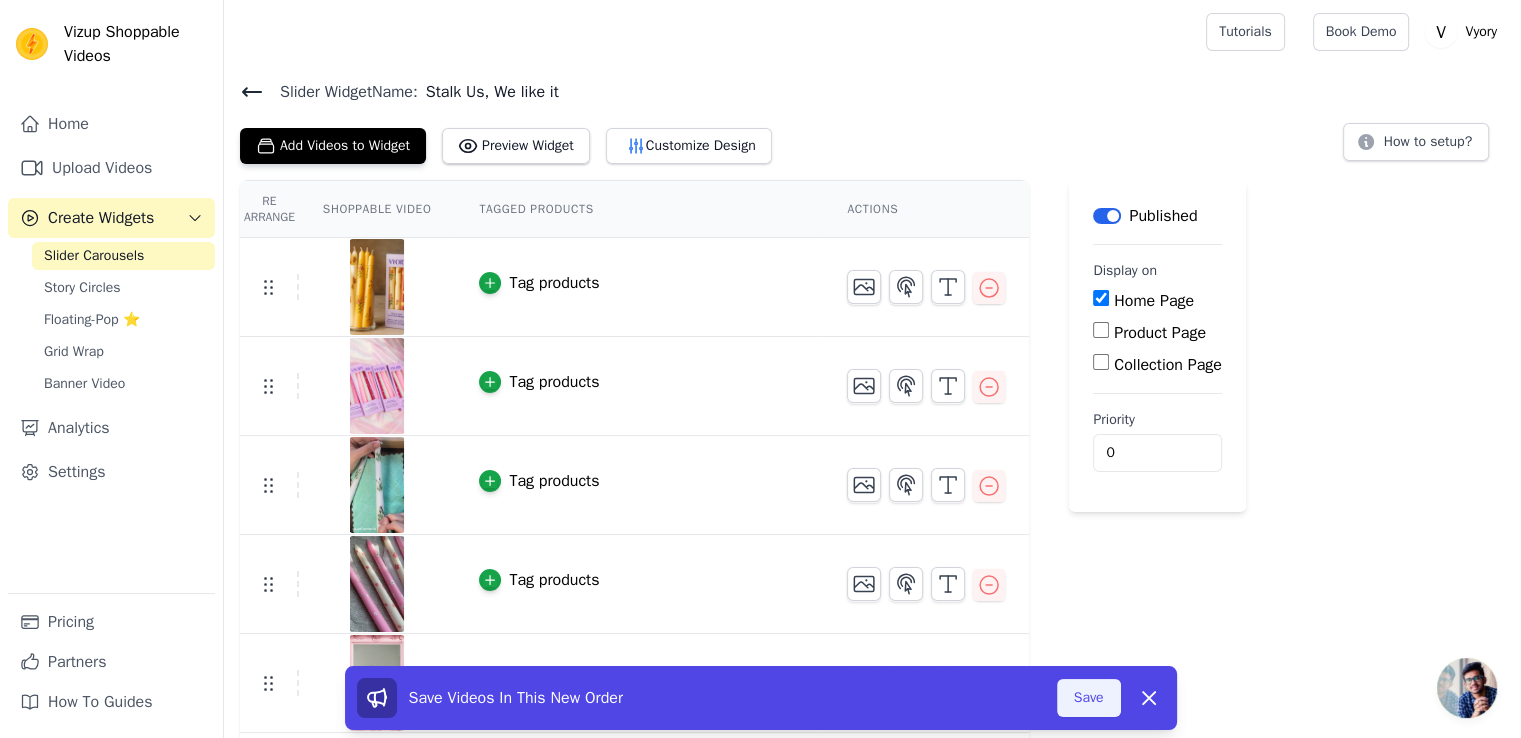 click on "Save" at bounding box center [1089, 698] 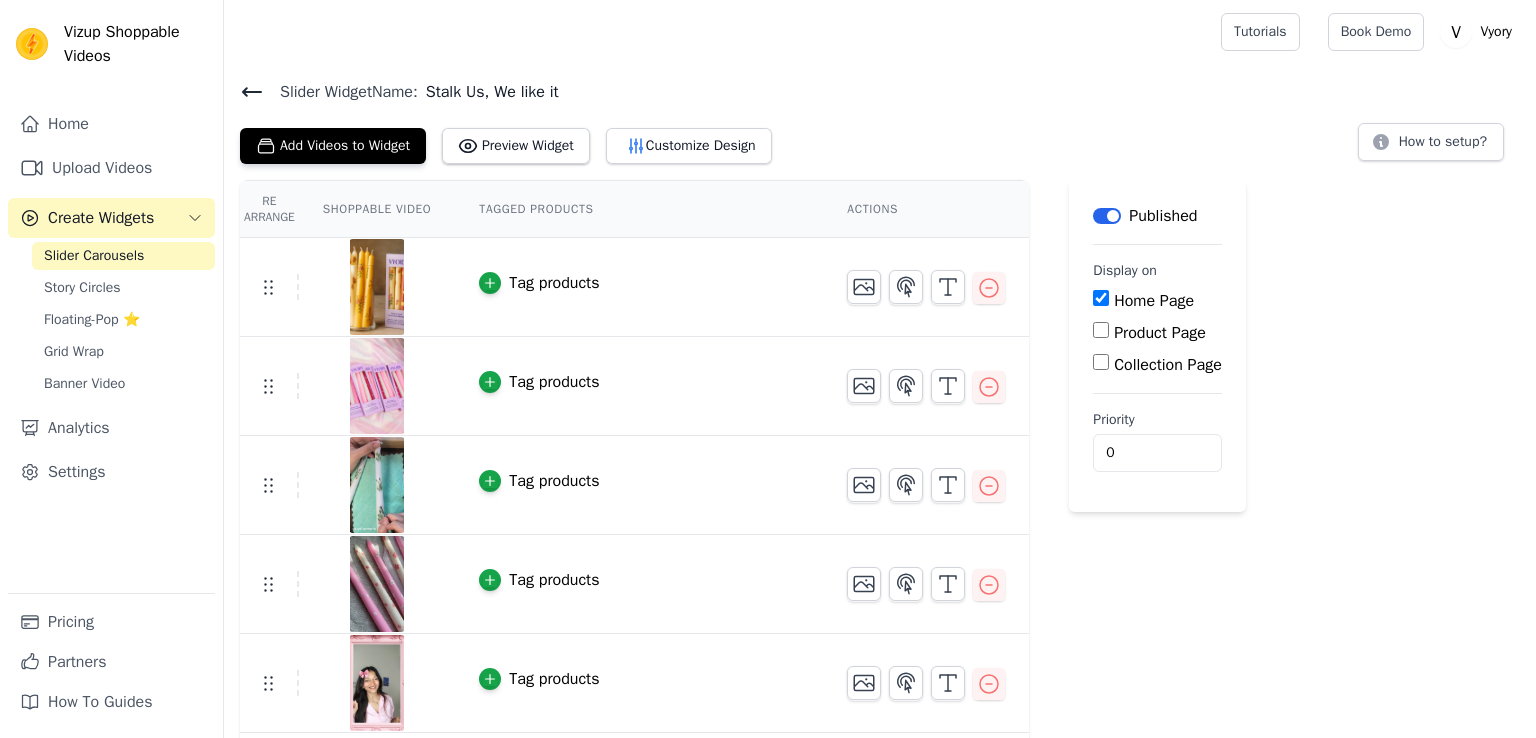scroll, scrollTop: 0, scrollLeft: 0, axis: both 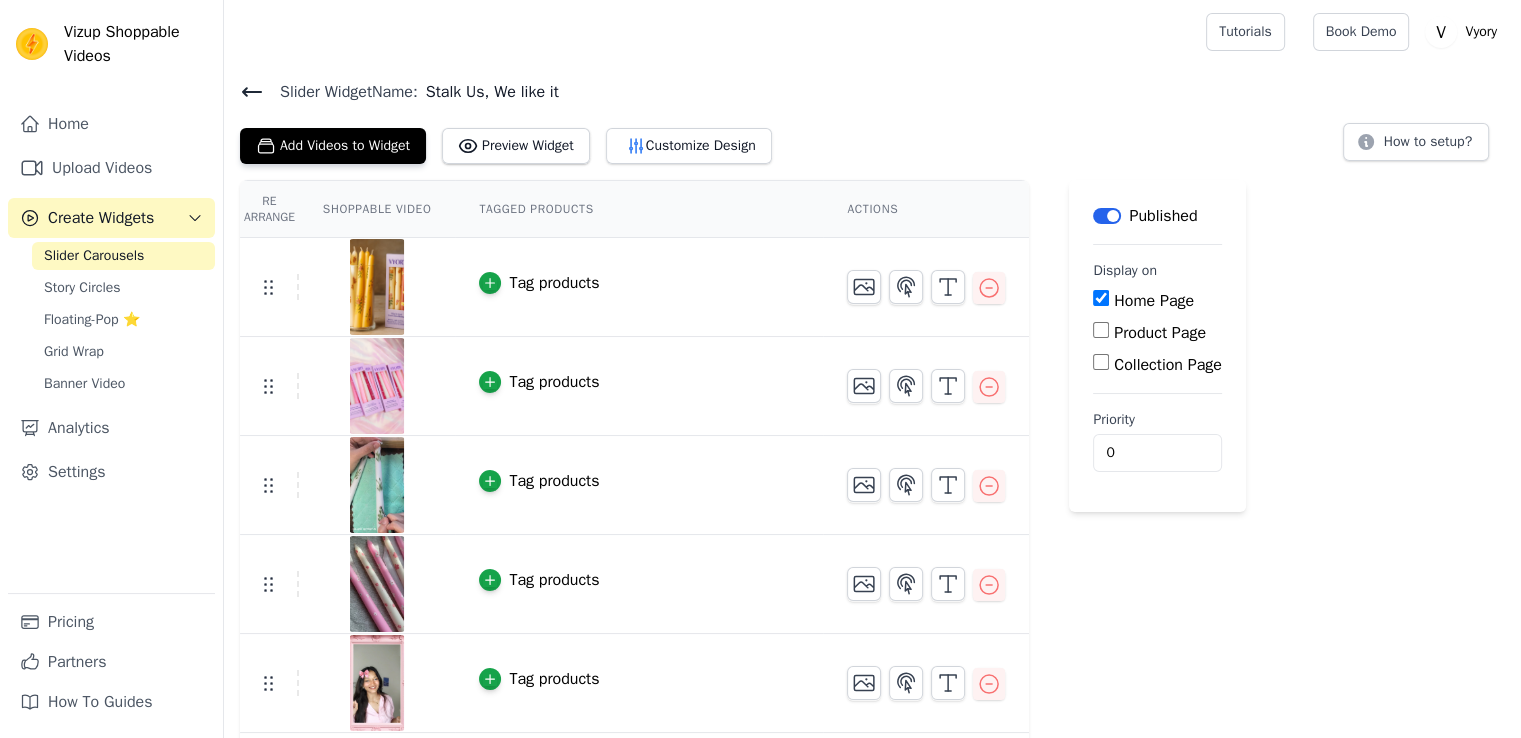 click on "Product Page" at bounding box center [1160, 333] 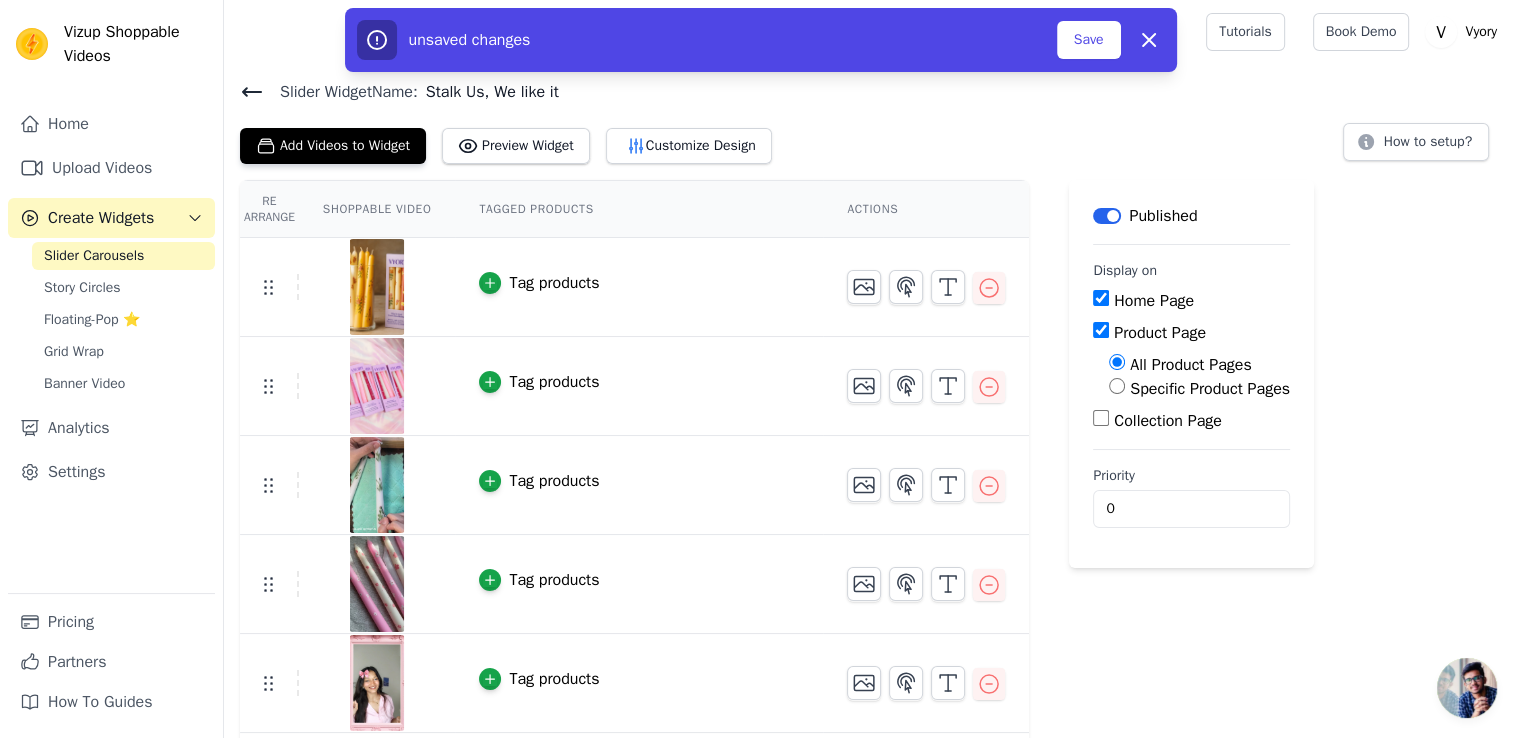 click on "All Product Pages" at bounding box center (1117, 362) 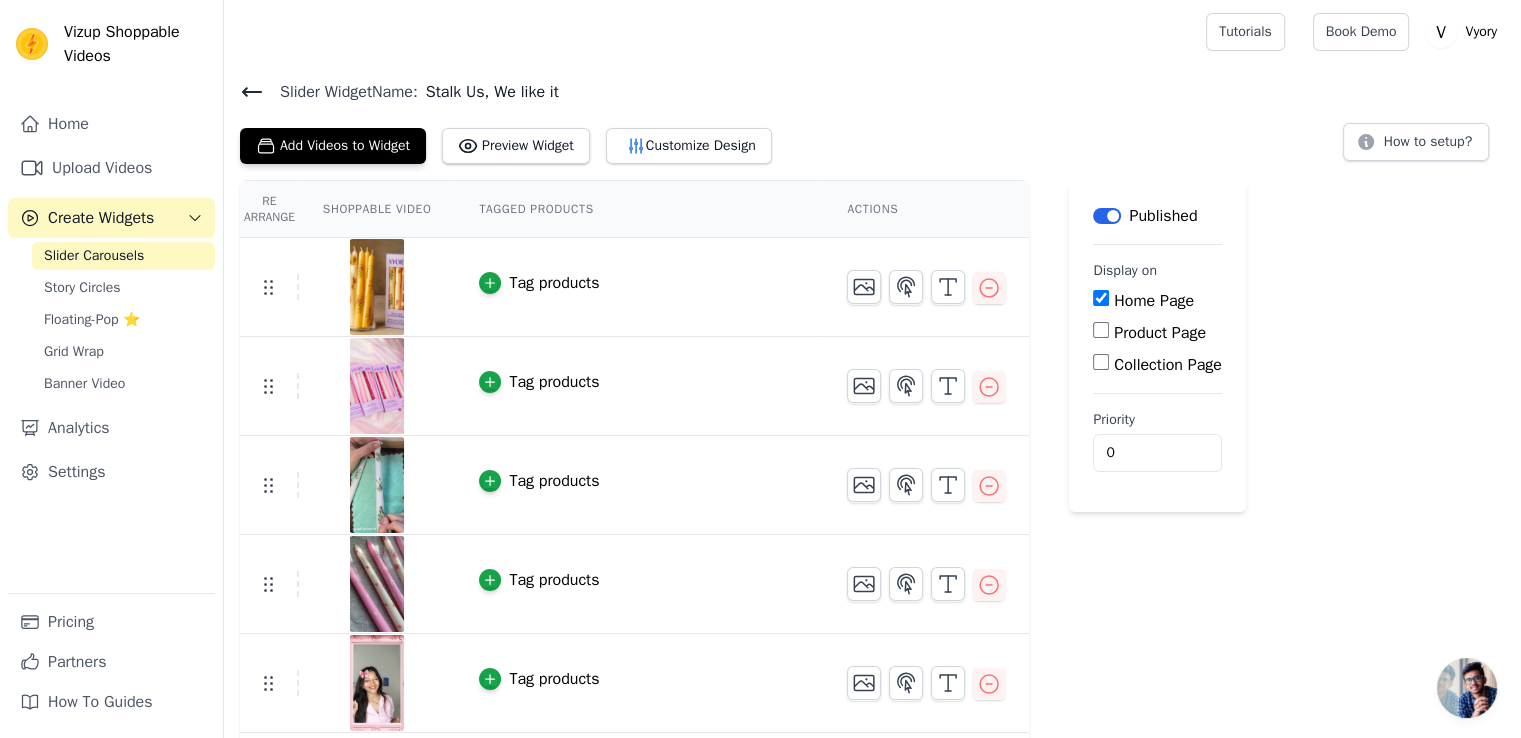 click 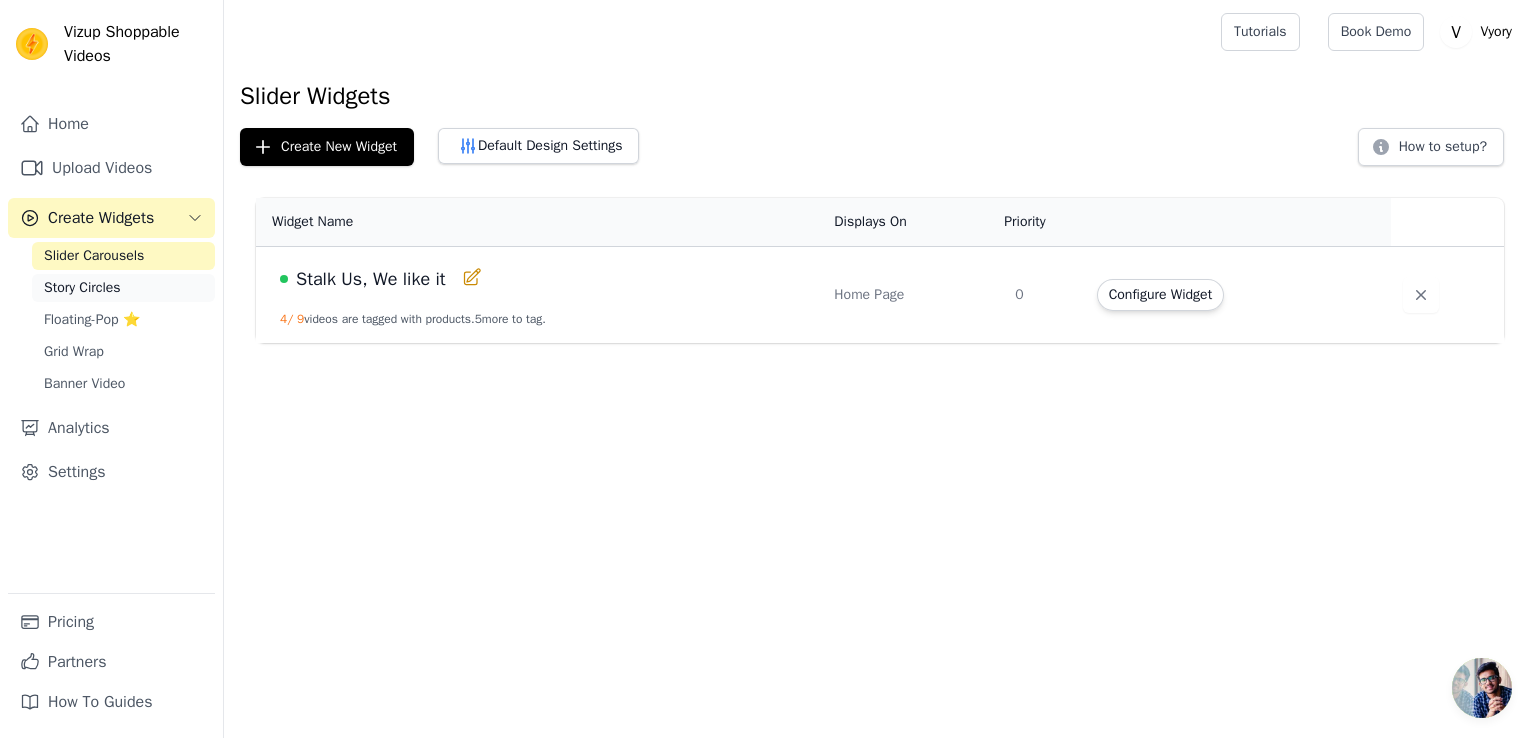 click on "Story Circles" at bounding box center [82, 288] 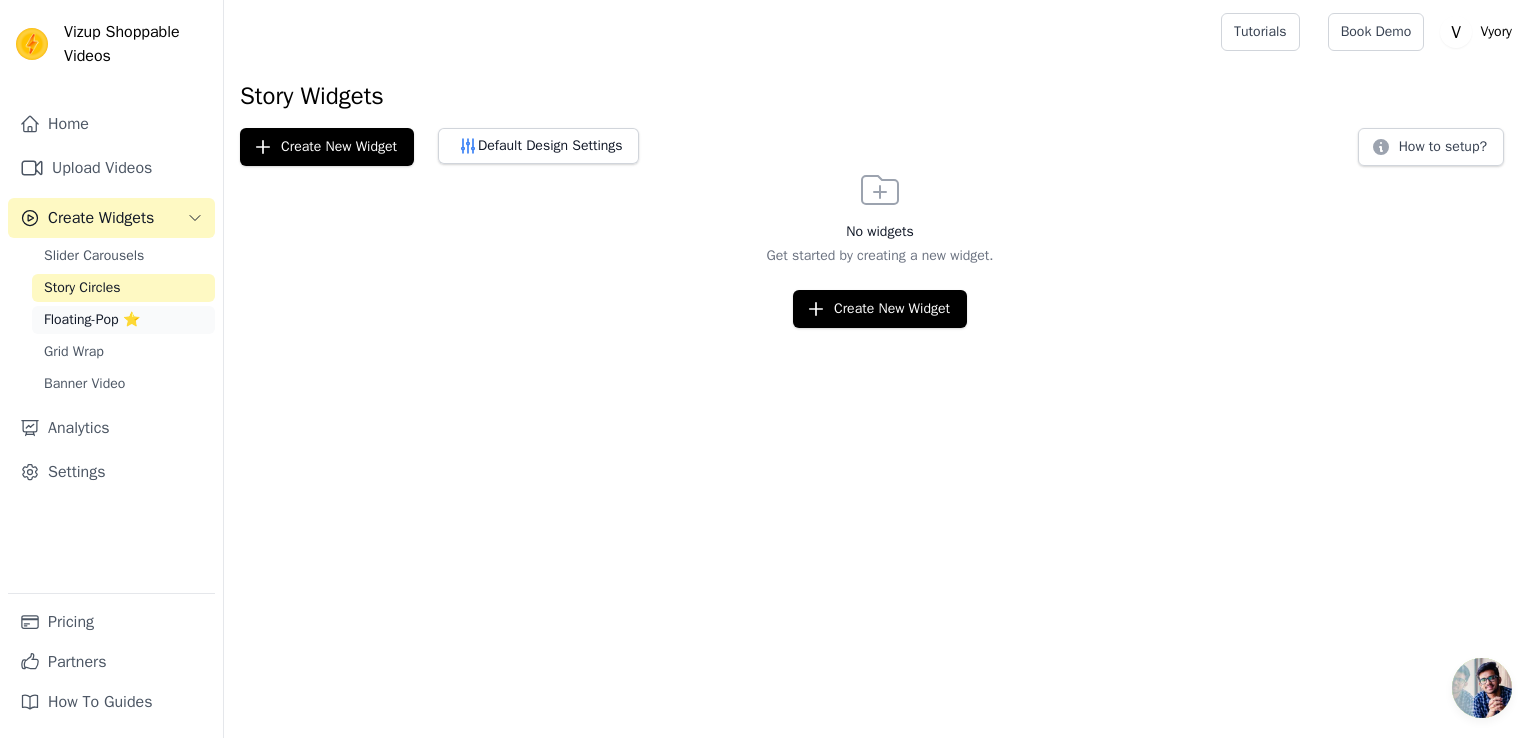 click on "Floating-Pop ⭐" at bounding box center (92, 320) 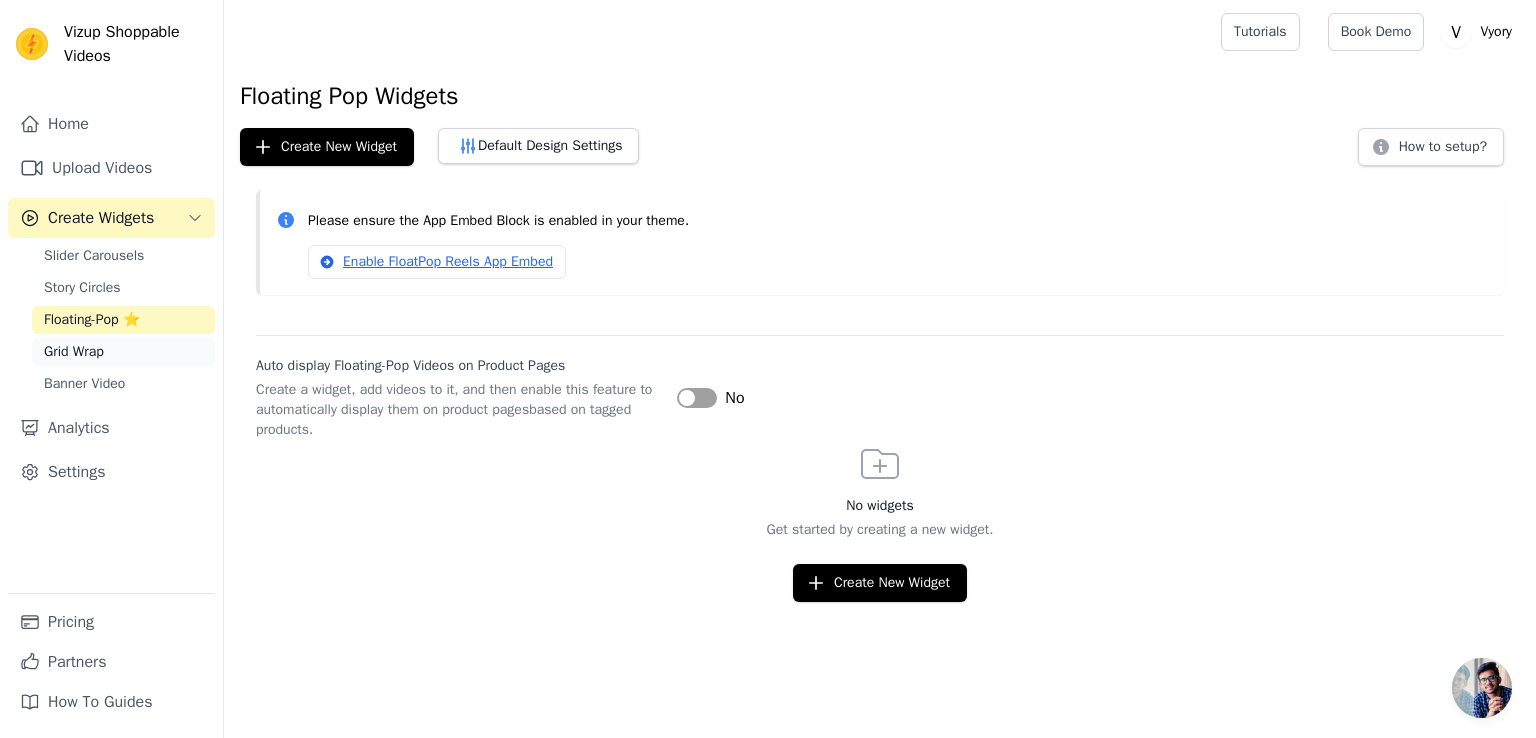 click on "Grid Wrap" at bounding box center (74, 352) 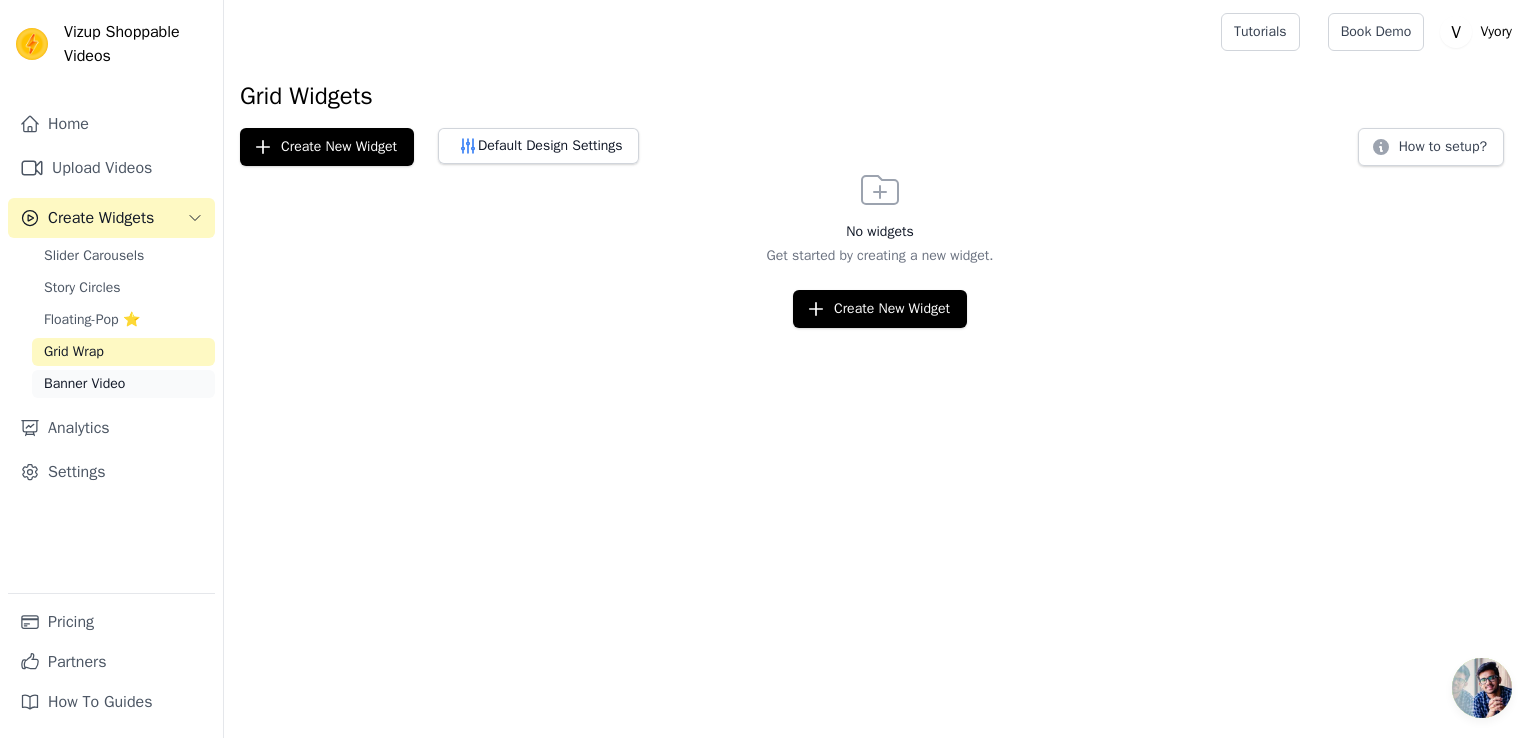 click on "Banner Video" at bounding box center [123, 384] 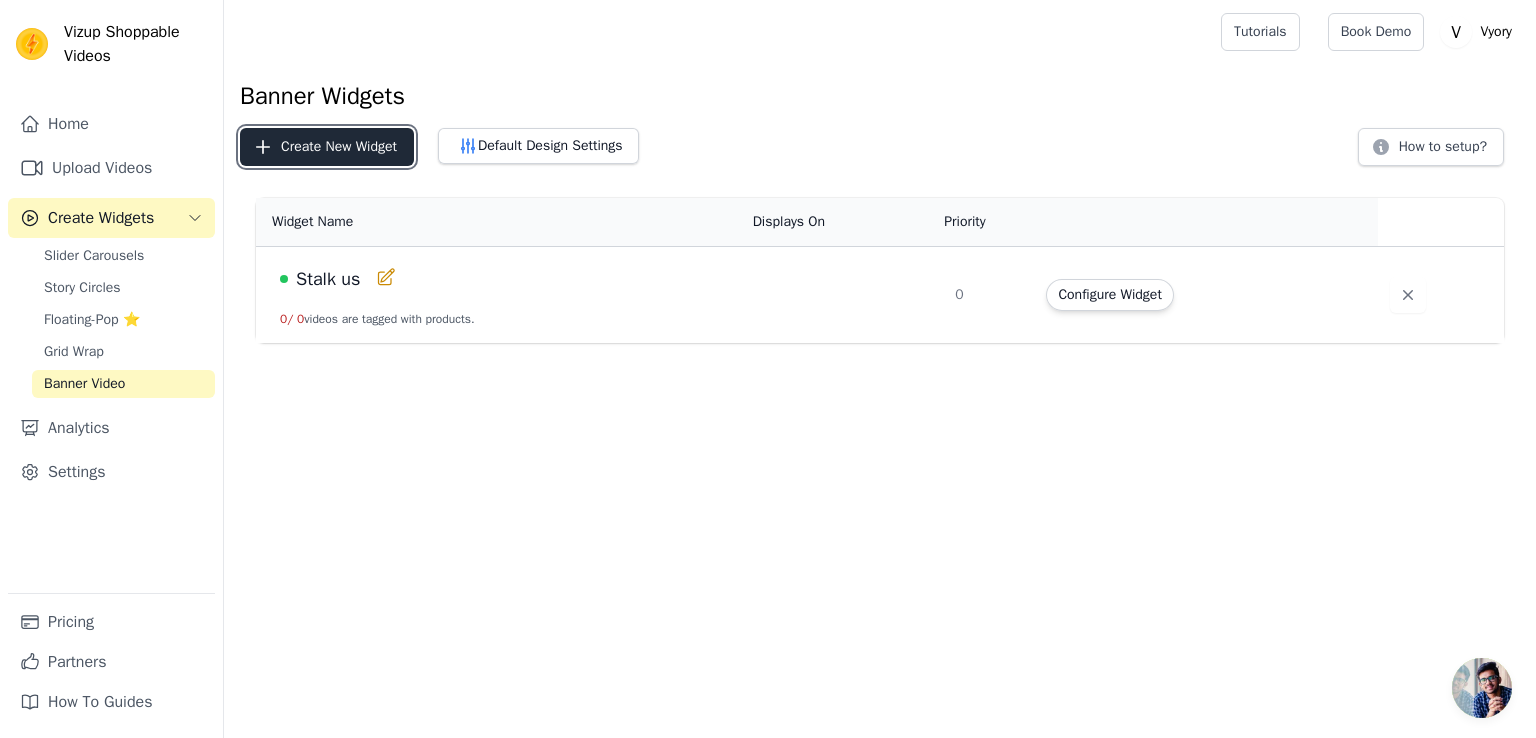 click on "Create New Widget" at bounding box center [327, 147] 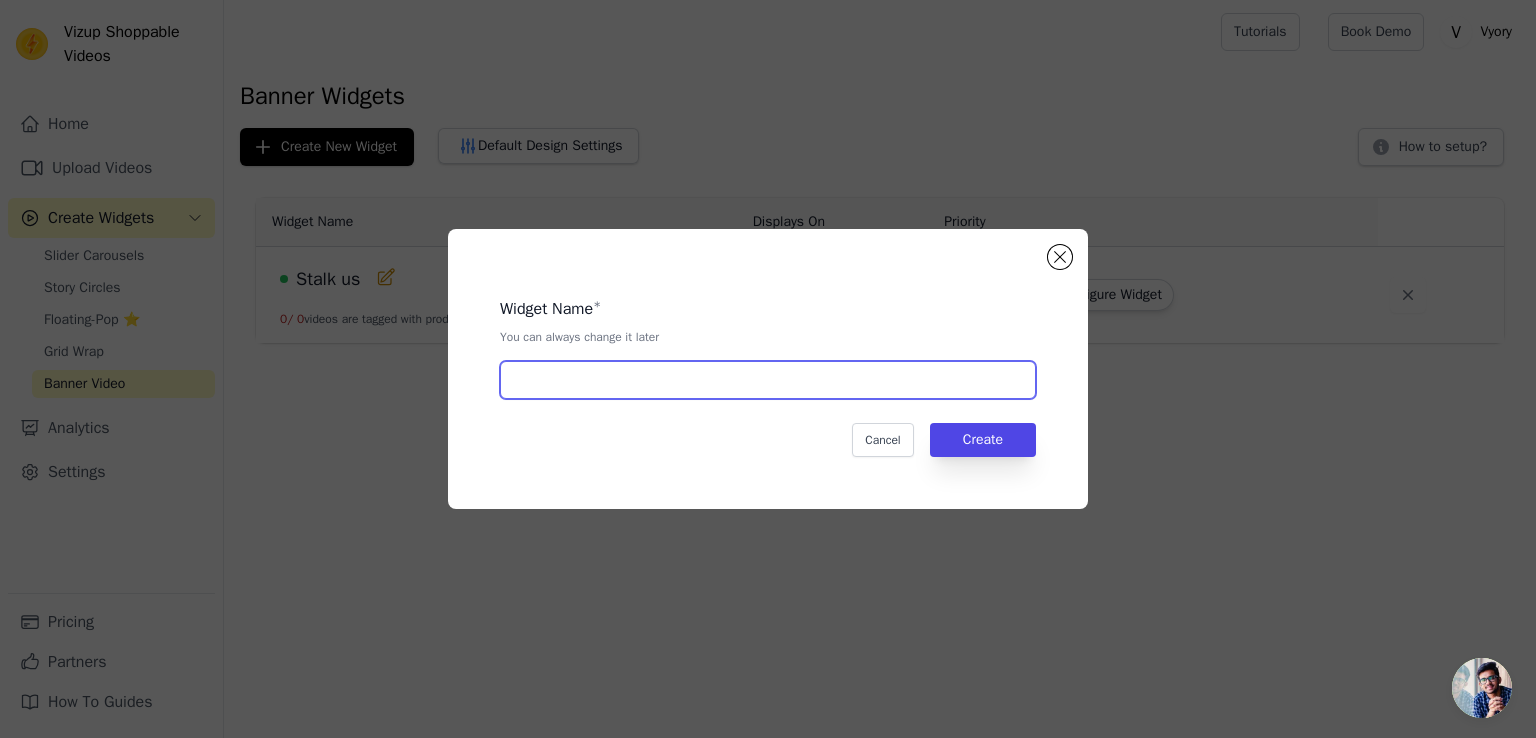 click at bounding box center (768, 380) 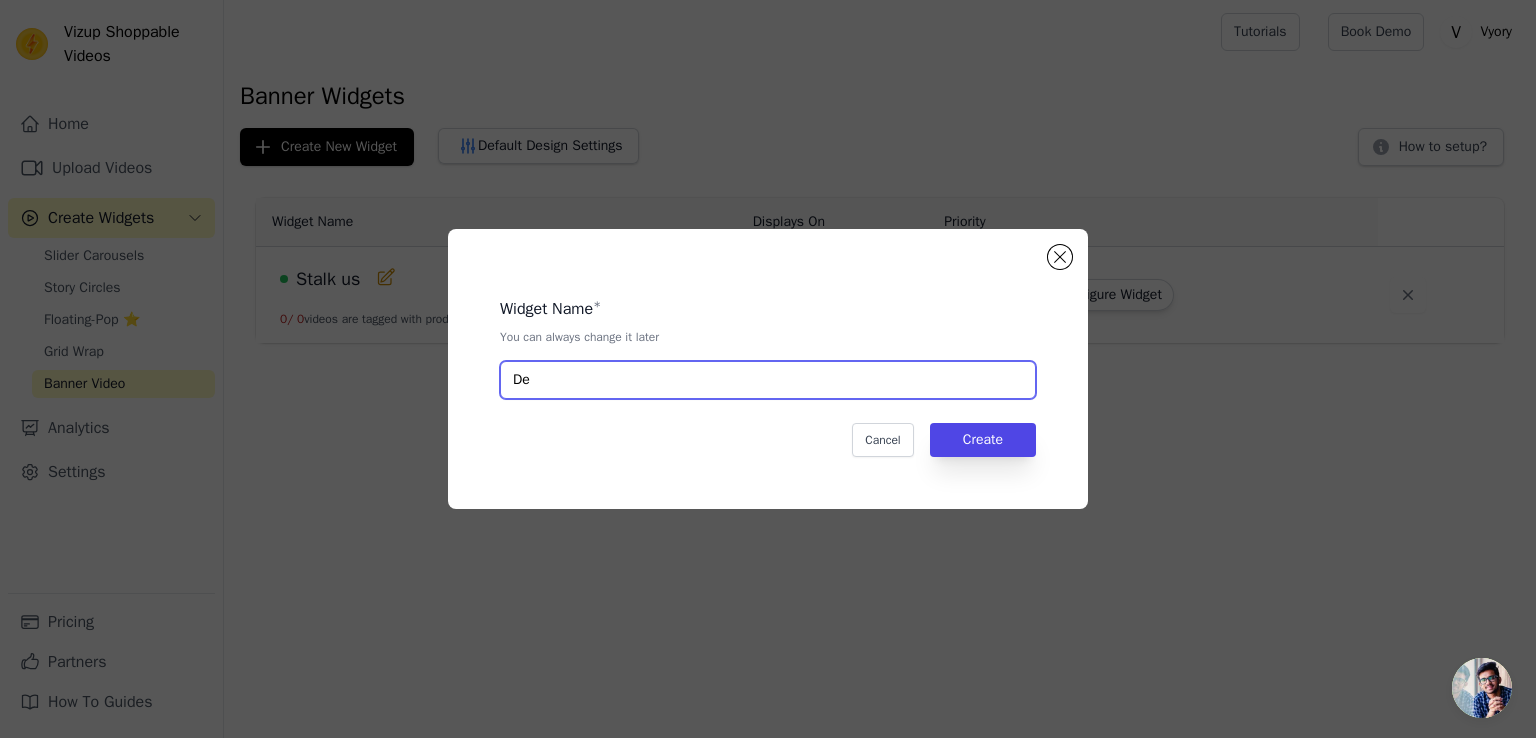 type on "D" 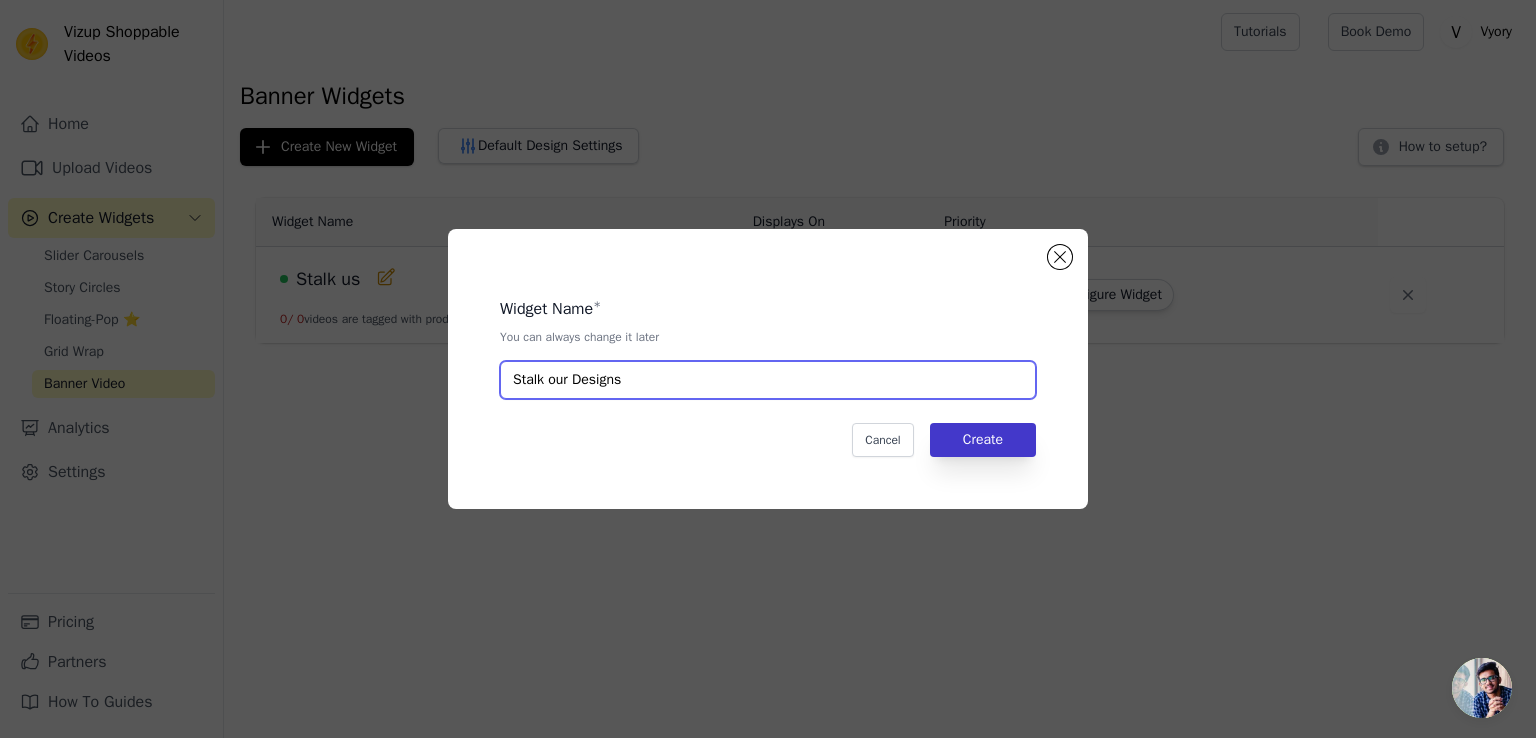 type on "Stalk our Designs" 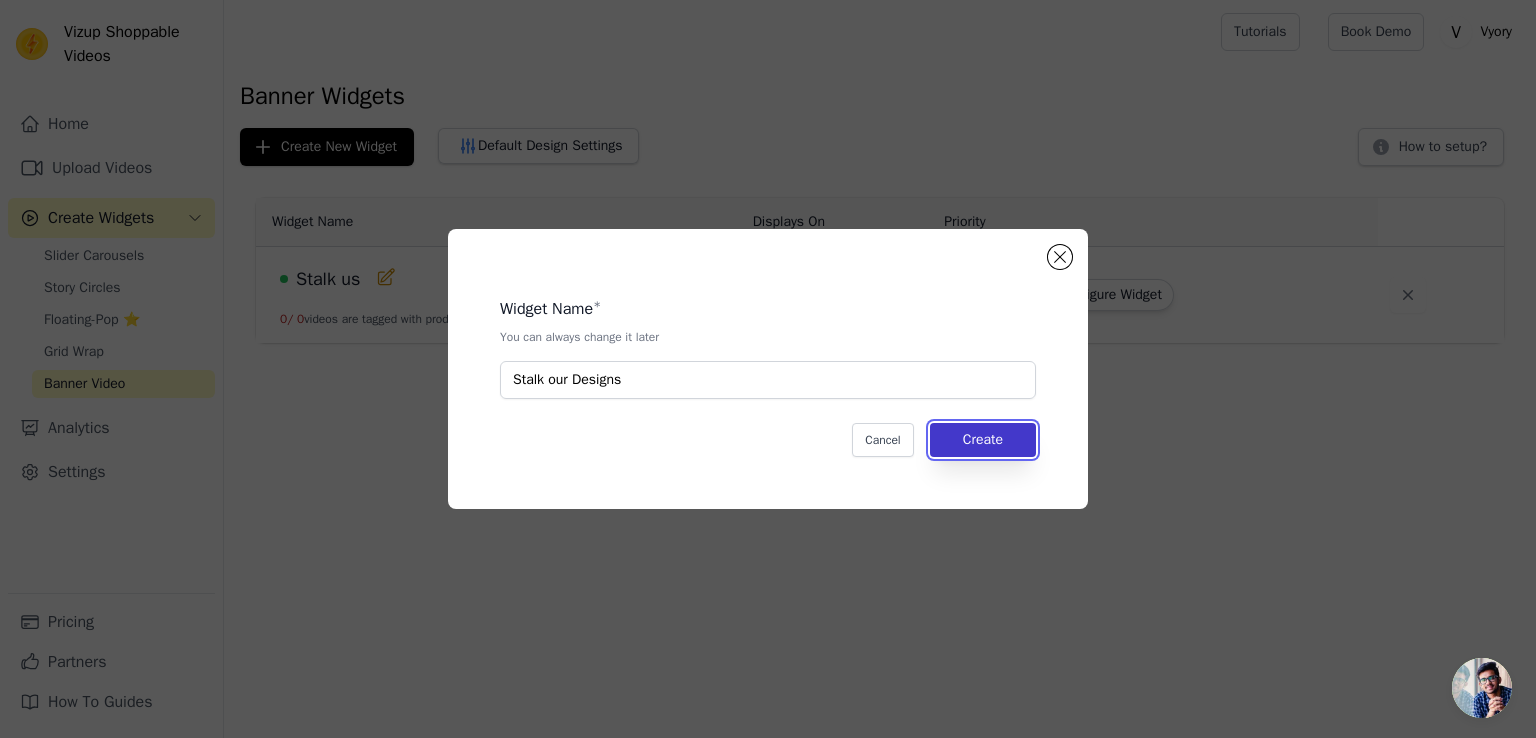 click on "Create" at bounding box center (983, 440) 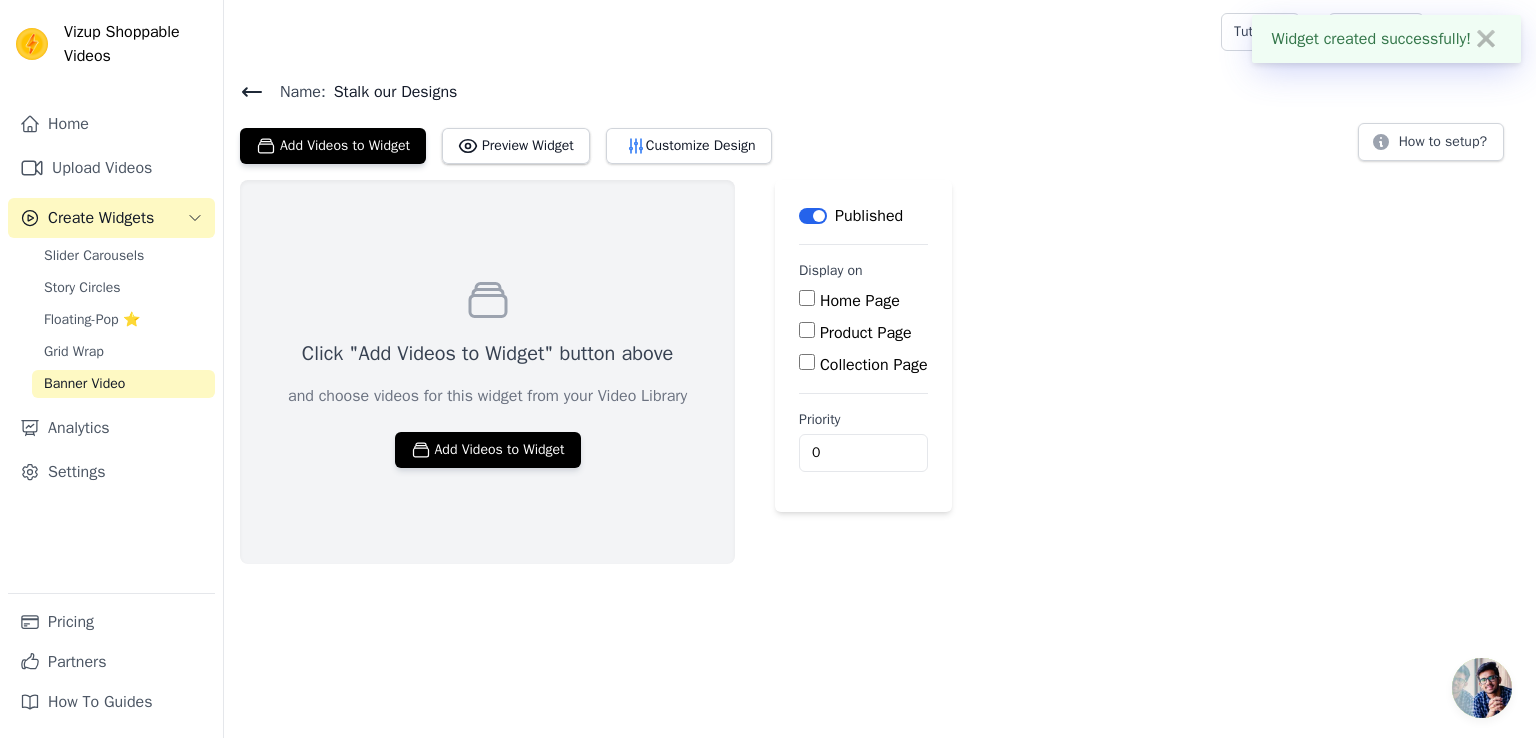 click on "Home Page" at bounding box center [863, 301] 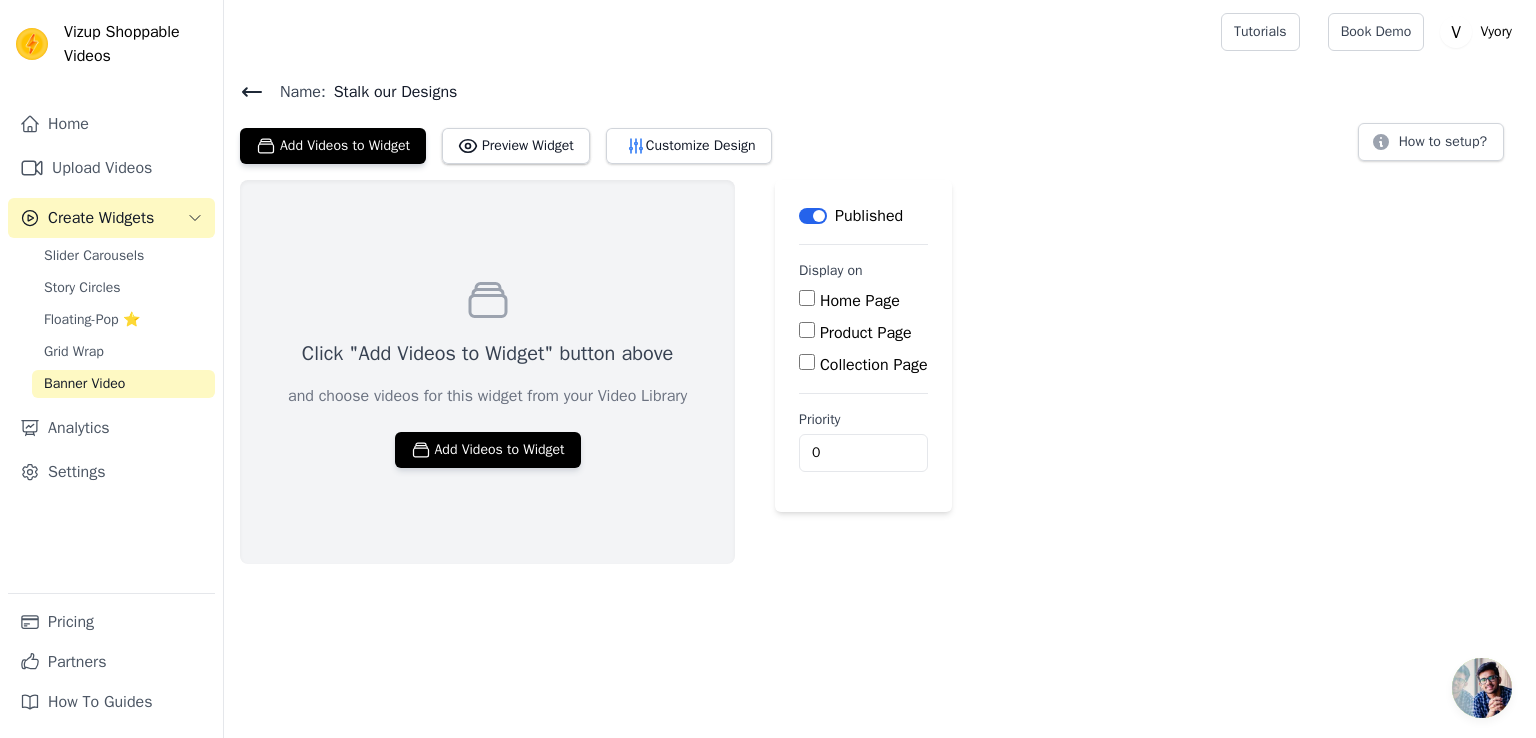 click on "Home Page" at bounding box center (807, 298) 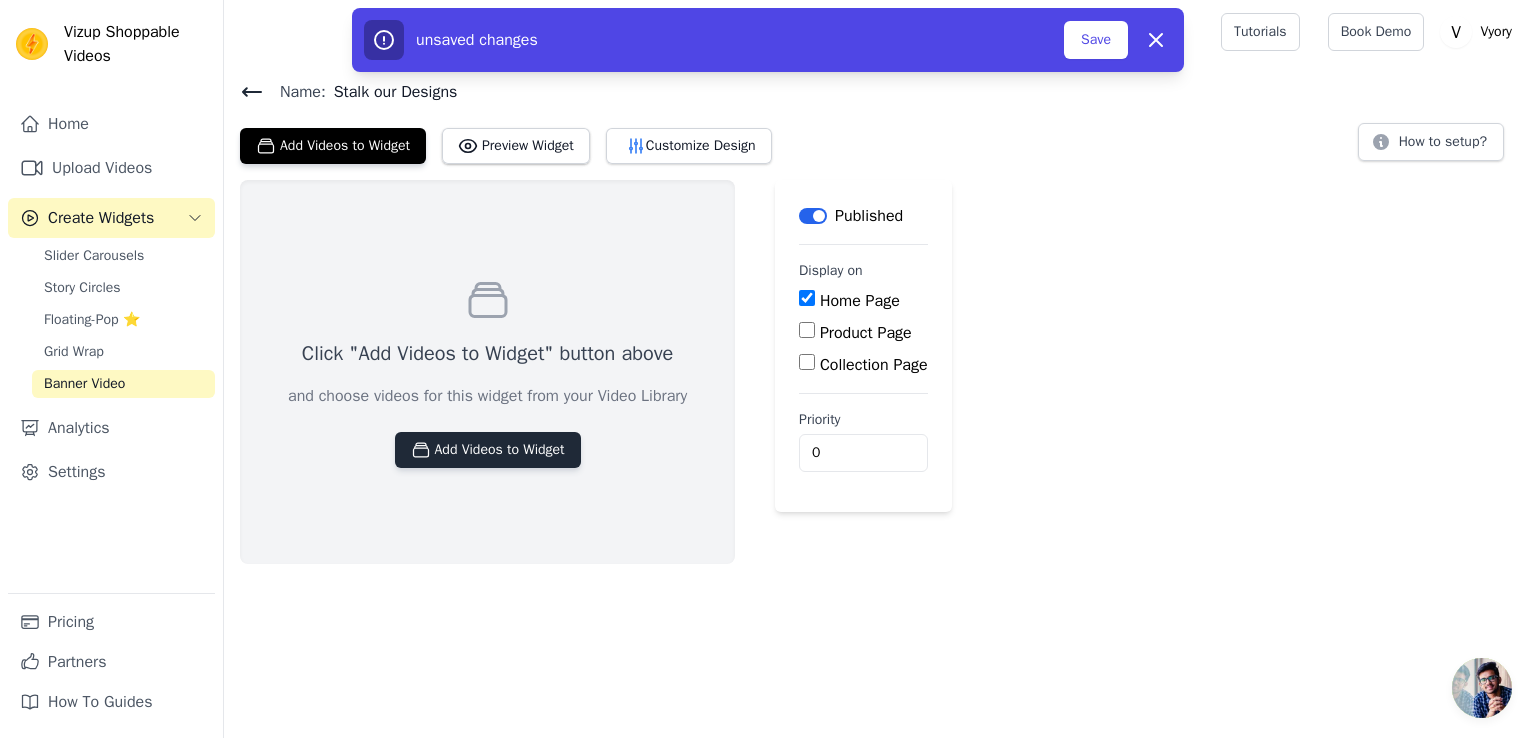 click on "Add Videos to Widget" at bounding box center [488, 450] 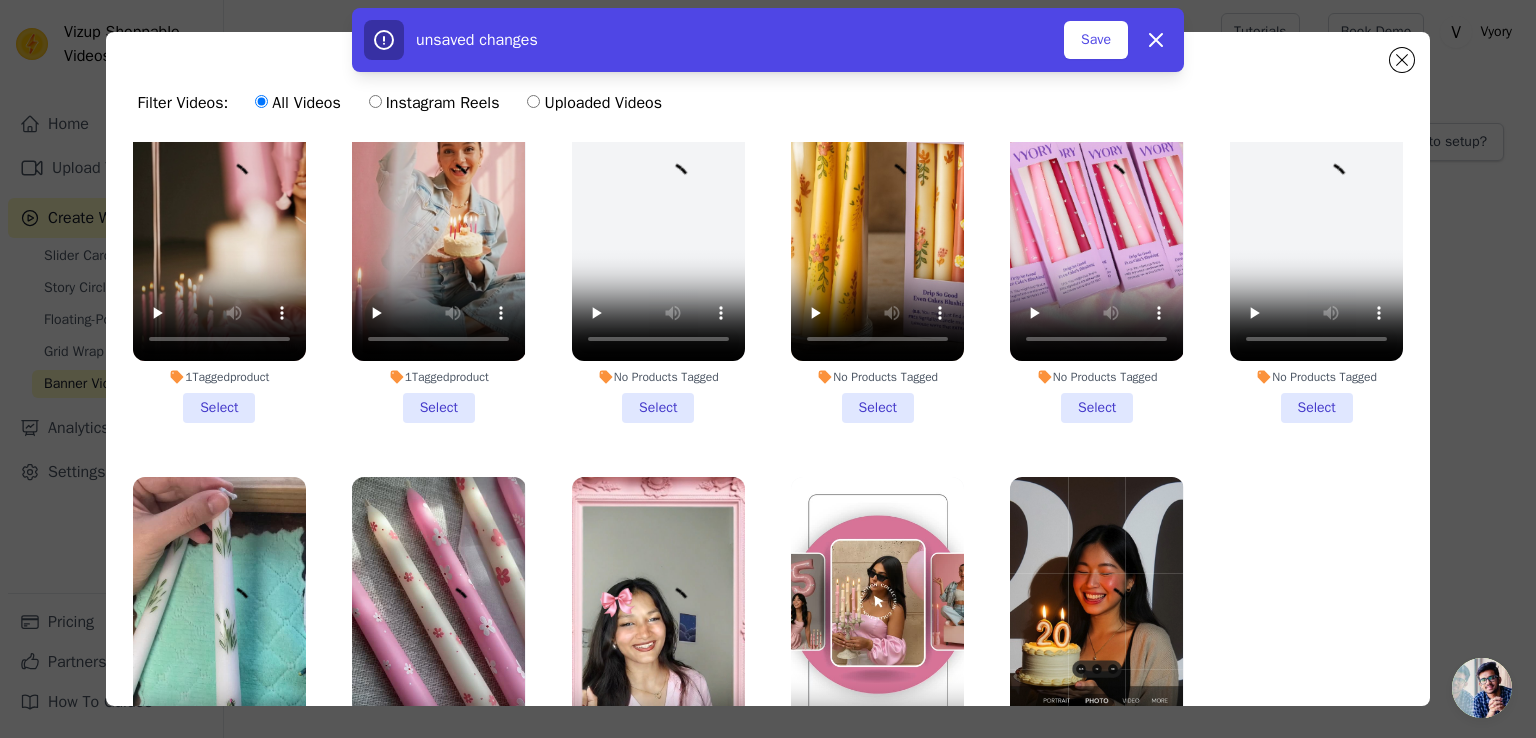 scroll, scrollTop: 170, scrollLeft: 0, axis: vertical 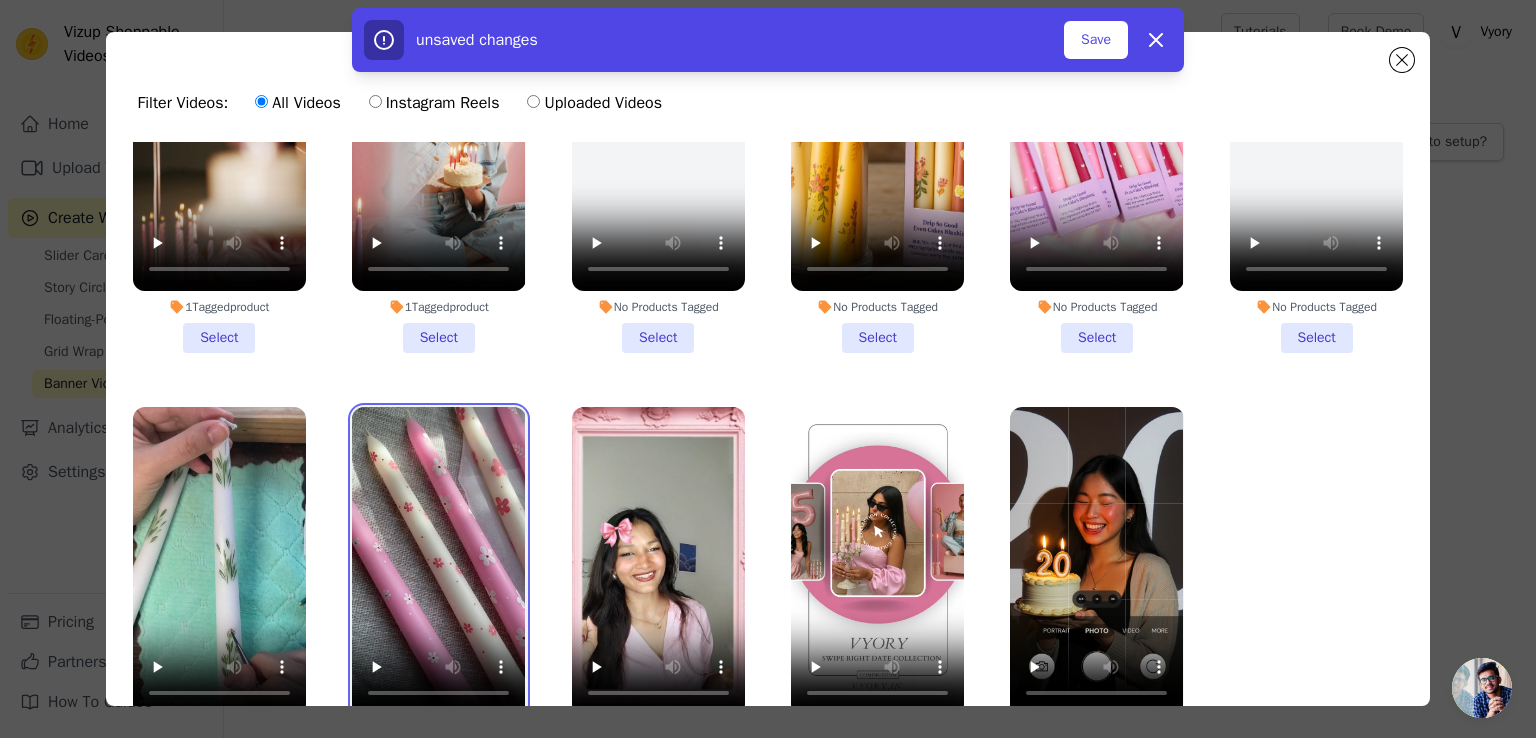 click at bounding box center [438, 561] 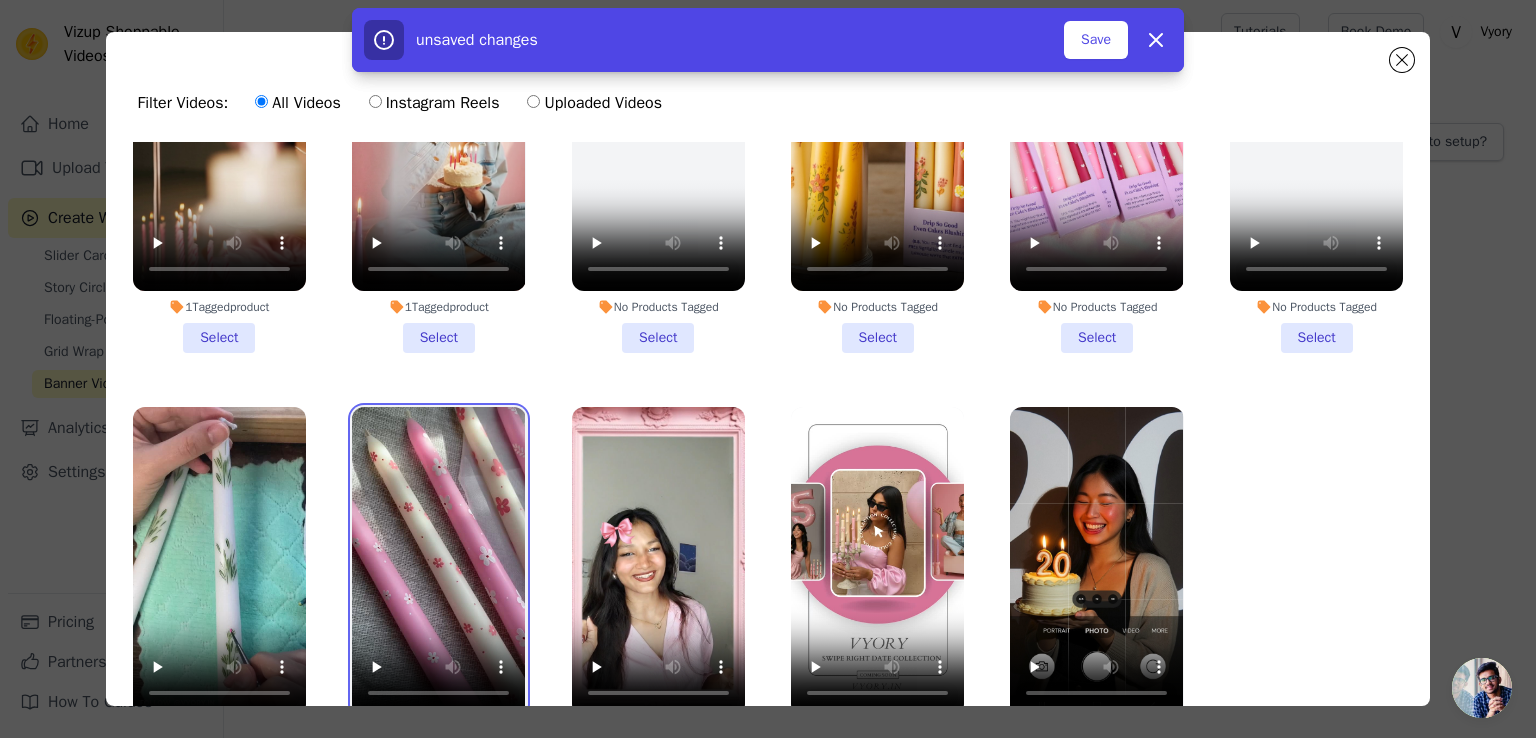 scroll, scrollTop: 173, scrollLeft: 0, axis: vertical 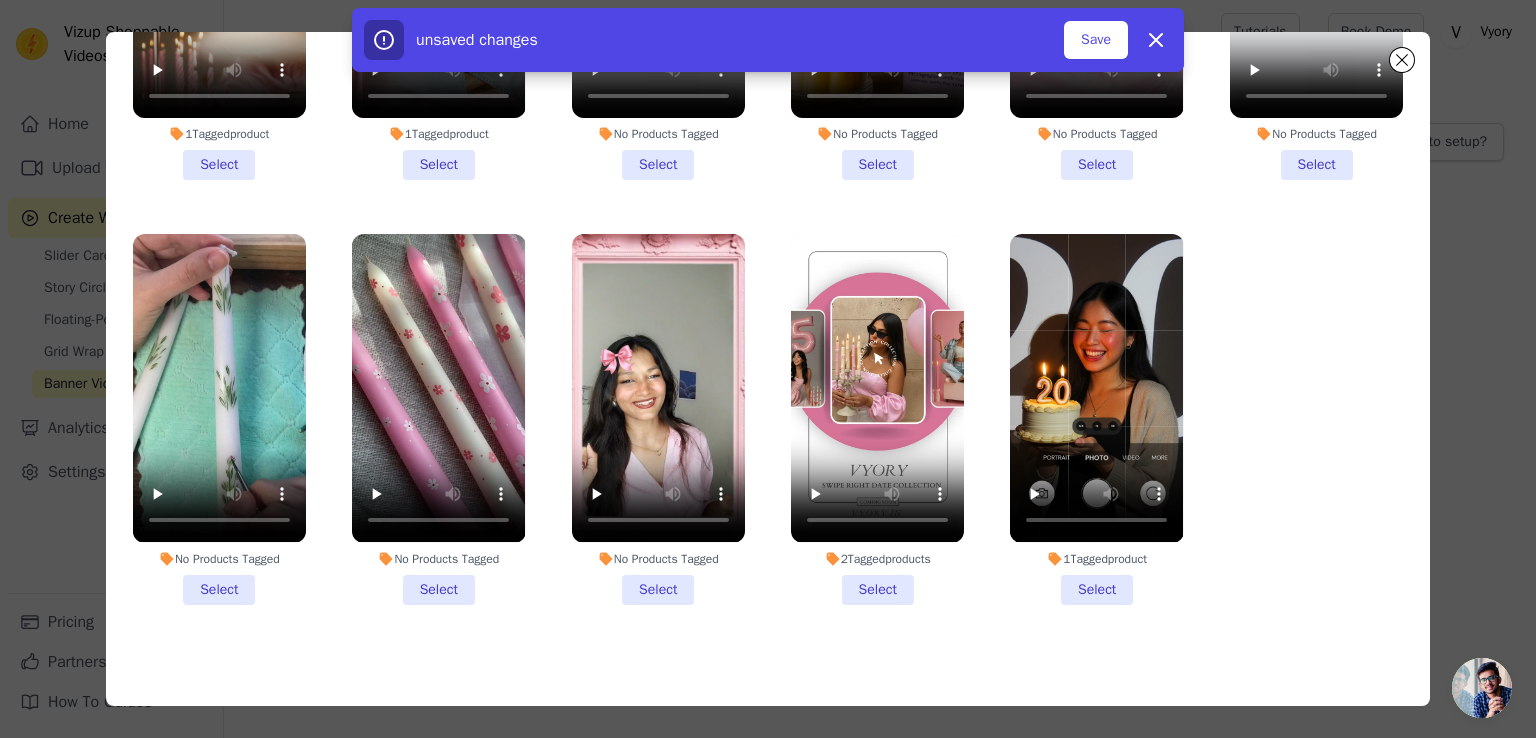 click on "No Products Tagged     Select" at bounding box center [438, 419] 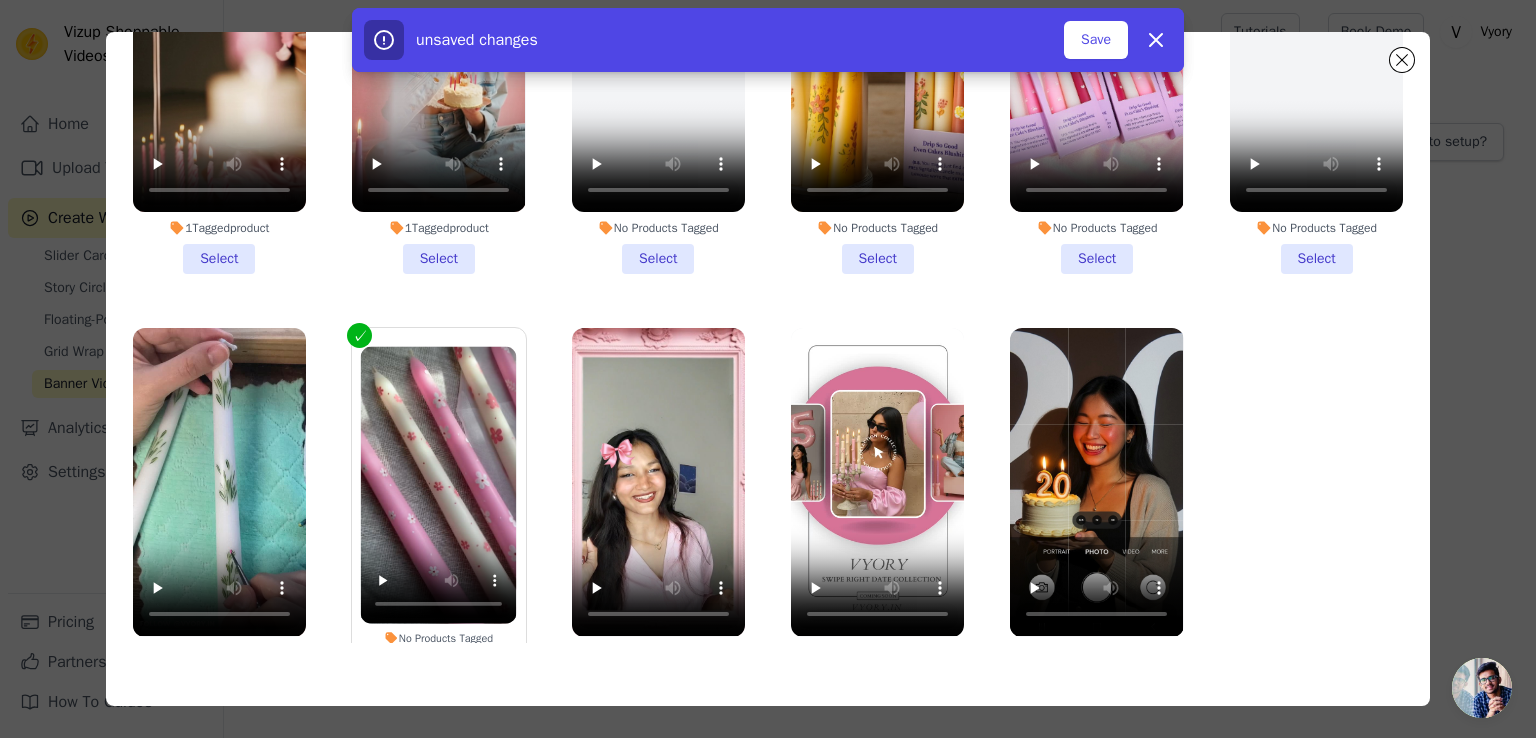 scroll, scrollTop: 0, scrollLeft: 0, axis: both 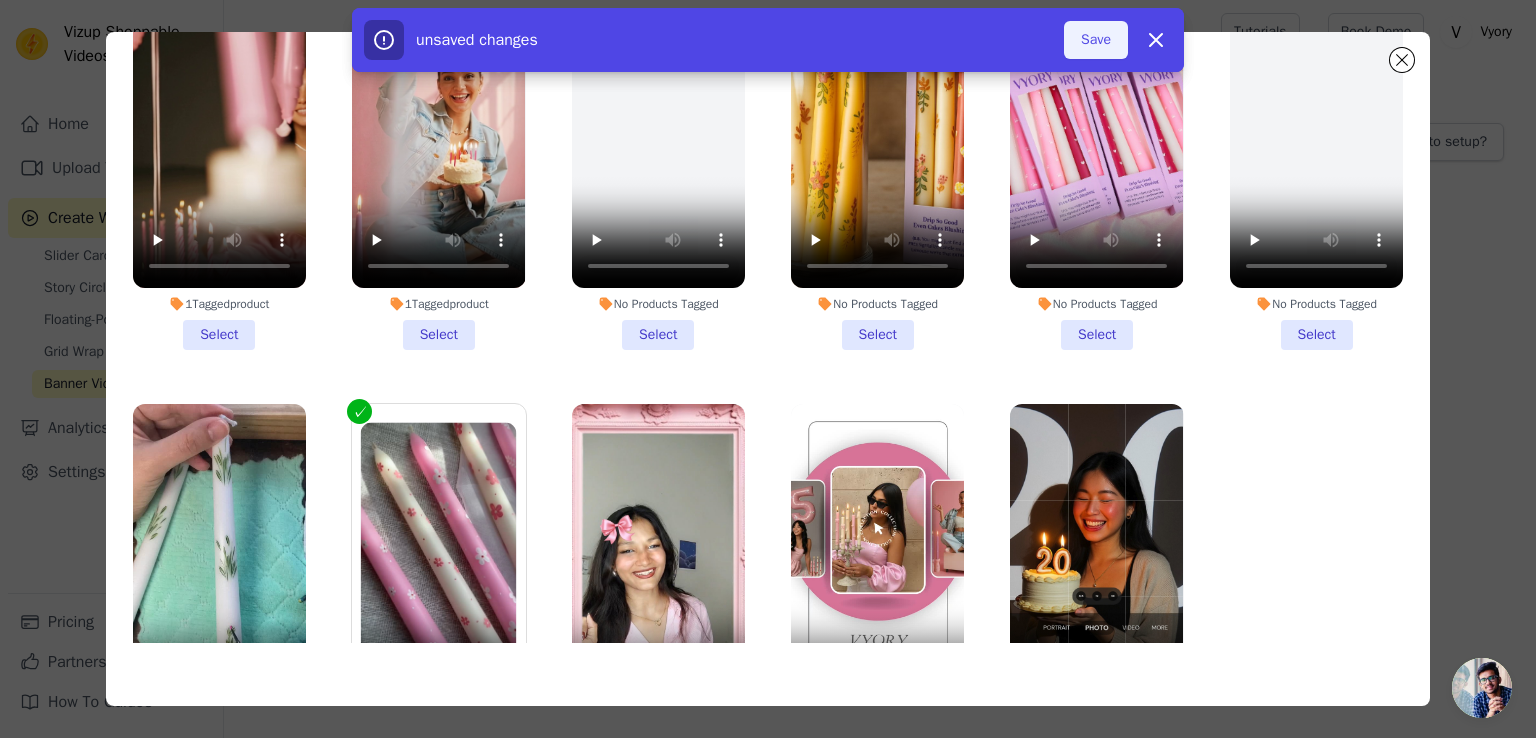 click on "Save" at bounding box center [1096, 40] 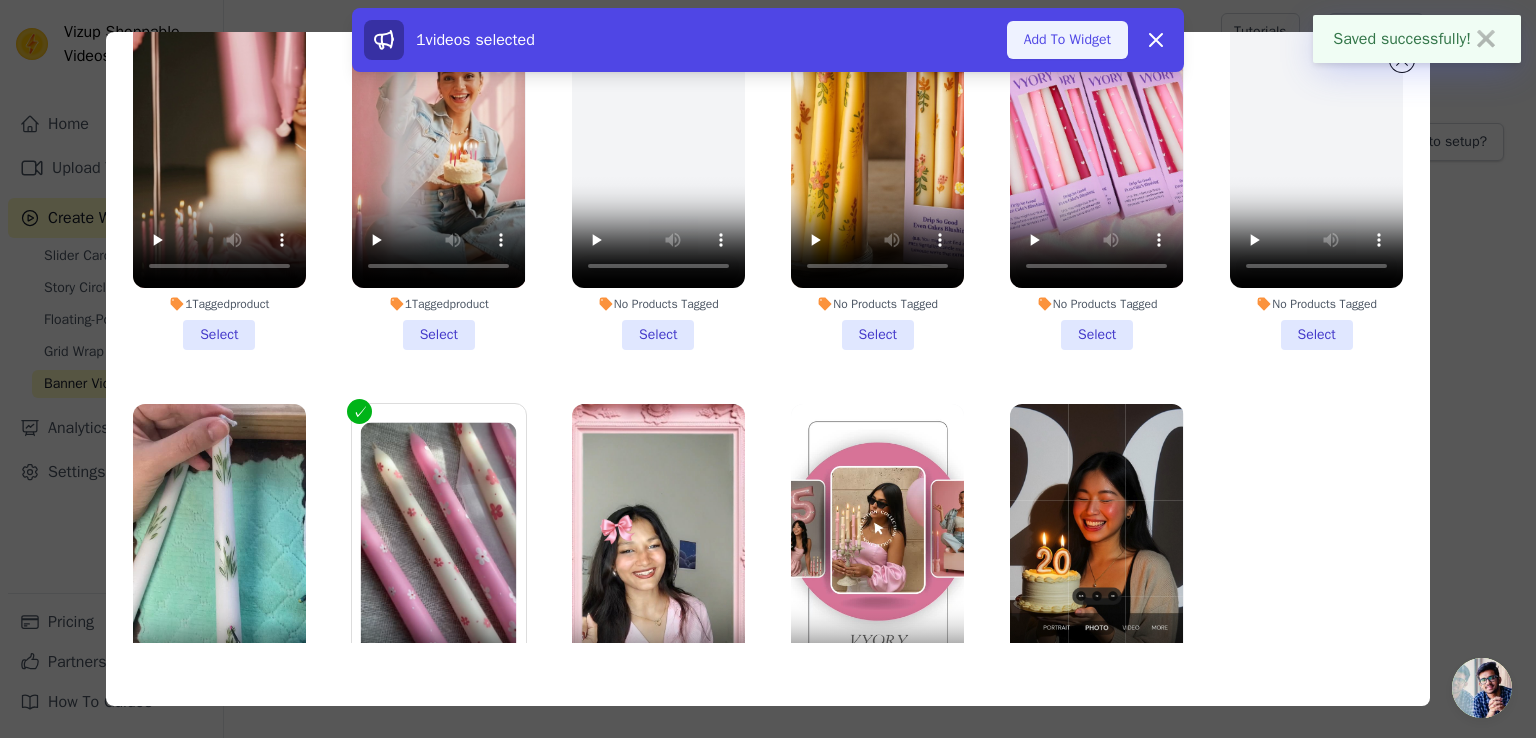 click on "Add To Widget" at bounding box center [1067, 40] 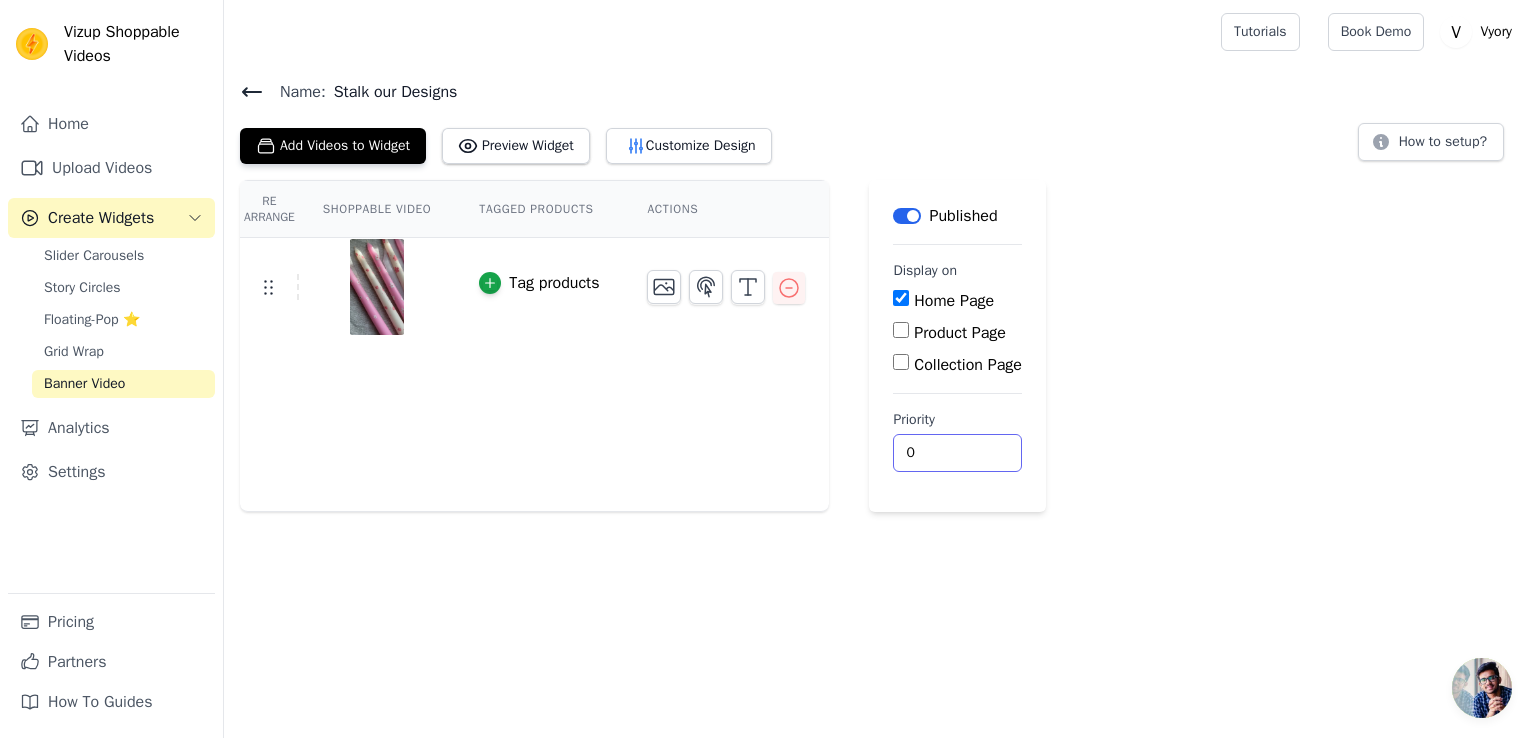 click on "0" at bounding box center (957, 453) 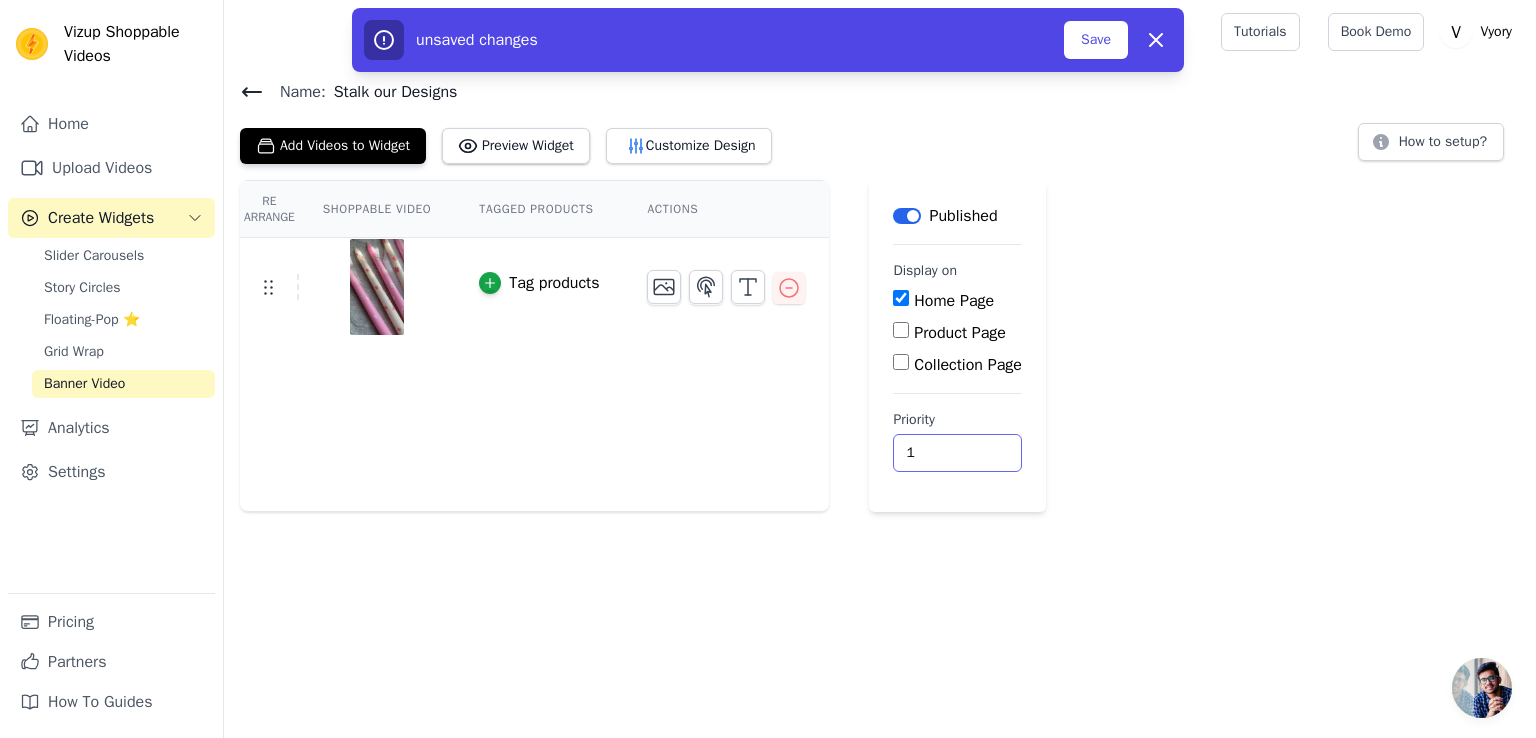 click on "1" at bounding box center (957, 453) 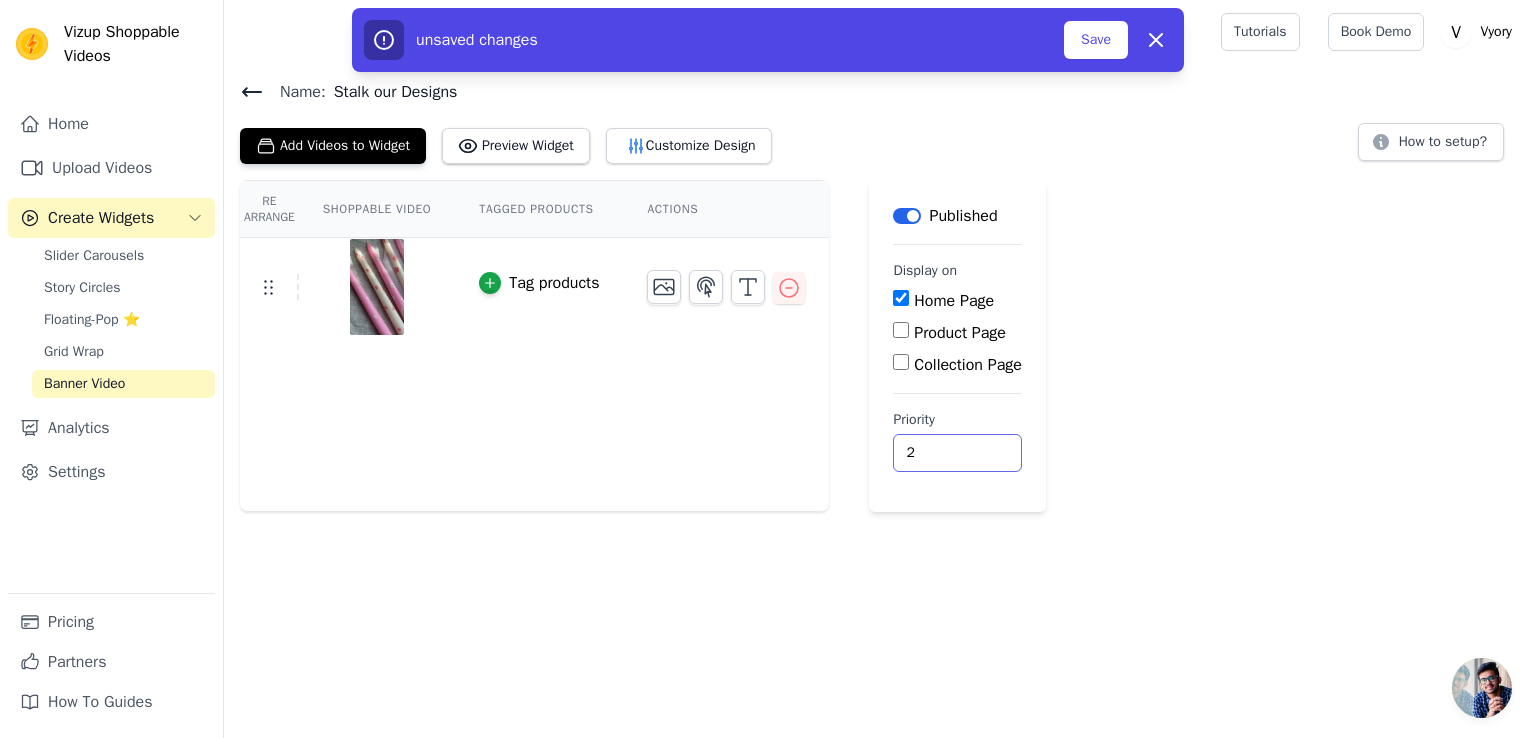 click on "2" at bounding box center [957, 453] 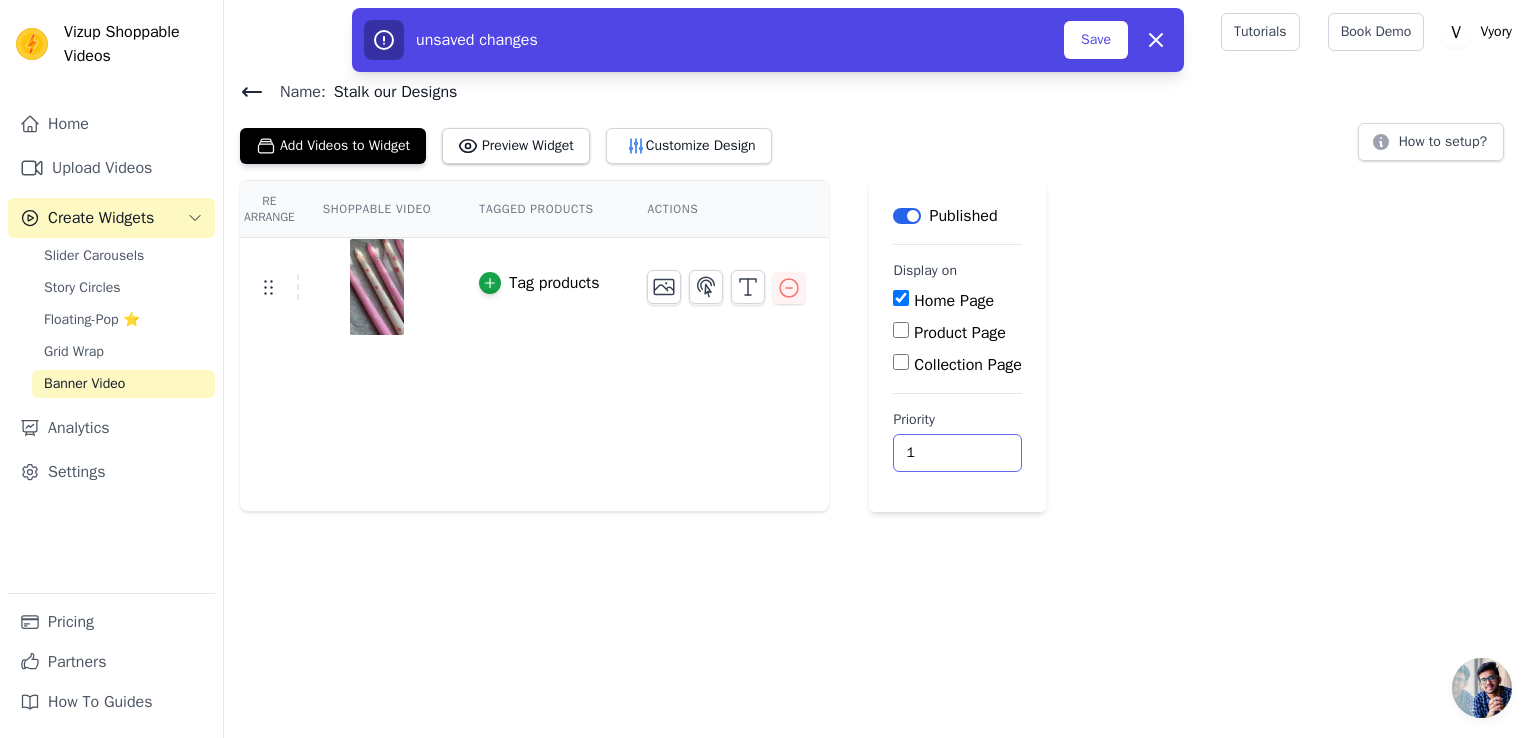 click on "1" at bounding box center [957, 453] 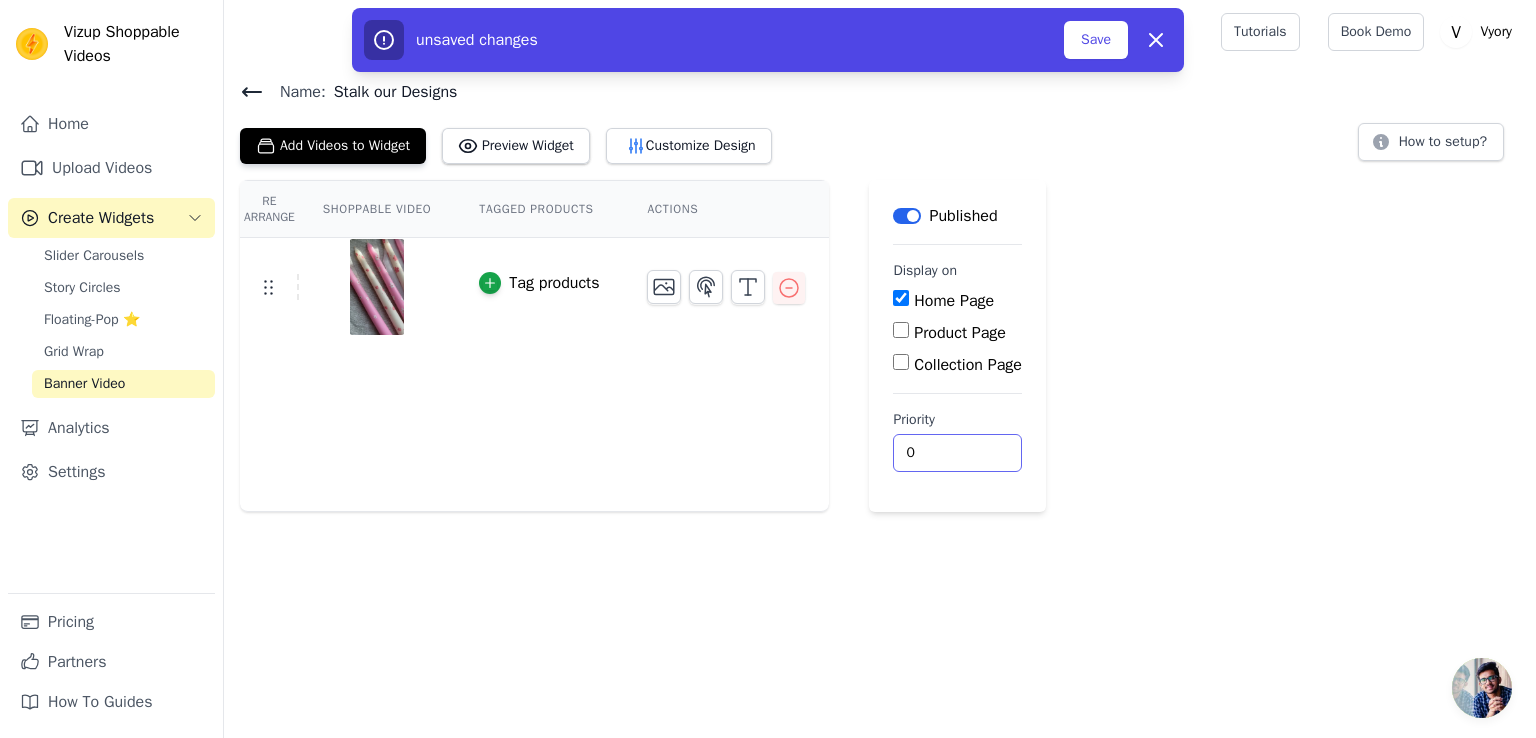 type on "0" 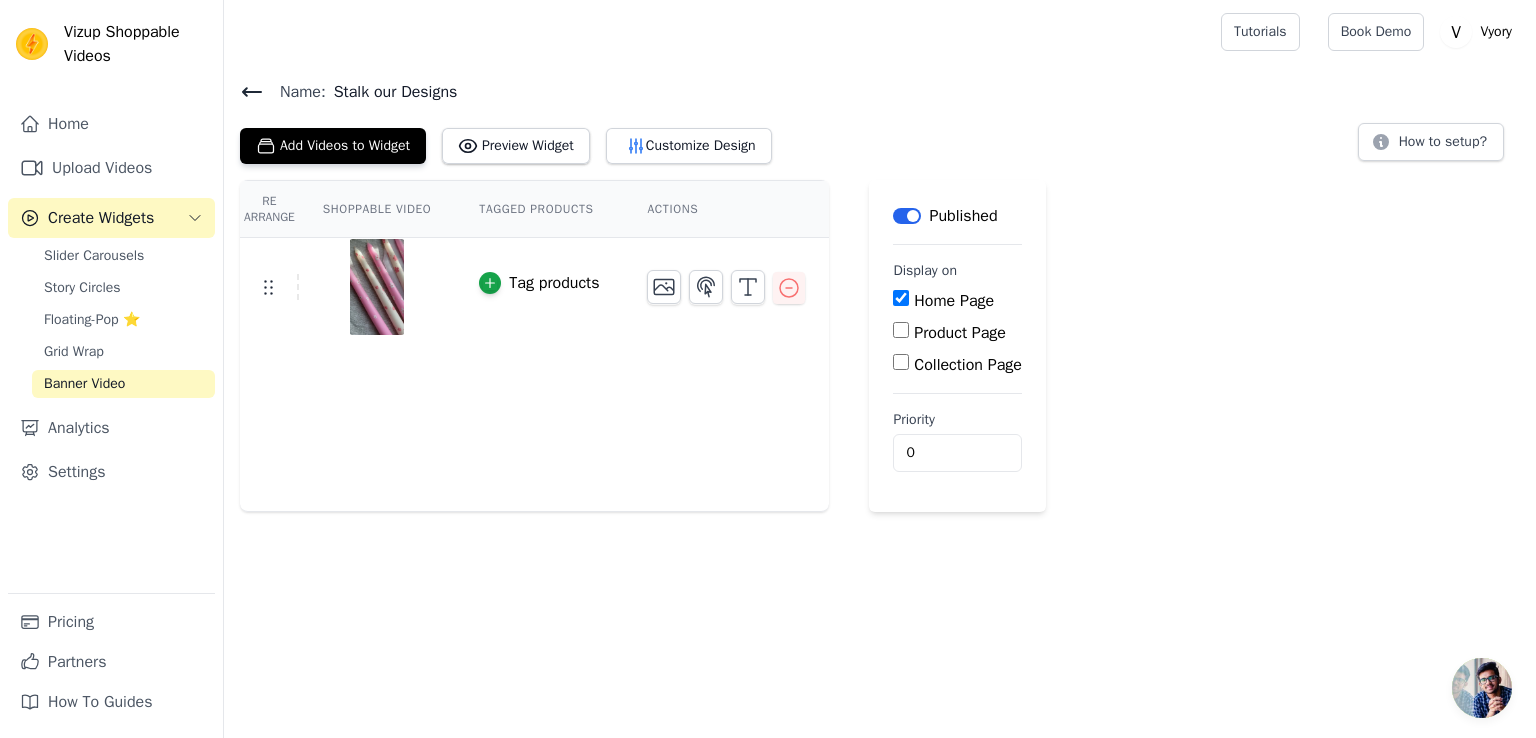 click on "Vizup Shoppable Videos
Home
Upload Videos       Create Widgets     Slider Carousels   Story Circles   Floating-Pop ⭐   Grid Wrap   Banner Video
Analytics
Settings
Pricing
Partners
How To Guides   Open sidebar       Tutorials     Book Demo   Open user menu" at bounding box center (768, 256) 